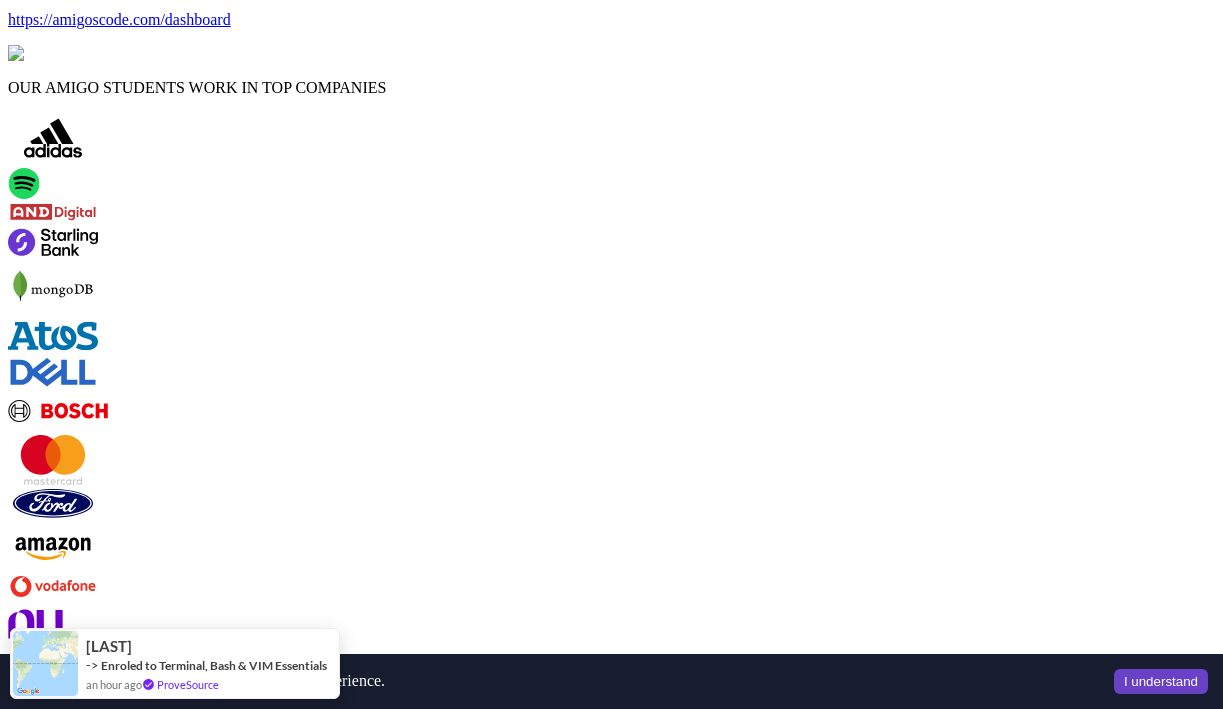 scroll, scrollTop: 937, scrollLeft: 0, axis: vertical 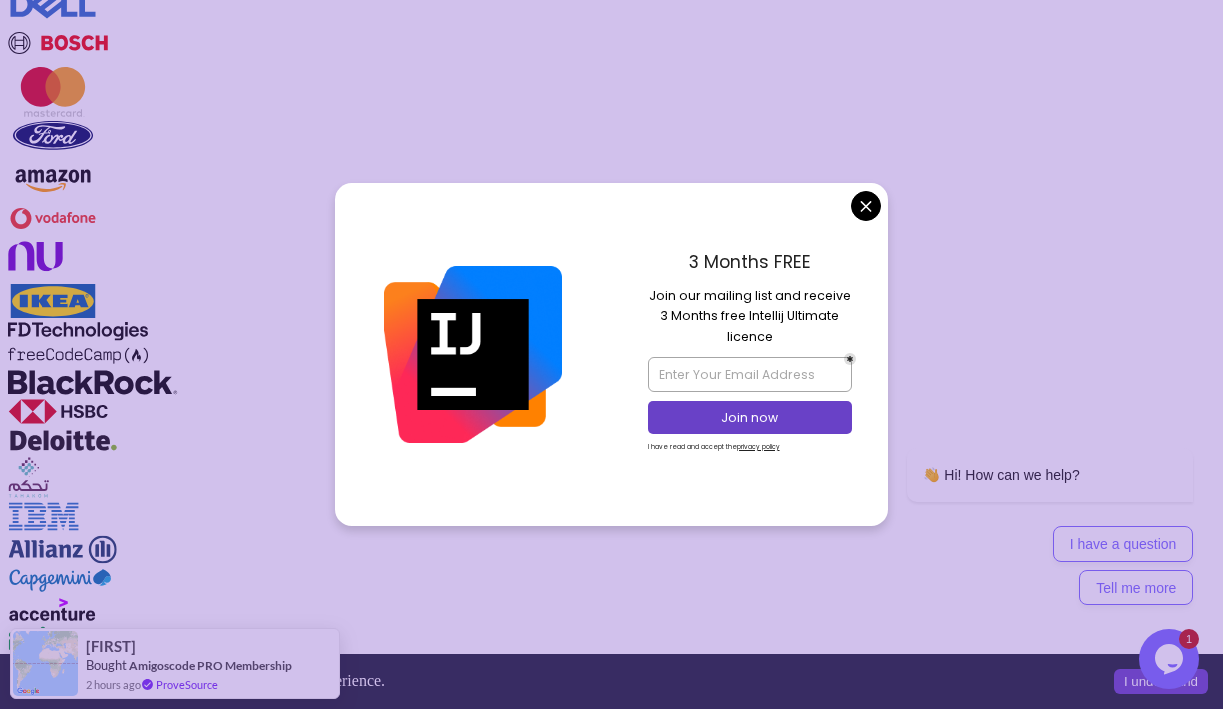 click on "This website uses cookies to enhance the user experience. I understand Products Resources Pricing Testimonials For Business Members Area Products Resources Pricing Testimonials For Business Members Area Jogh Long Spring Developer Advocate "Amigoscode Does a pretty good job, and consistently too, covering Spring and for that, I'm very Appreciative" The One-Stop Platform for   Developers Get unlimited access to coding   courses ,   Quizzes ,   Builds  and   Tools . Start your journey or level up your career with Amigoscode today! Start for Free https://amigoscode.com/dashboard OUR AMIGO STUDENTS WORK IN TOP COMPANIES Courses Builds Discover Amigoscode's Latest   Premium Courses! Get unlimited access to coding   courses ,   Quizzes ,   Builds  and   Tools . Start your journey or level up your career with Amigoscode today! Browse all  courses Advanced Spring Boot Pro Dive deep into Spring Boot with our advanced course, designed to take your skills from intermediate to expert level. NEW Spring Boot for Beginners" at bounding box center [611, 4545] 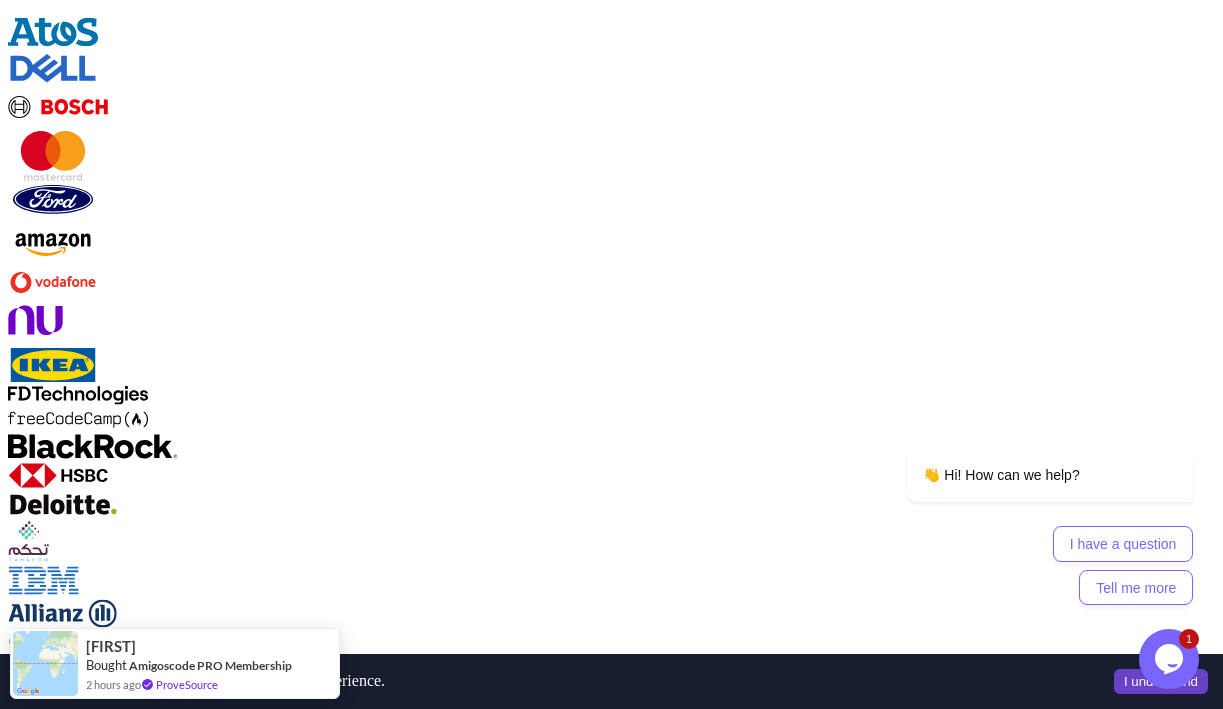 scroll, scrollTop: 2152, scrollLeft: 0, axis: vertical 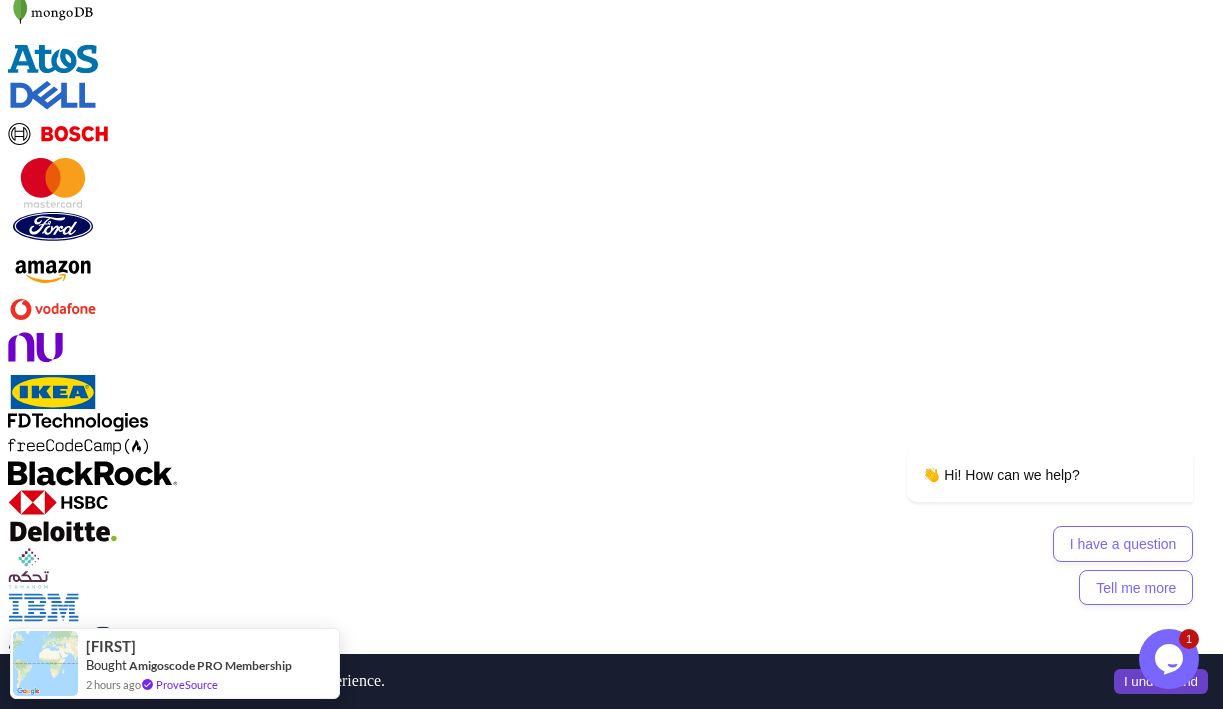 click on "NEW Spring Boot for Beginners Build a CRUD API with Spring Boot and PostgreSQL database using Spring Data JPA and Spring AI" at bounding box center [611, 1152] 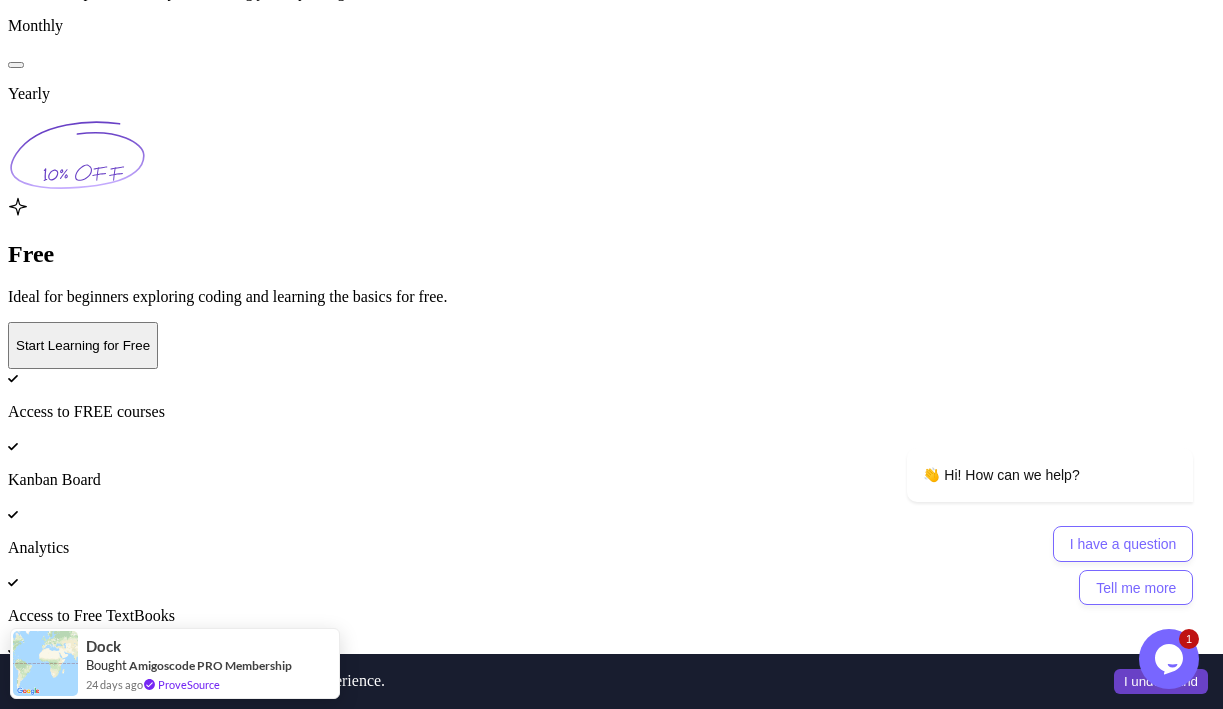 scroll, scrollTop: 4787, scrollLeft: 0, axis: vertical 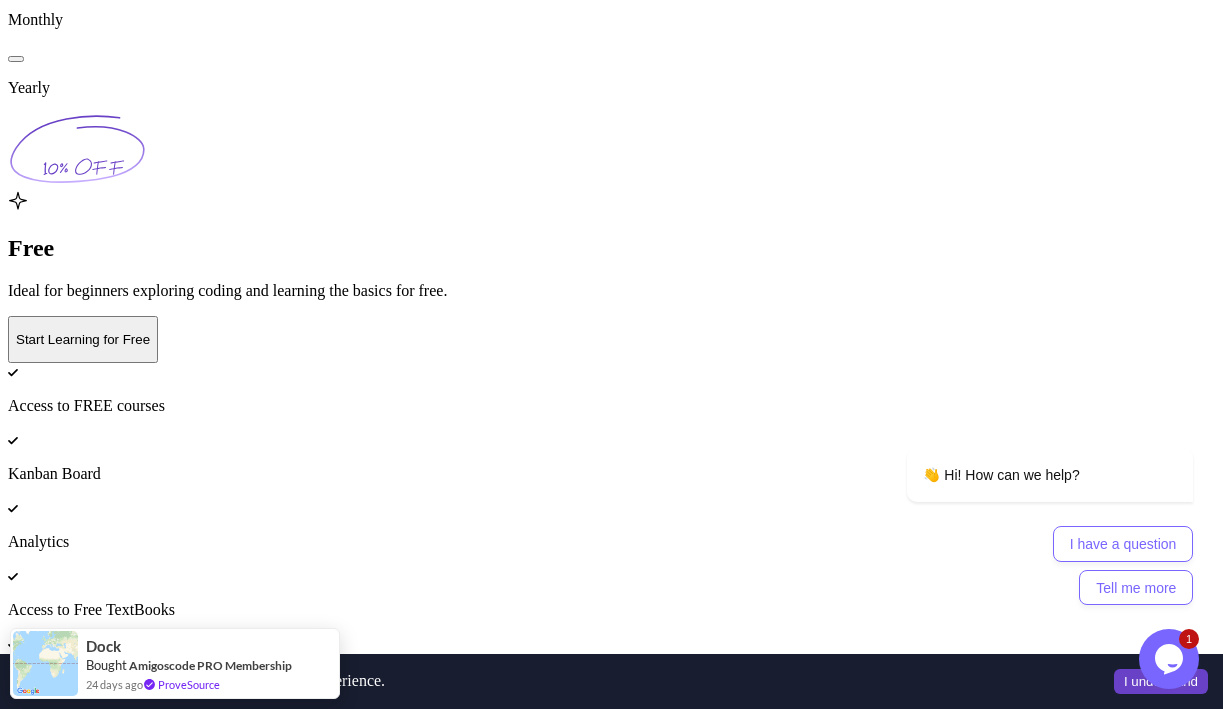 click on "Access To All Premium Courses" at bounding box center (611, 1090) 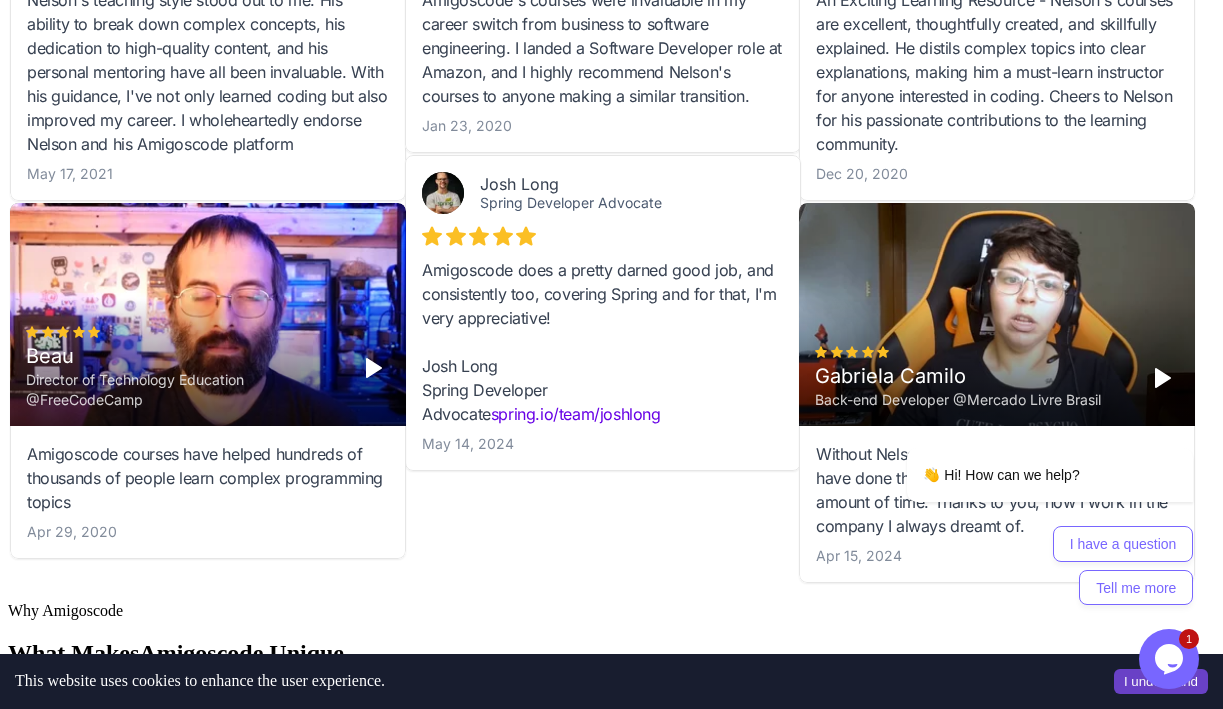 scroll, scrollTop: 8336, scrollLeft: 0, axis: vertical 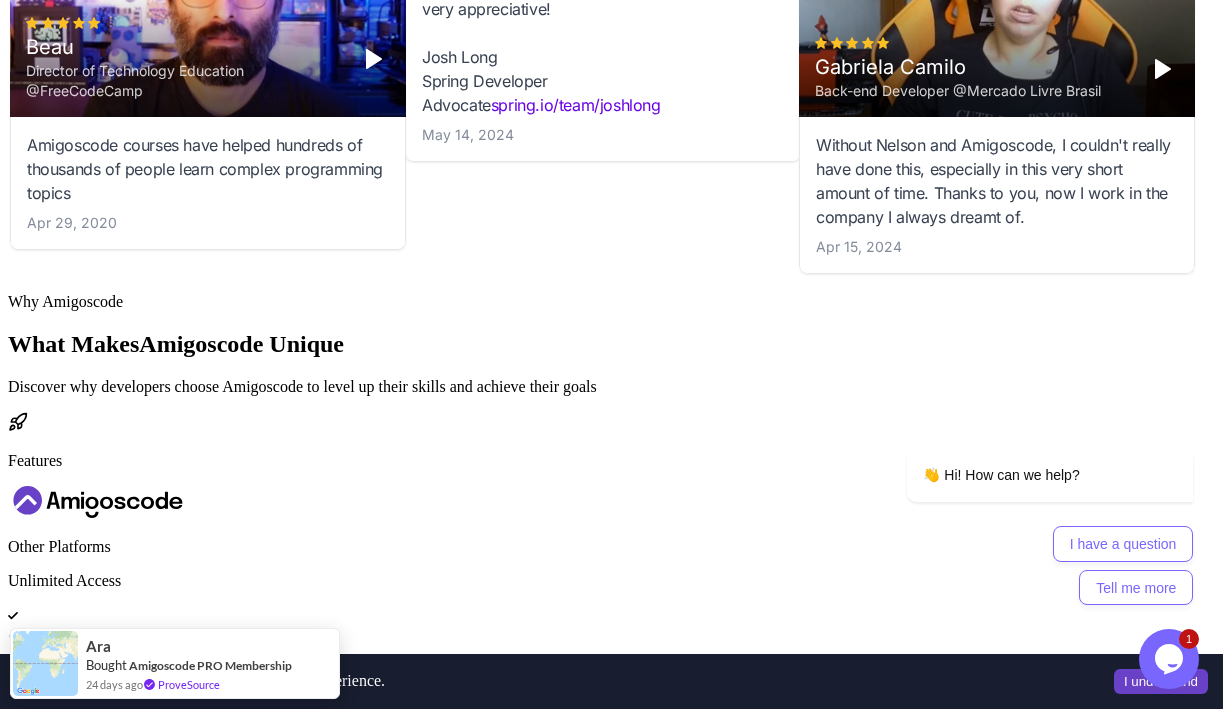 click on "Resources" at bounding box center [48, -8198] 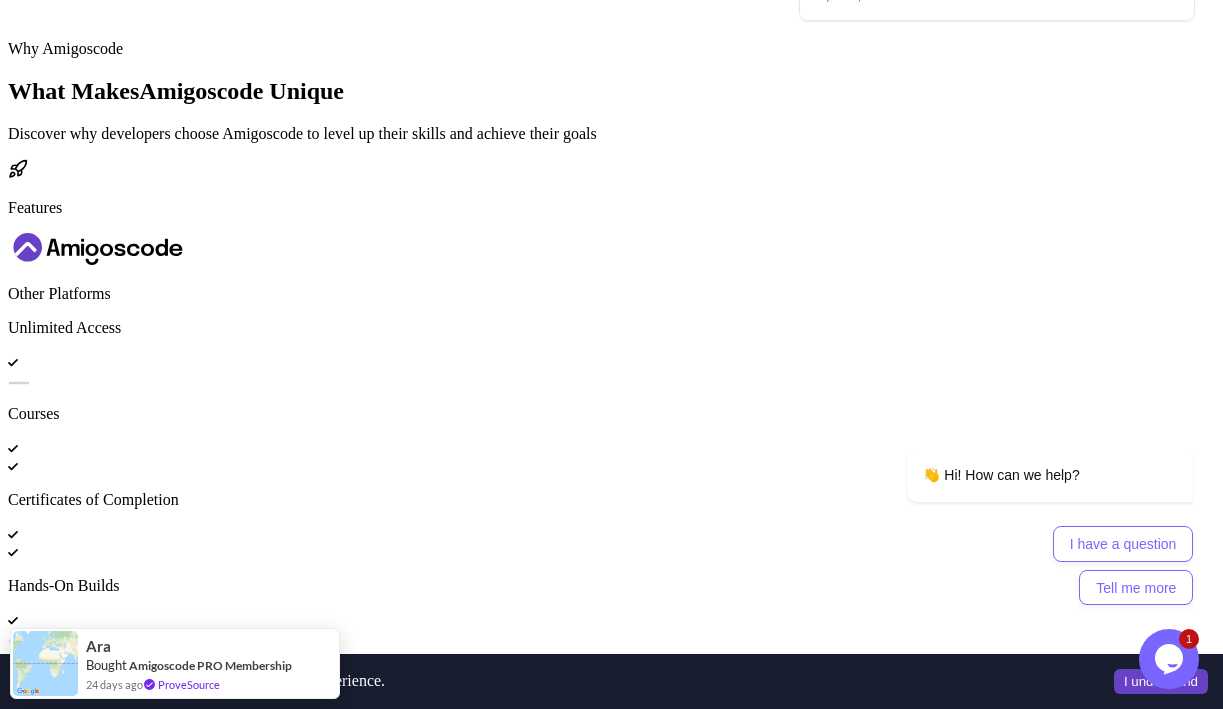 click on "Resources" at bounding box center (48, -8198) 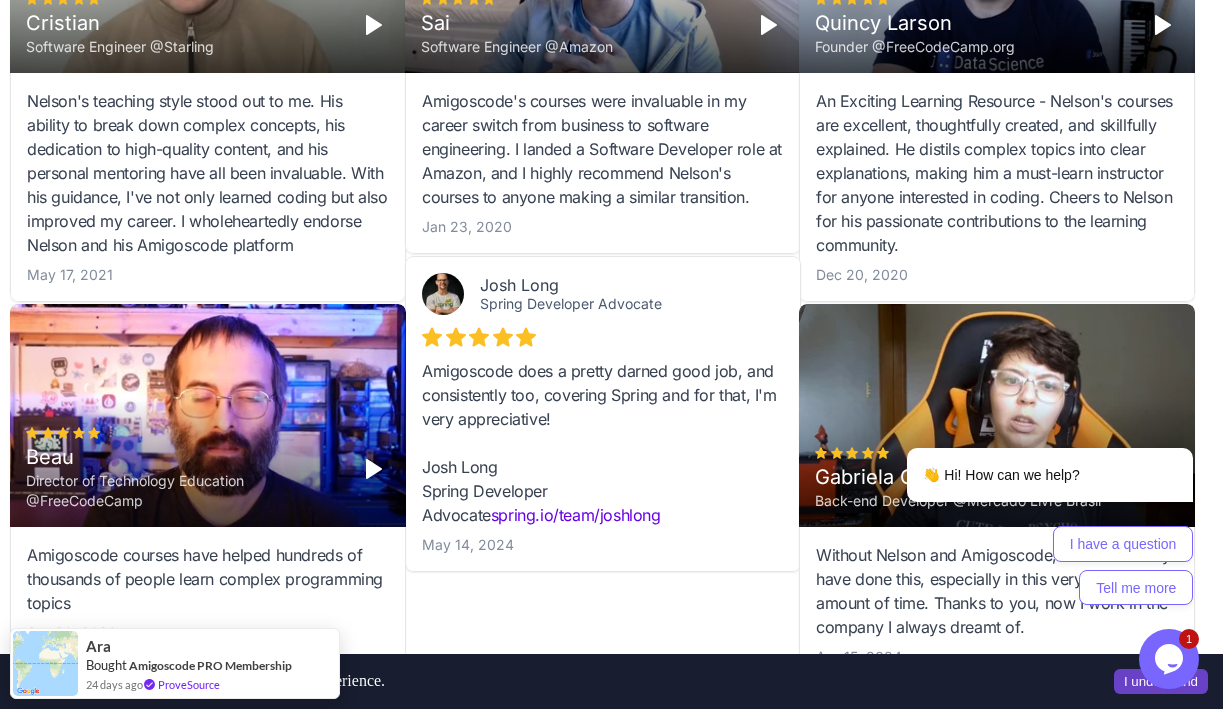 click on "Comprehensive coding courses" at bounding box center (611, -8044) 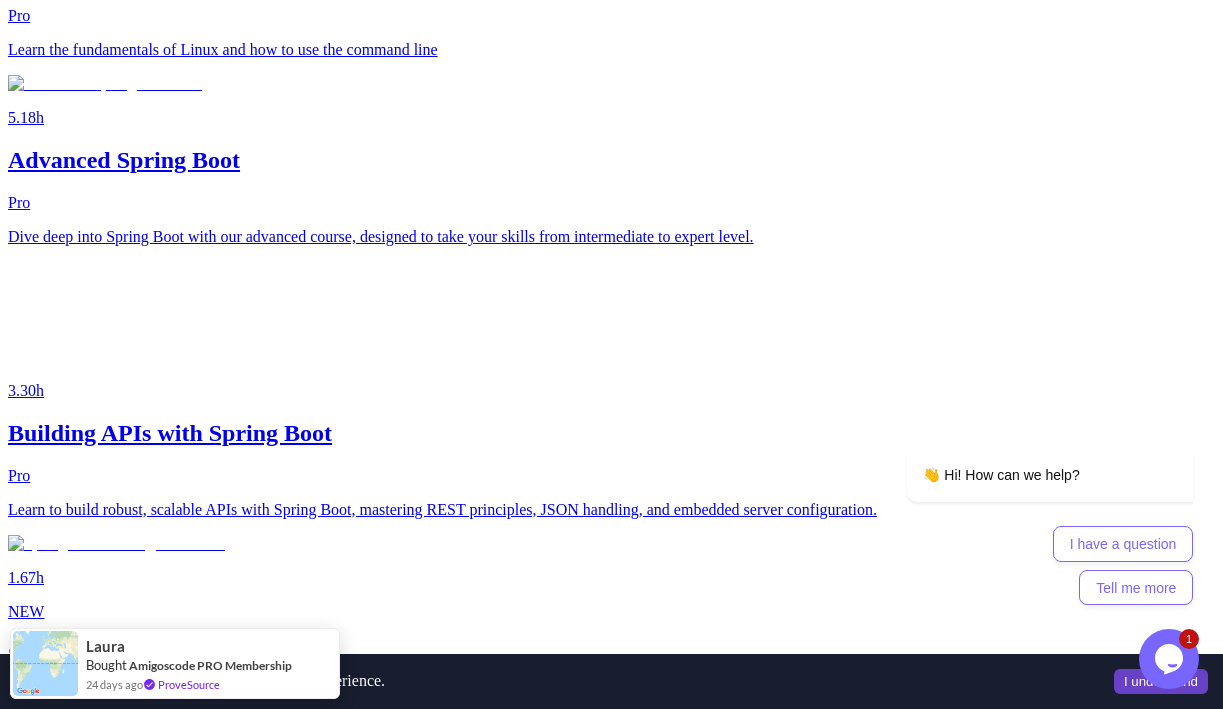 scroll, scrollTop: 3381, scrollLeft: 0, axis: vertical 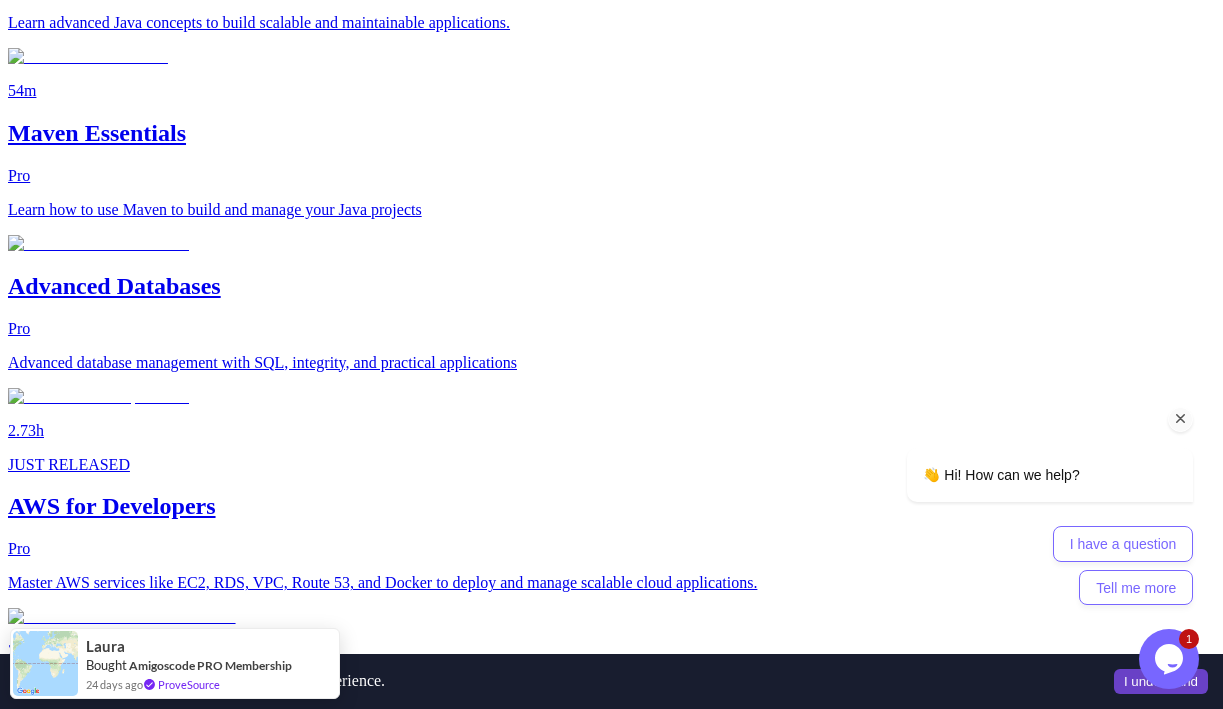 click at bounding box center [1181, 419] 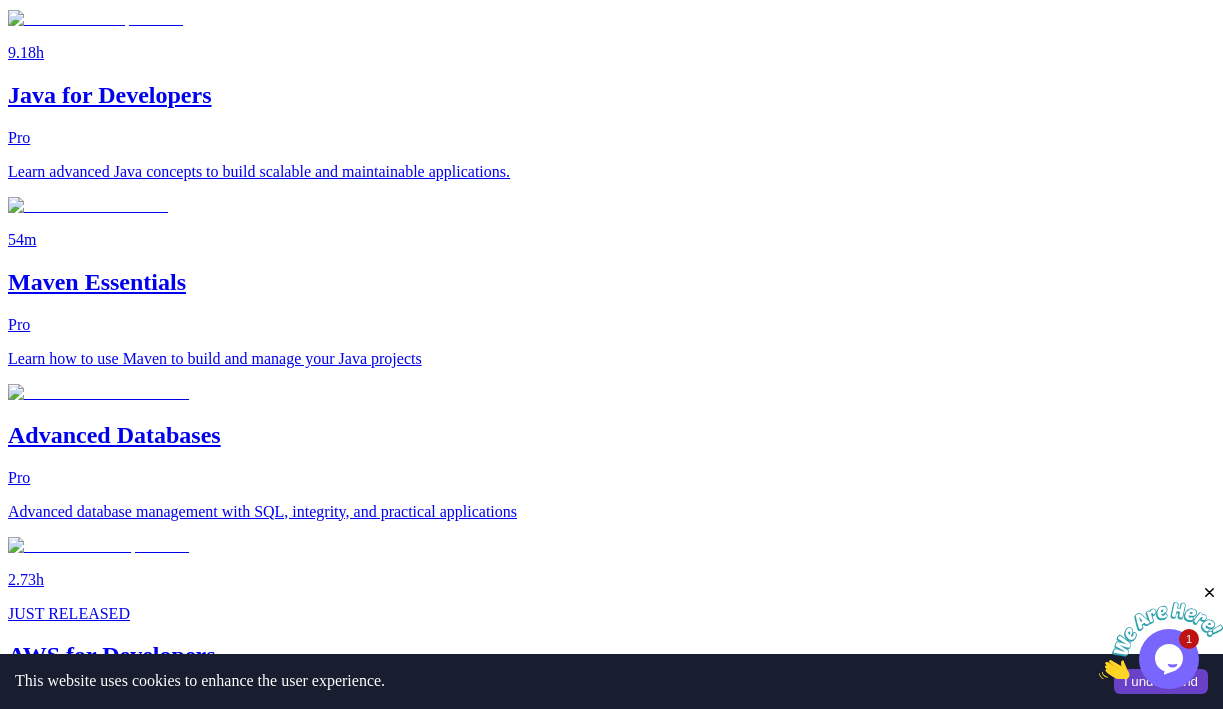 scroll, scrollTop: 4296, scrollLeft: 0, axis: vertical 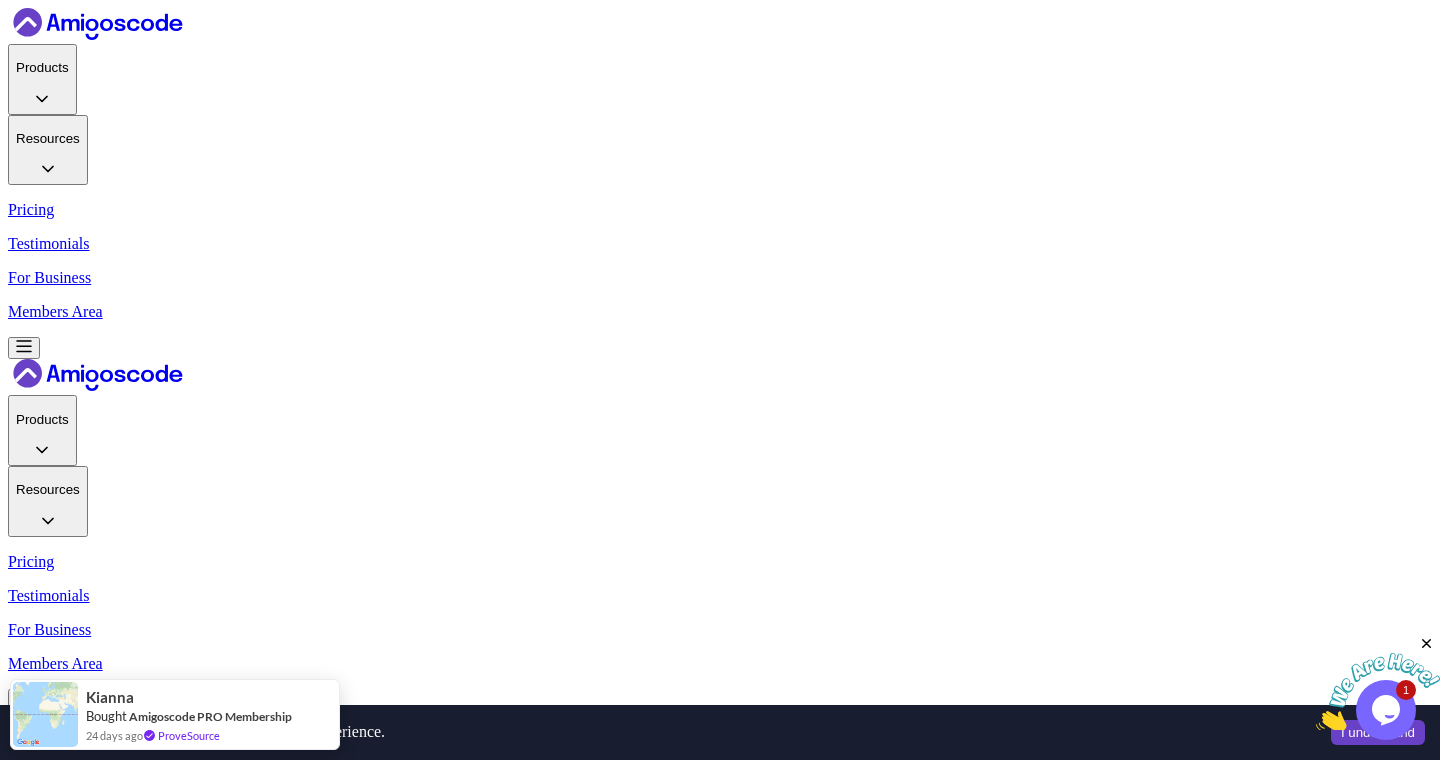 click on "Pricing" at bounding box center (720, 210) 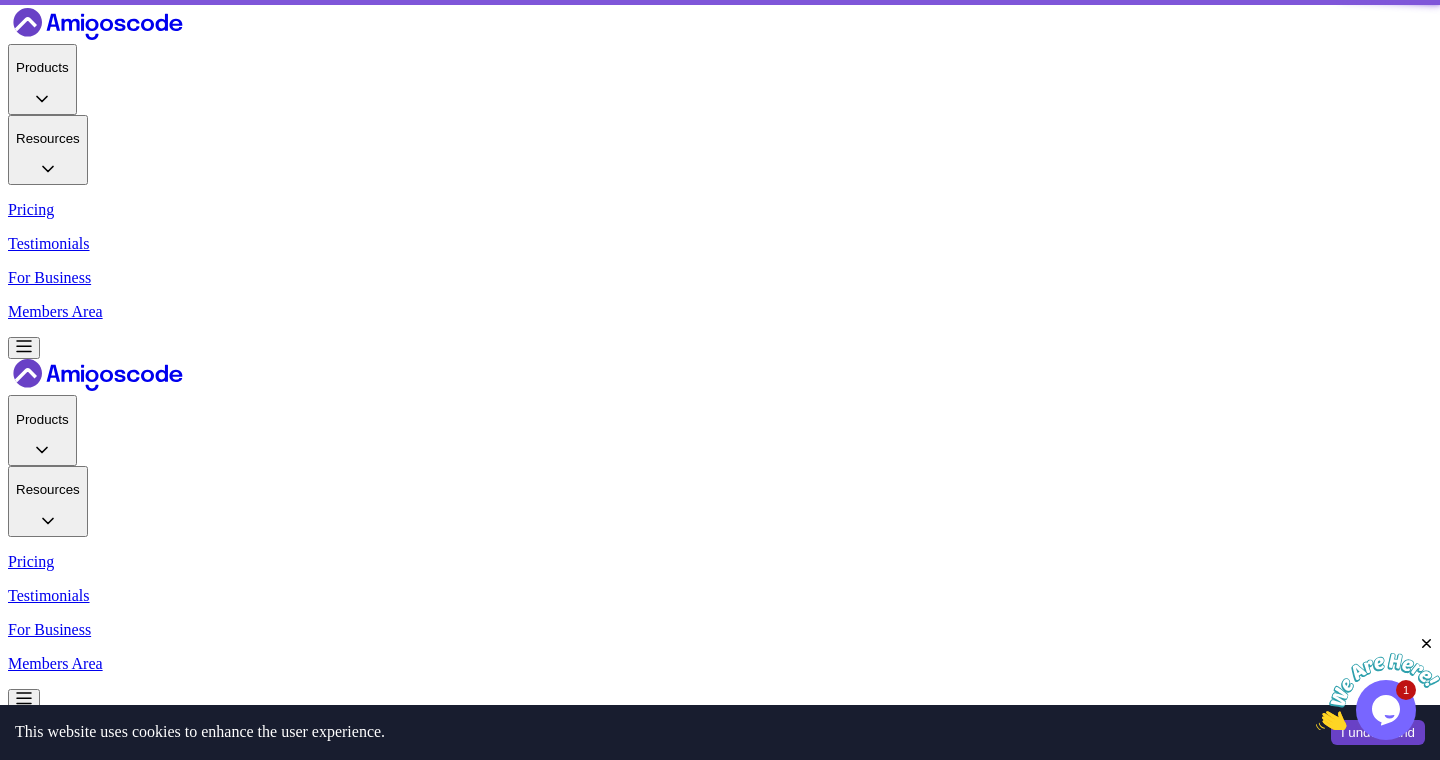 scroll, scrollTop: 4297, scrollLeft: 0, axis: vertical 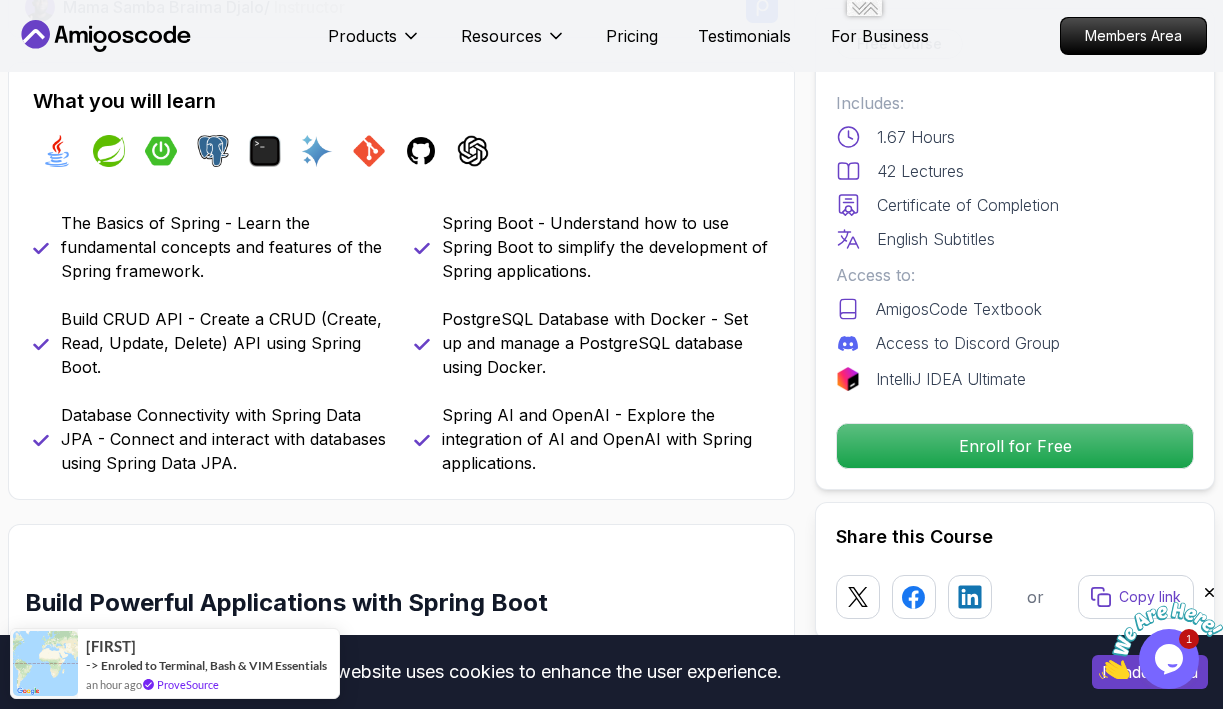 click on "The Basics of Spring - Learn the fundamental concepts and features of the Spring framework." at bounding box center [225, 247] 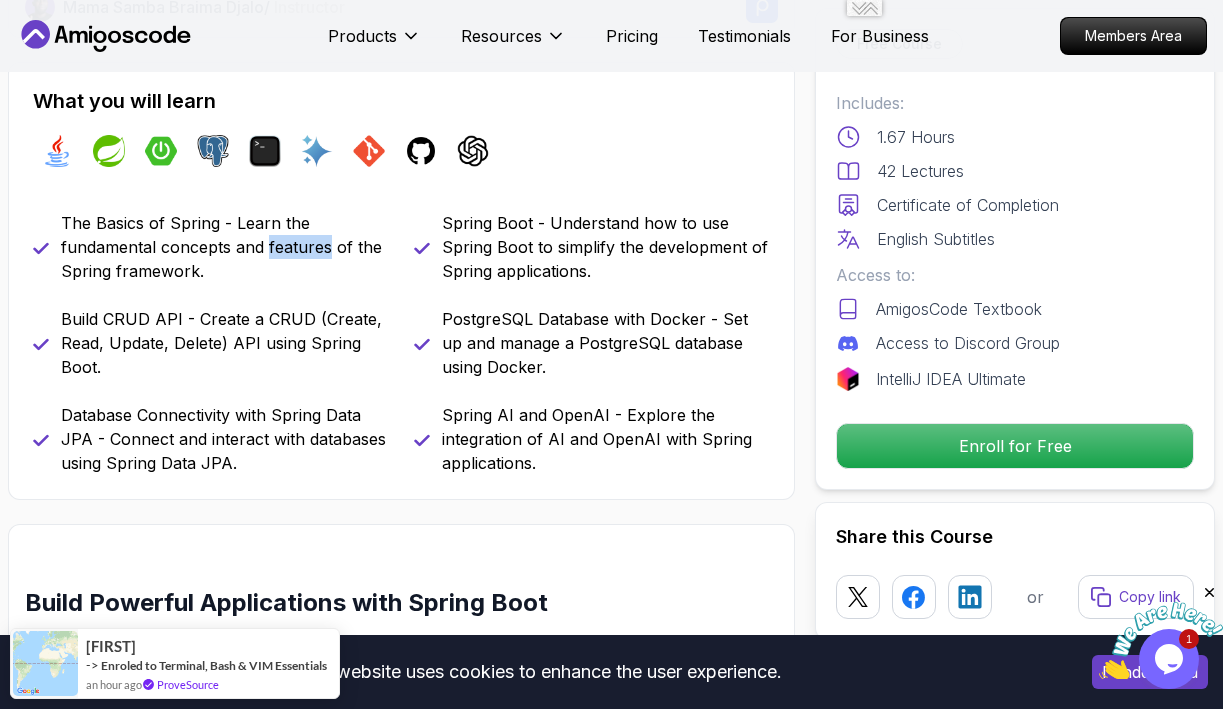 click on "The Basics of Spring - Learn the fundamental concepts and features of the Spring framework." at bounding box center [225, 247] 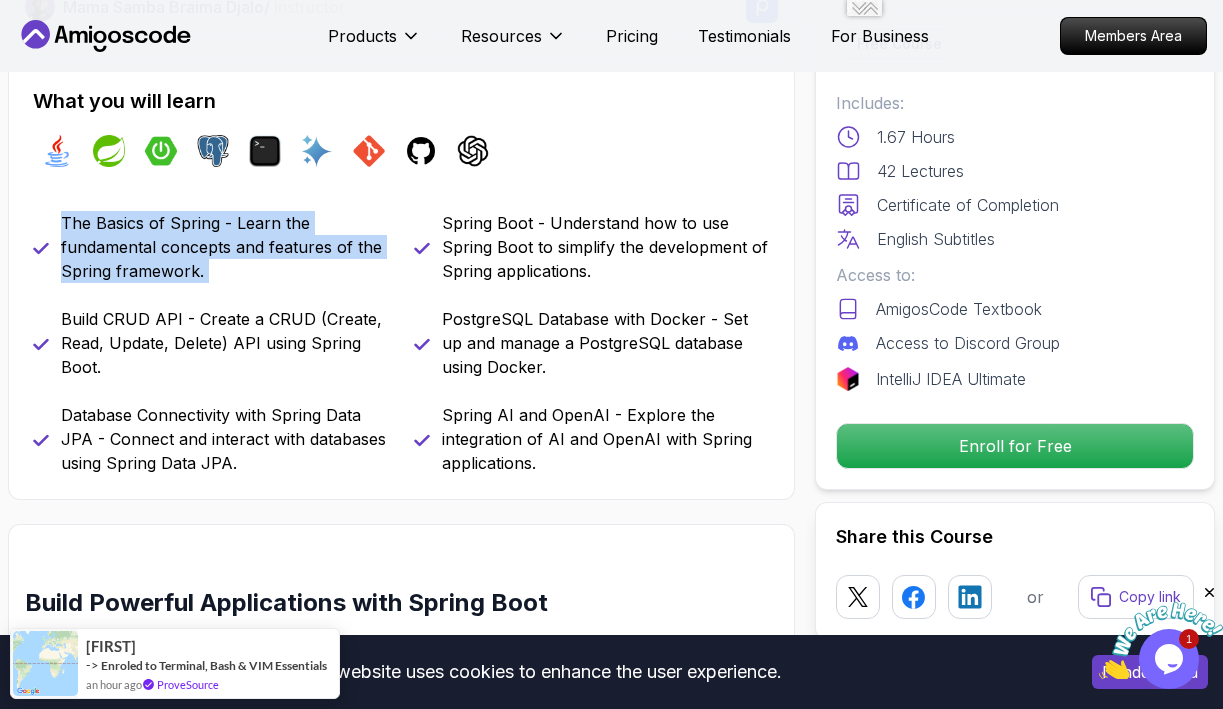 click on "The Basics of Spring - Learn the fundamental concepts and features of the Spring framework." at bounding box center [225, 247] 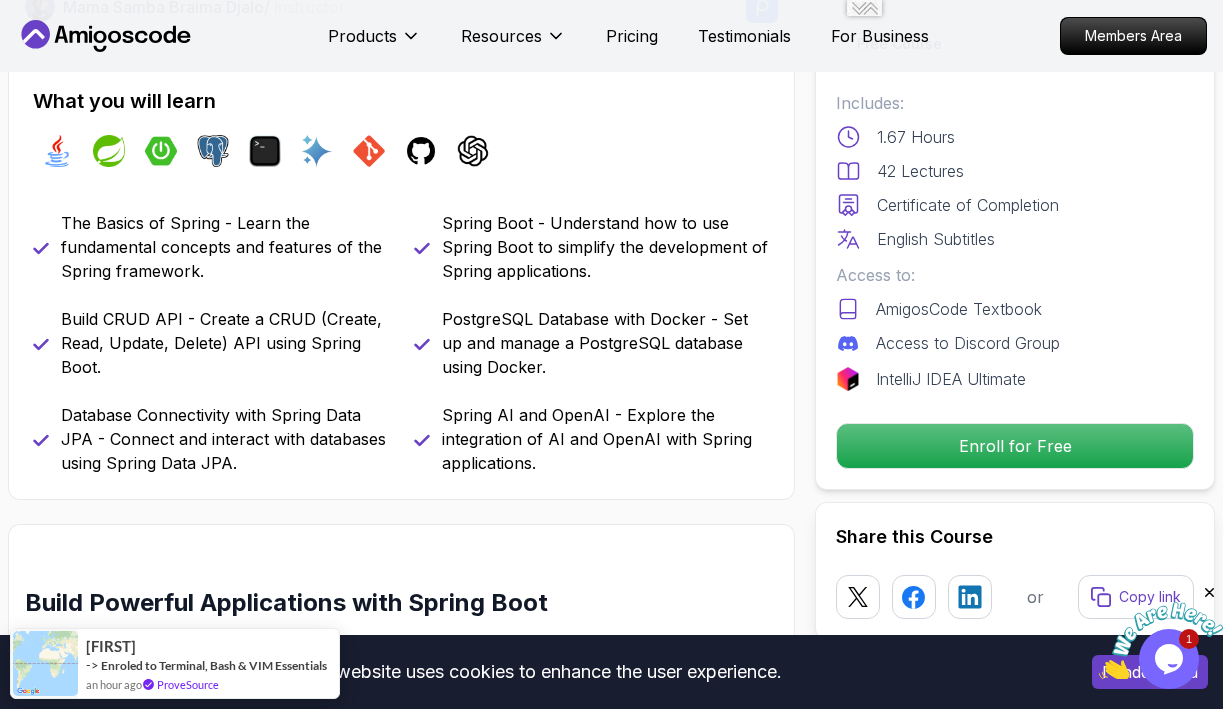 click on "Spring Boot - Understand how to use Spring Boot to simplify the development of Spring applications." at bounding box center (606, 247) 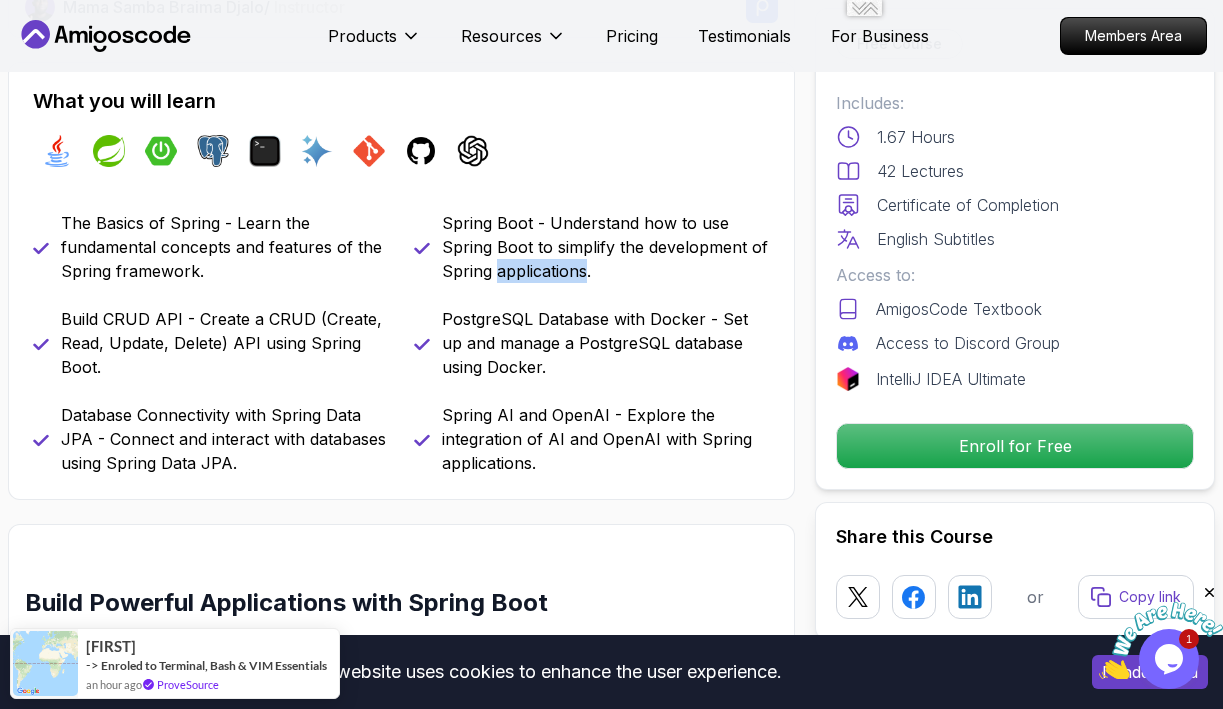 click on "Spring Boot - Understand how to use Spring Boot to simplify the development of Spring applications." at bounding box center (606, 247) 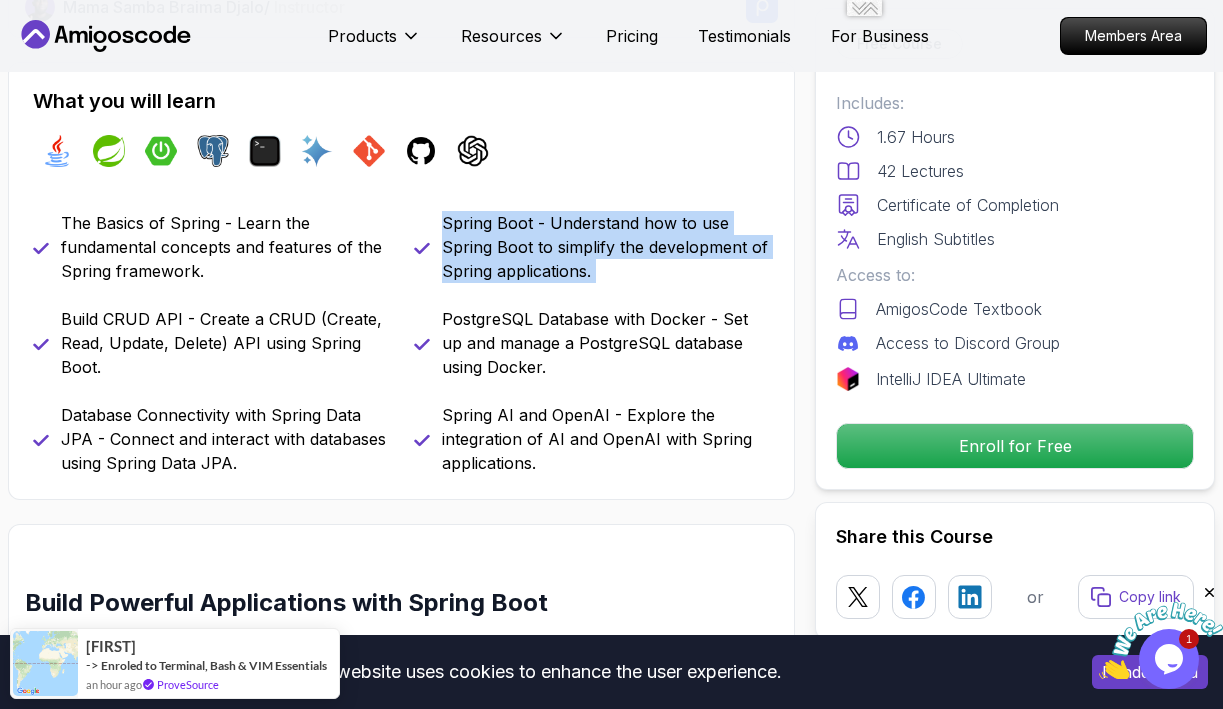 click on "Spring Boot - Understand how to use Spring Boot to simplify the development of Spring applications." at bounding box center (606, 247) 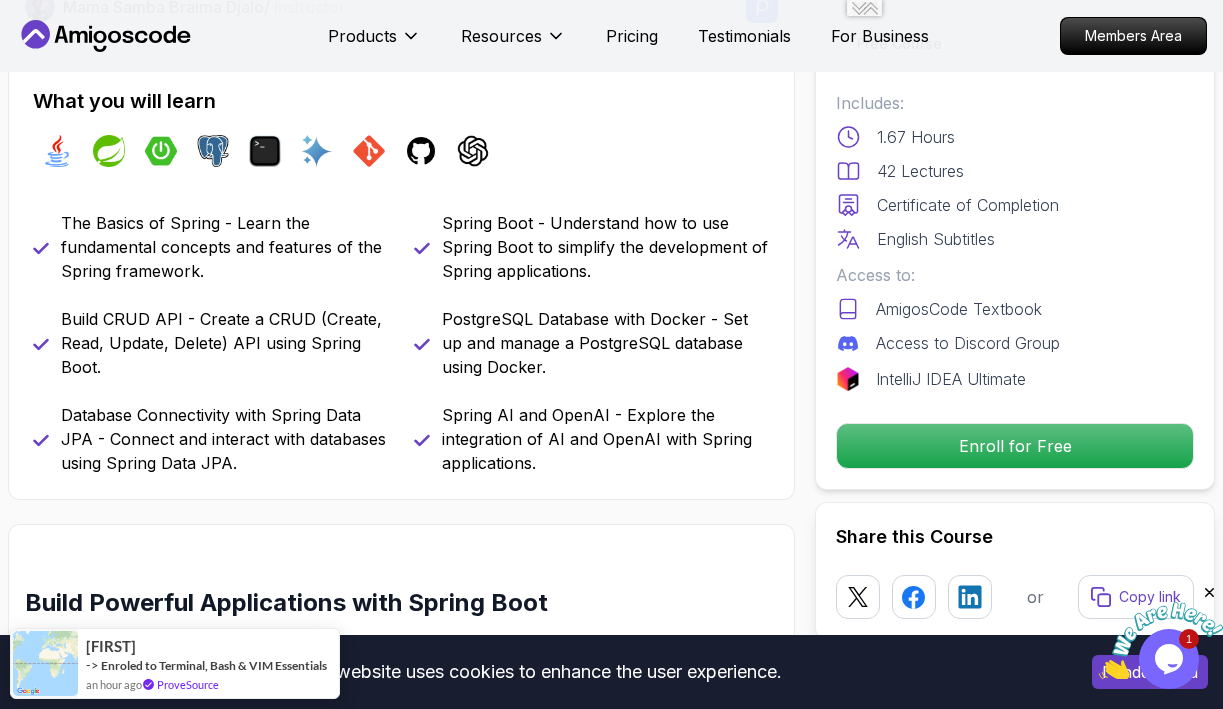 click on "PostgreSQL Database with Docker - Set up and manage a PostgreSQL database using Docker." at bounding box center (606, 343) 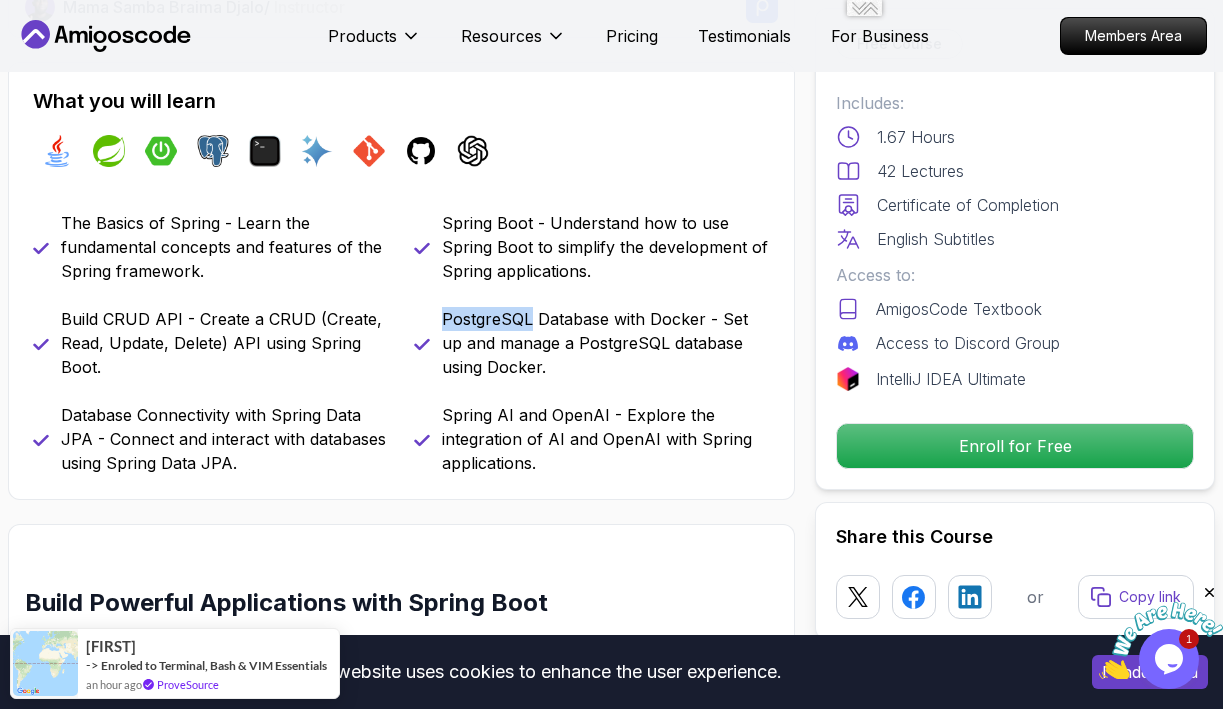 click on "PostgreSQL Database with Docker - Set up and manage a PostgreSQL database using Docker." at bounding box center [606, 343] 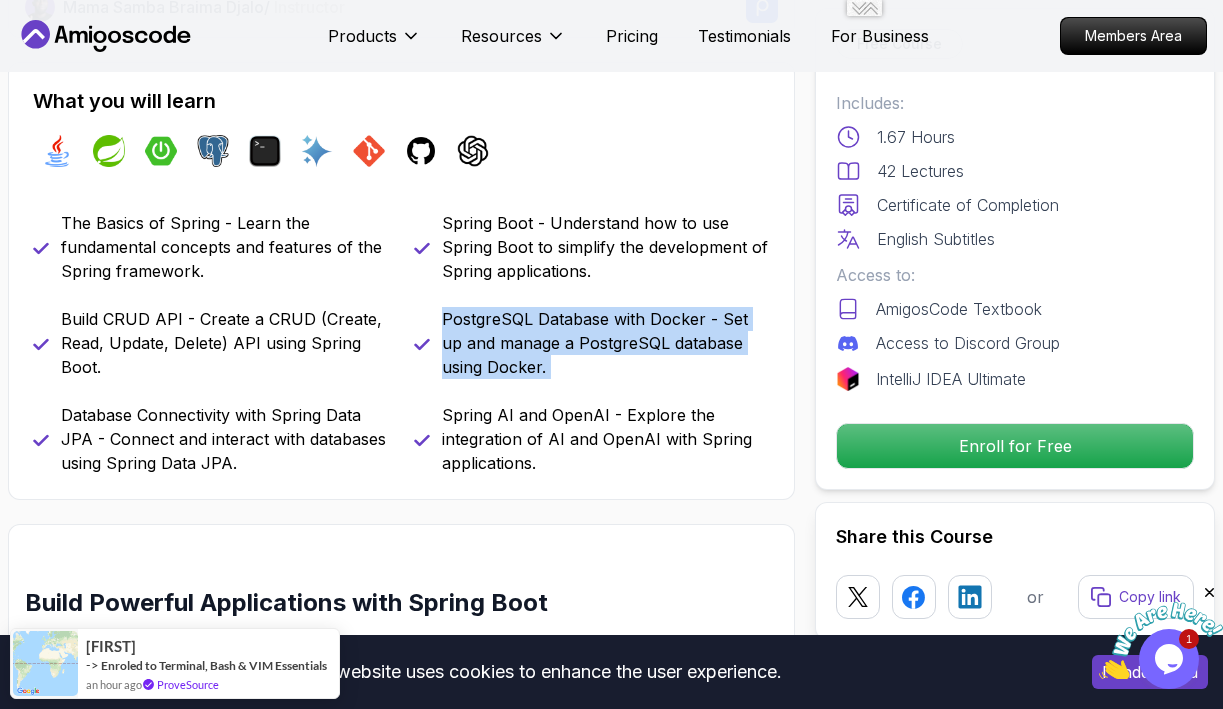 click on "PostgreSQL Database with Docker - Set up and manage a PostgreSQL database using Docker." at bounding box center [606, 343] 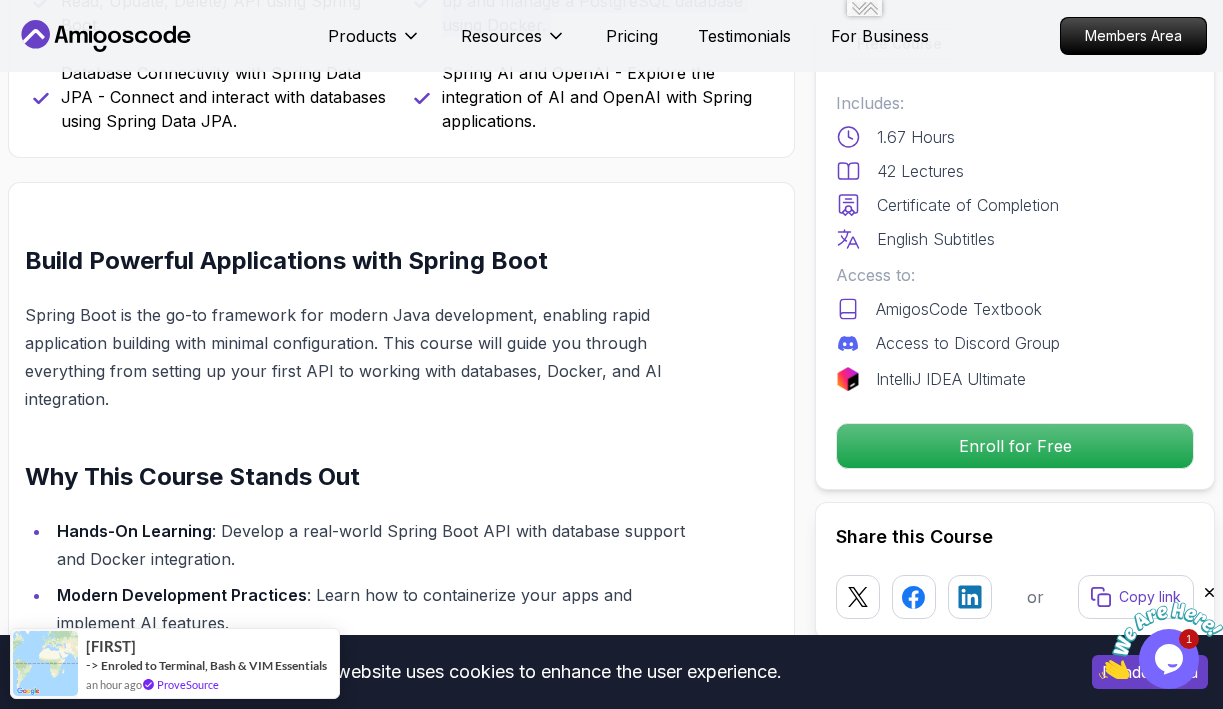 scroll, scrollTop: 1092, scrollLeft: 0, axis: vertical 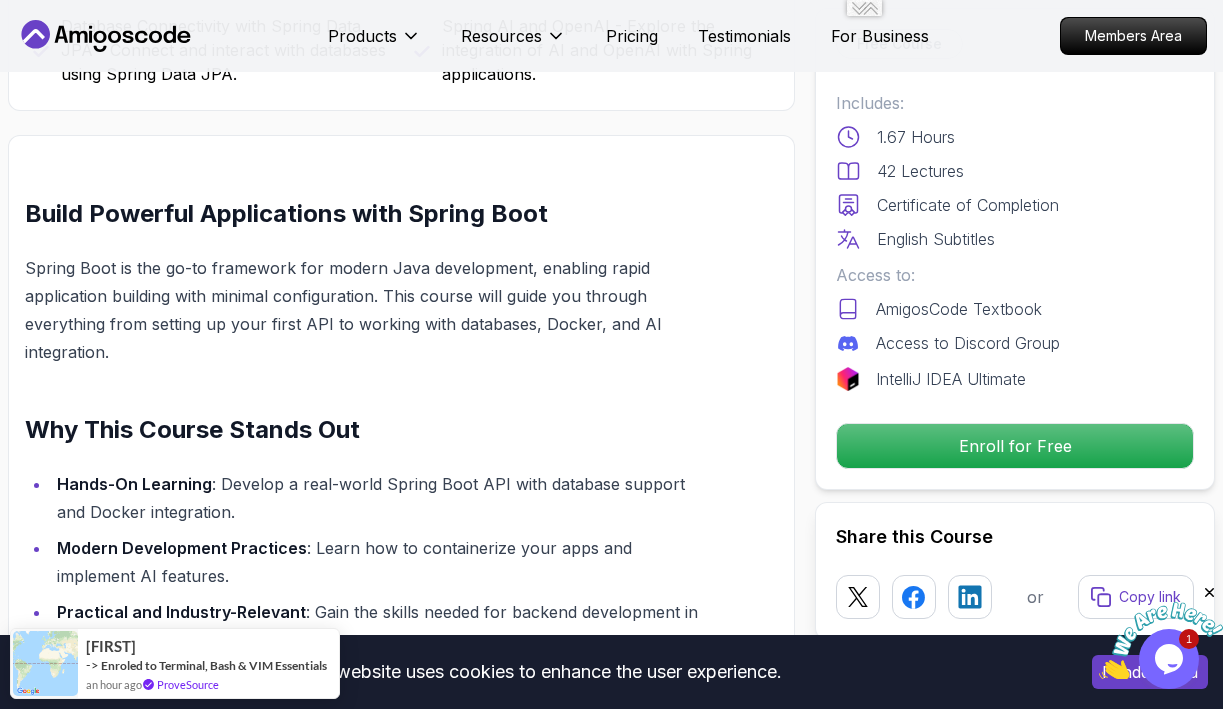 click on "Spring Boot is the go-to framework for modern Java development, enabling rapid application building with minimal configuration. This course will guide you through everything from setting up your first API to working with databases, Docker, and AI integration." at bounding box center (364, 310) 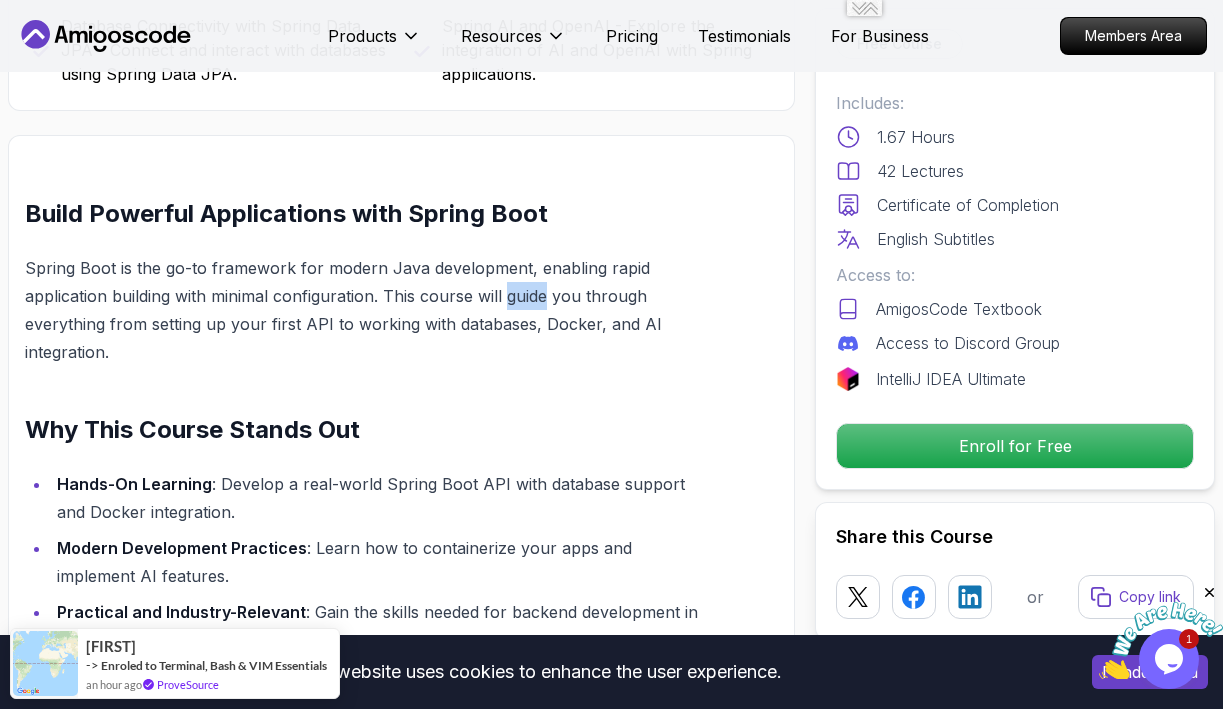 click on "Spring Boot is the go-to framework for modern Java development, enabling rapid application building with minimal configuration. This course will guide you through everything from setting up your first API to working with databases, Docker, and AI integration." at bounding box center (364, 310) 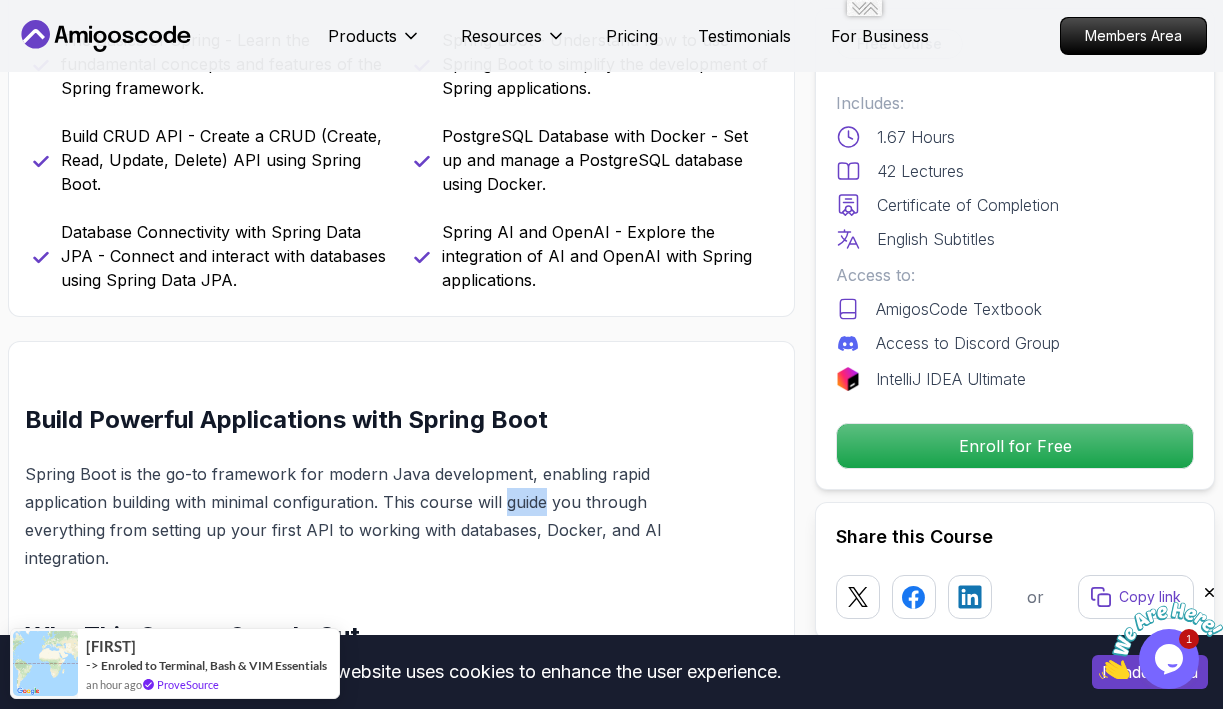 scroll, scrollTop: 889, scrollLeft: 0, axis: vertical 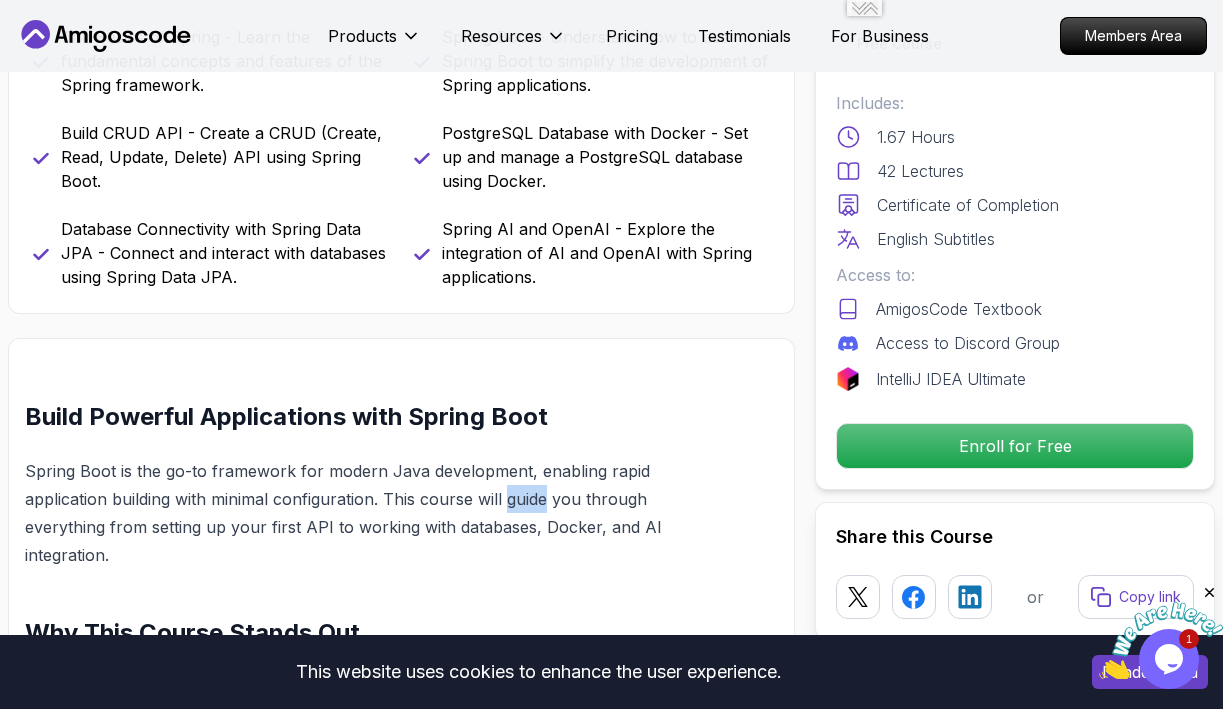 click on "Build CRUD API - Create a CRUD (Create, Read, Update, Delete) API using Spring Boot." at bounding box center [225, 157] 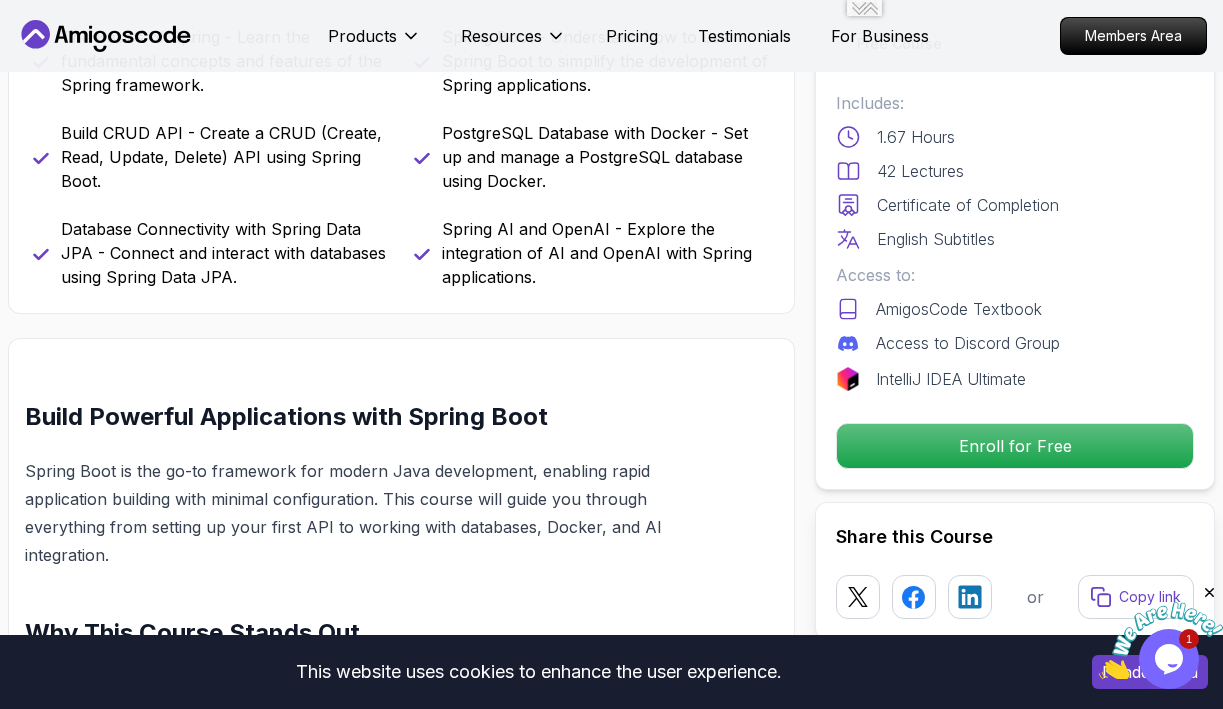 click on "Build CRUD API - Create a CRUD (Create, Read, Update, Delete) API using Spring Boot." at bounding box center (225, 157) 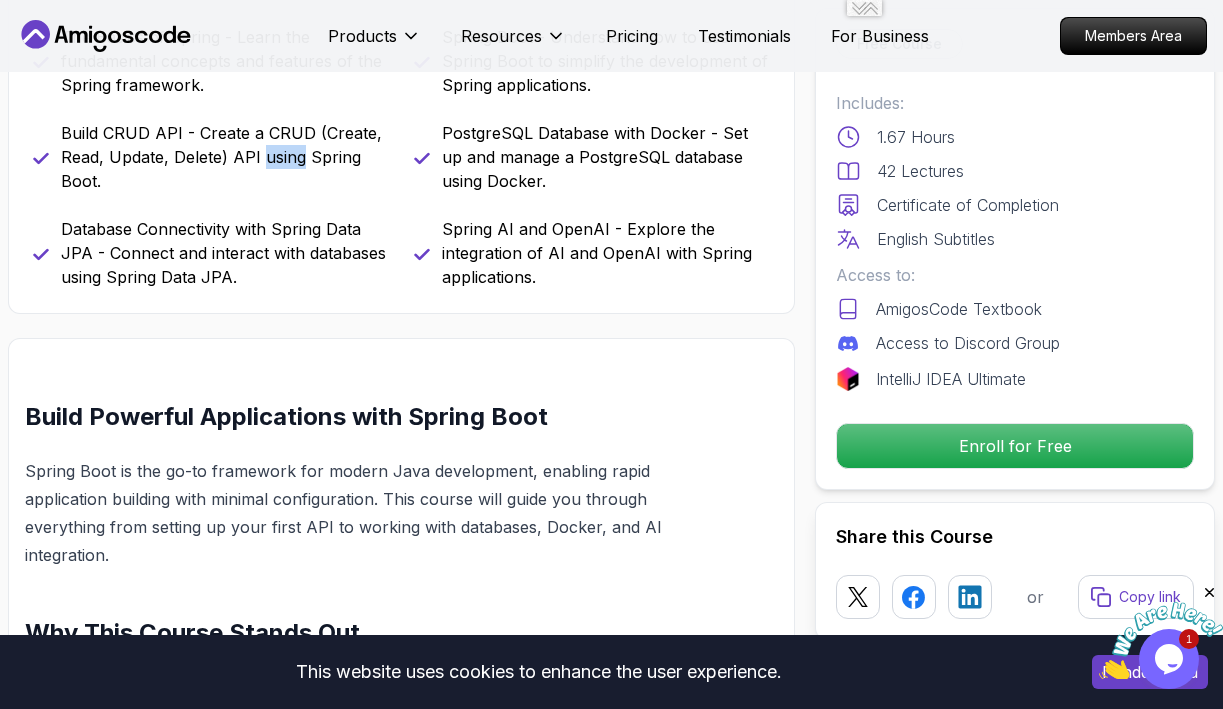 click on "Build CRUD API - Create a CRUD (Create, Read, Update, Delete) API using Spring Boot." at bounding box center (225, 157) 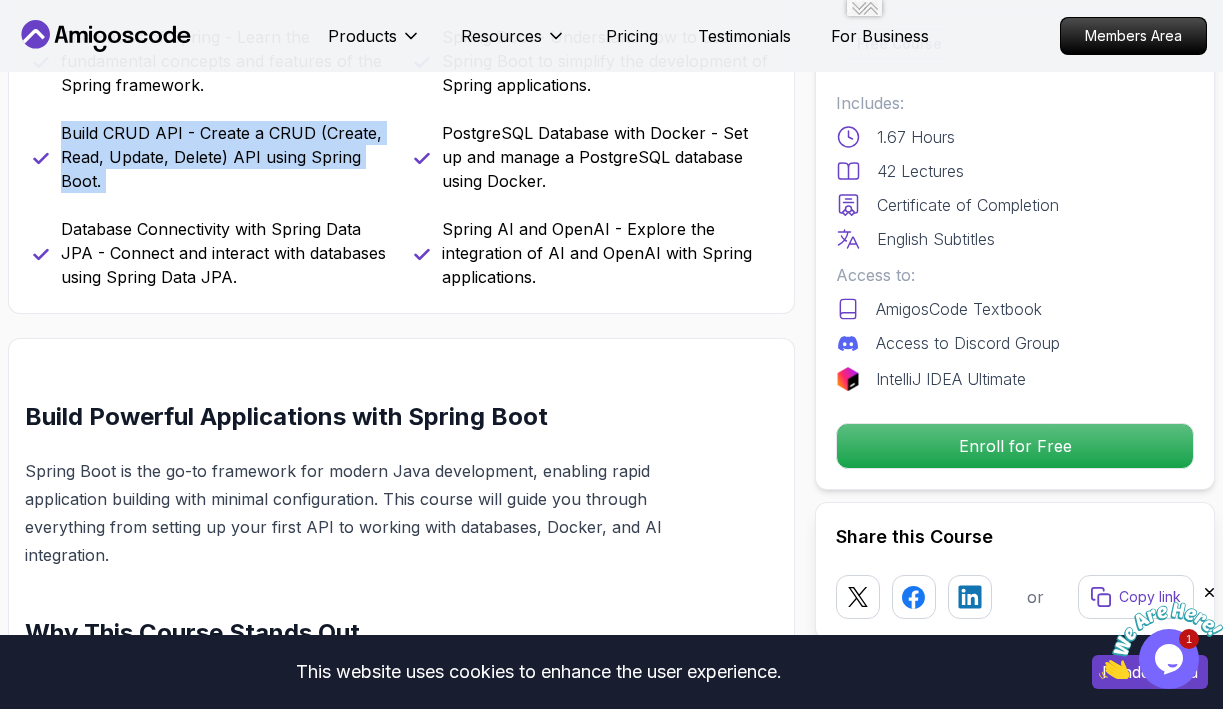 click on "Build CRUD API - Create a CRUD (Create, Read, Update, Delete) API using Spring Boot." at bounding box center [225, 157] 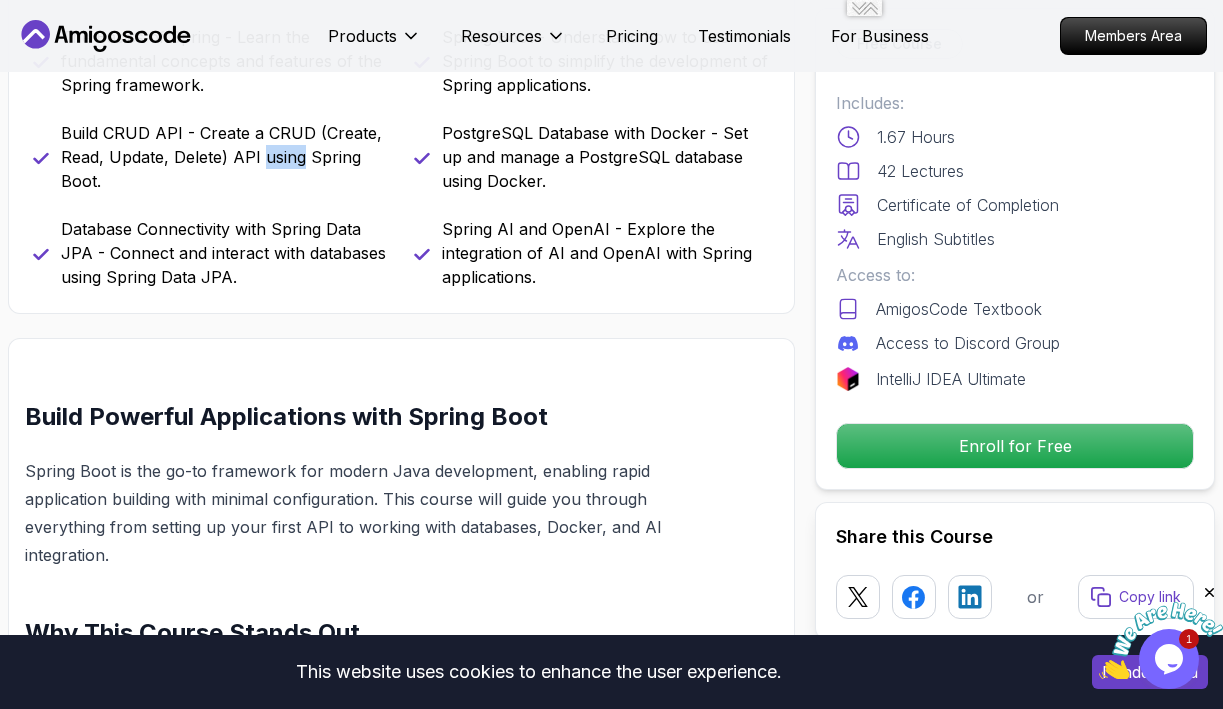 click on "Build CRUD API - Create a CRUD (Create, Read, Update, Delete) API using Spring Boot." at bounding box center (225, 157) 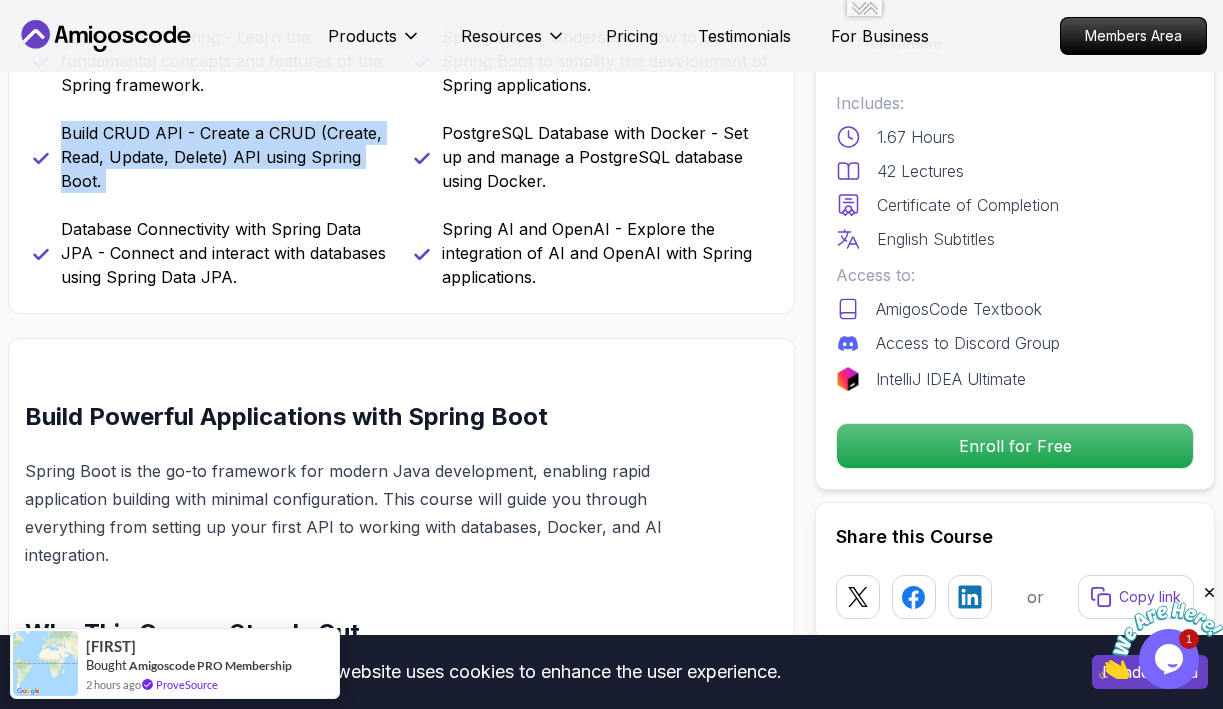 click on "Build CRUD API - Create a CRUD (Create, Read, Update, Delete) API using Spring Boot." at bounding box center [225, 157] 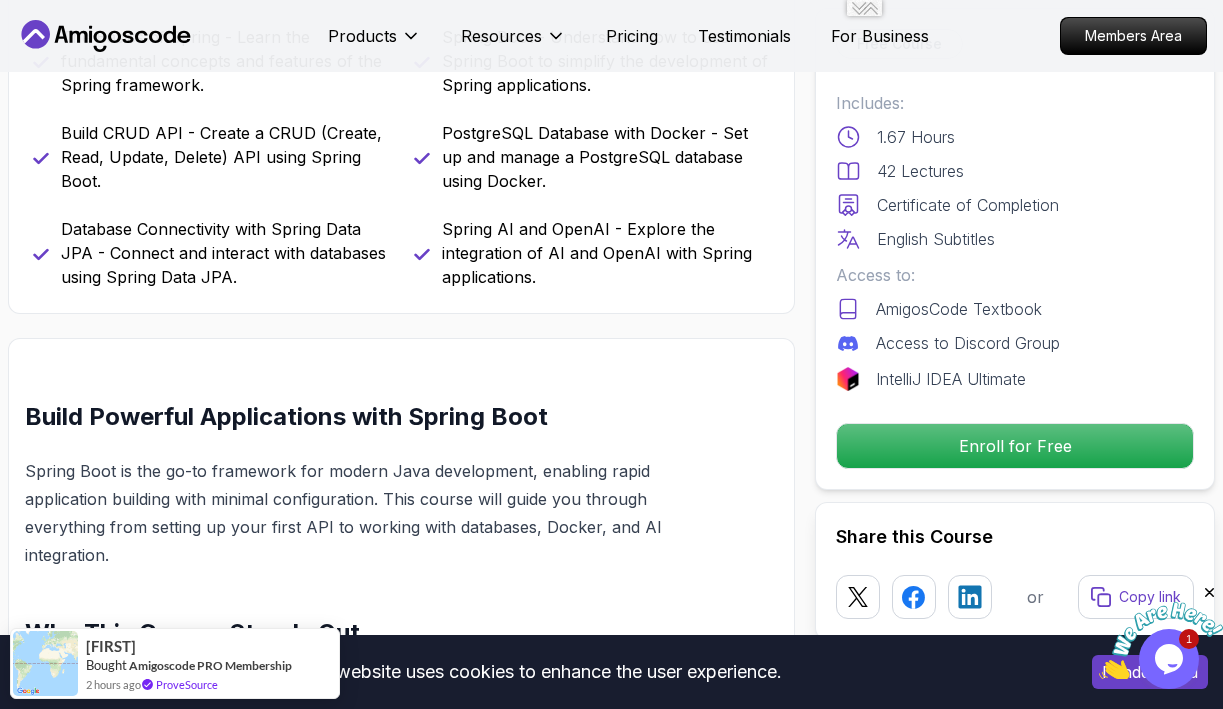 click on "Database Connectivity with Spring Data JPA - Connect and interact with databases using Spring Data JPA." at bounding box center (225, 253) 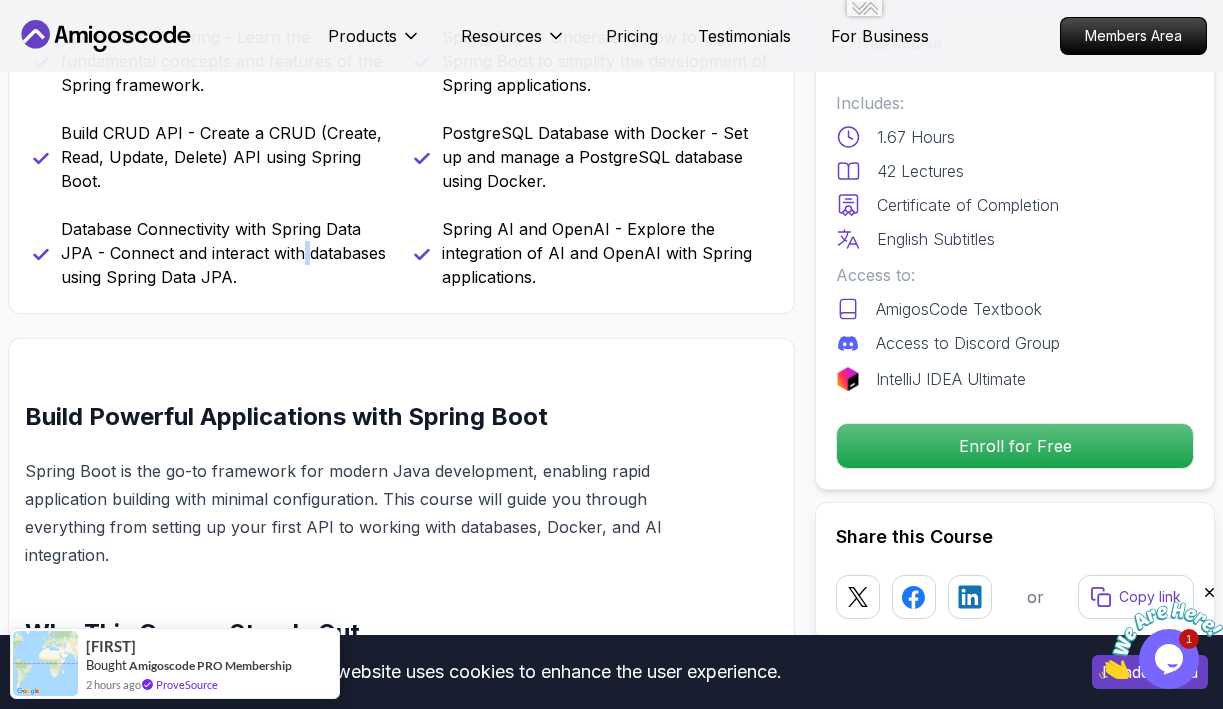click on "Database Connectivity with Spring Data JPA - Connect and interact with databases using Spring Data JPA." at bounding box center (225, 253) 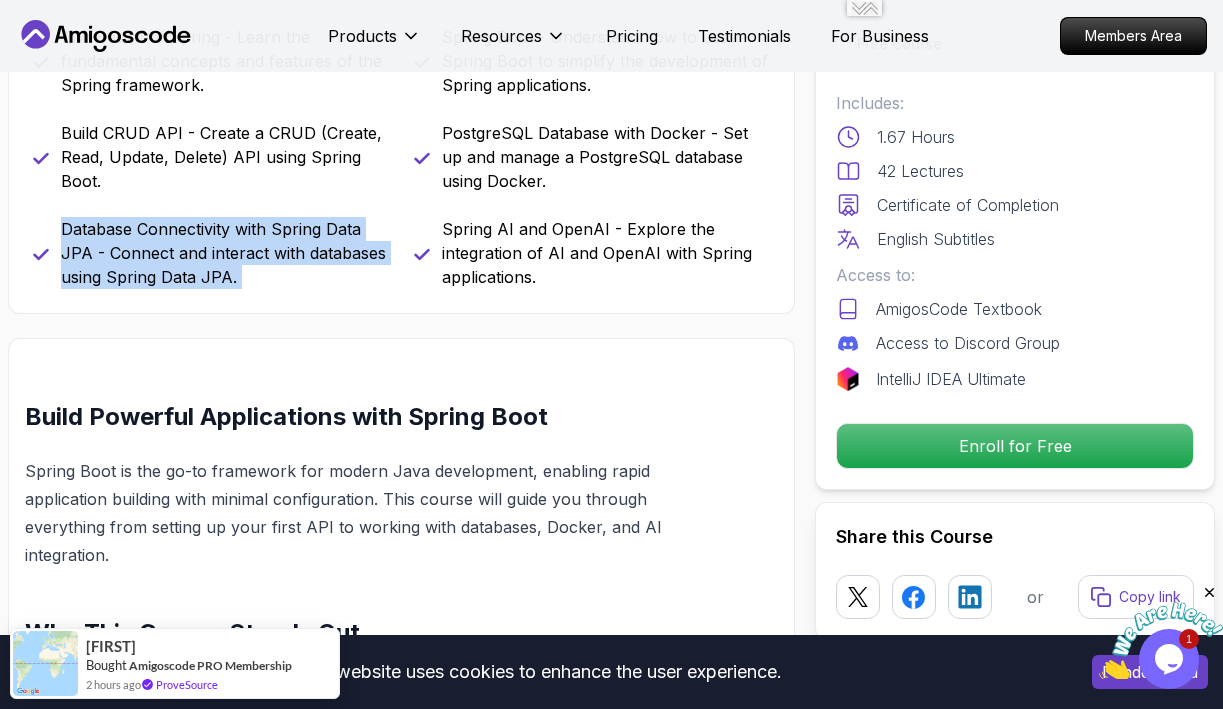 click on "Database Connectivity with Spring Data JPA - Connect and interact with databases using Spring Data JPA." at bounding box center [225, 253] 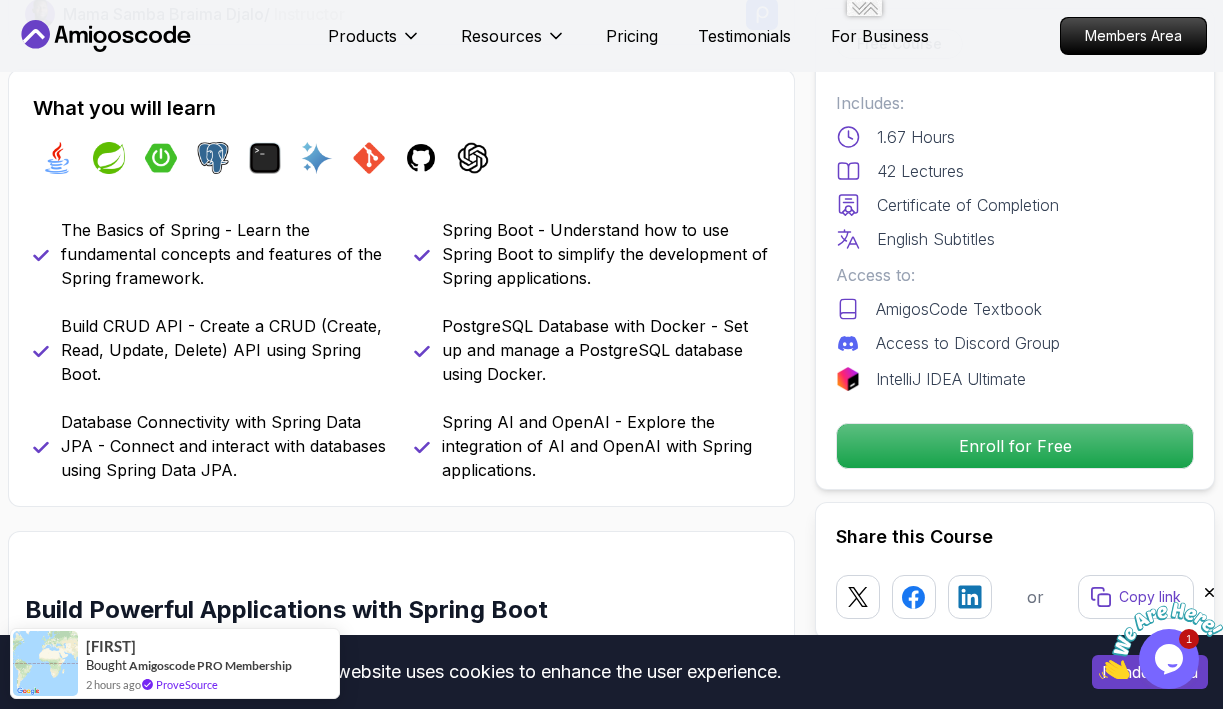 scroll, scrollTop: 689, scrollLeft: 0, axis: vertical 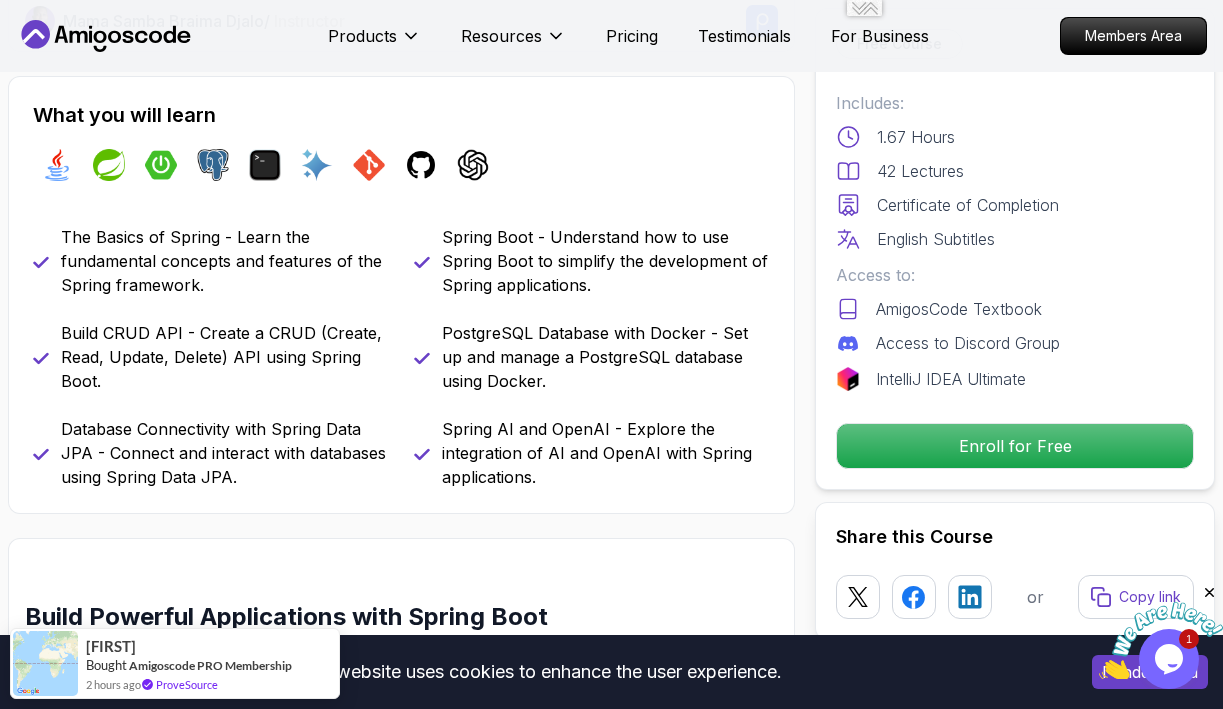 click on "The Basics of Spring - Learn the fundamental concepts and features of the Spring framework." at bounding box center (225, 261) 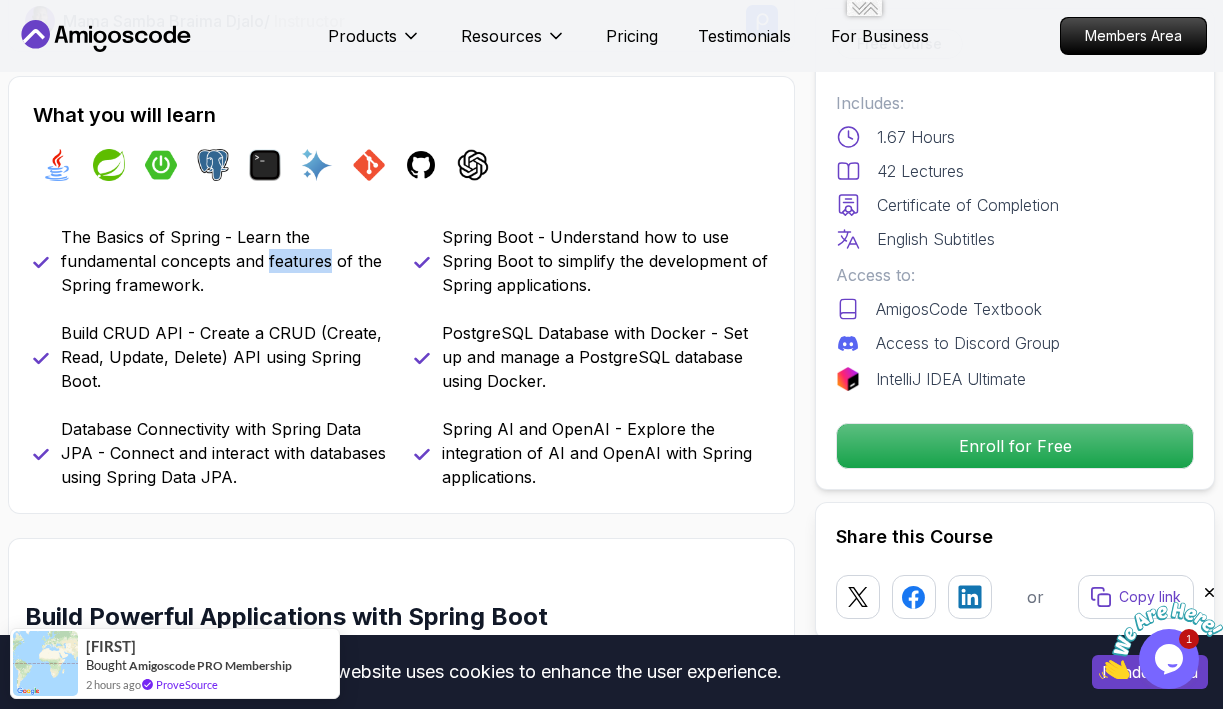 click on "The Basics of Spring - Learn the fundamental concepts and features of the Spring framework." at bounding box center (225, 261) 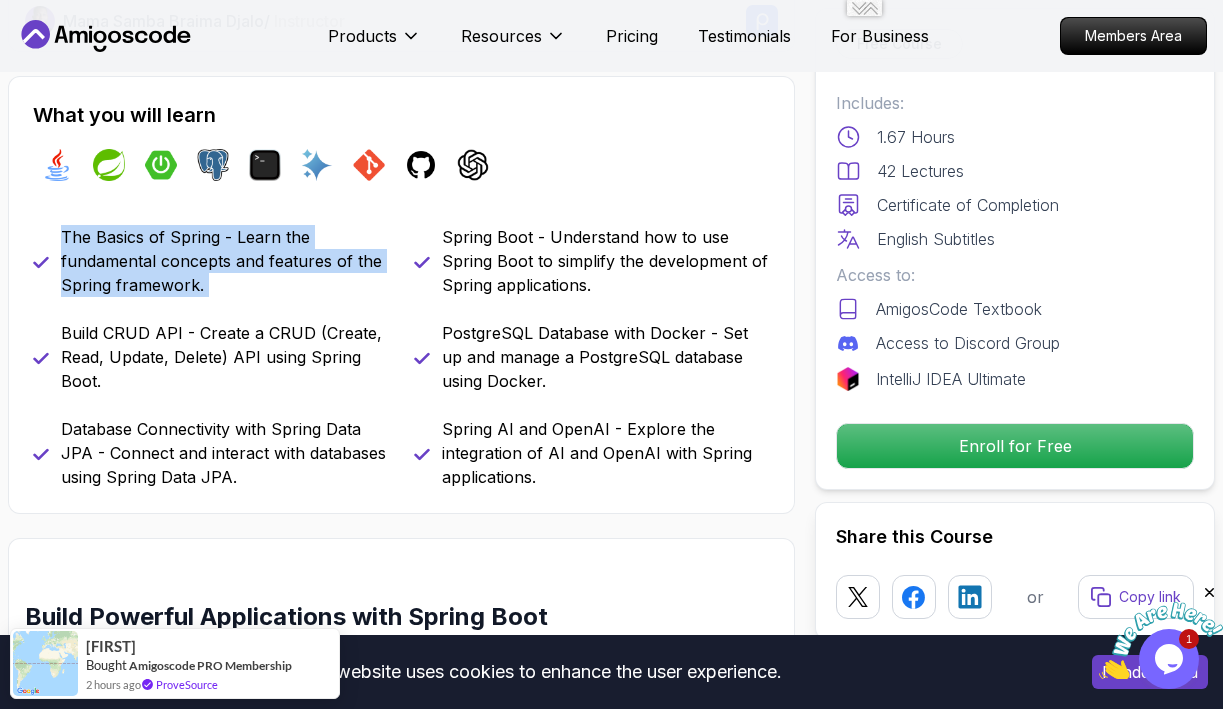 click on "The Basics of Spring - Learn the fundamental concepts and features of the Spring framework." at bounding box center (225, 261) 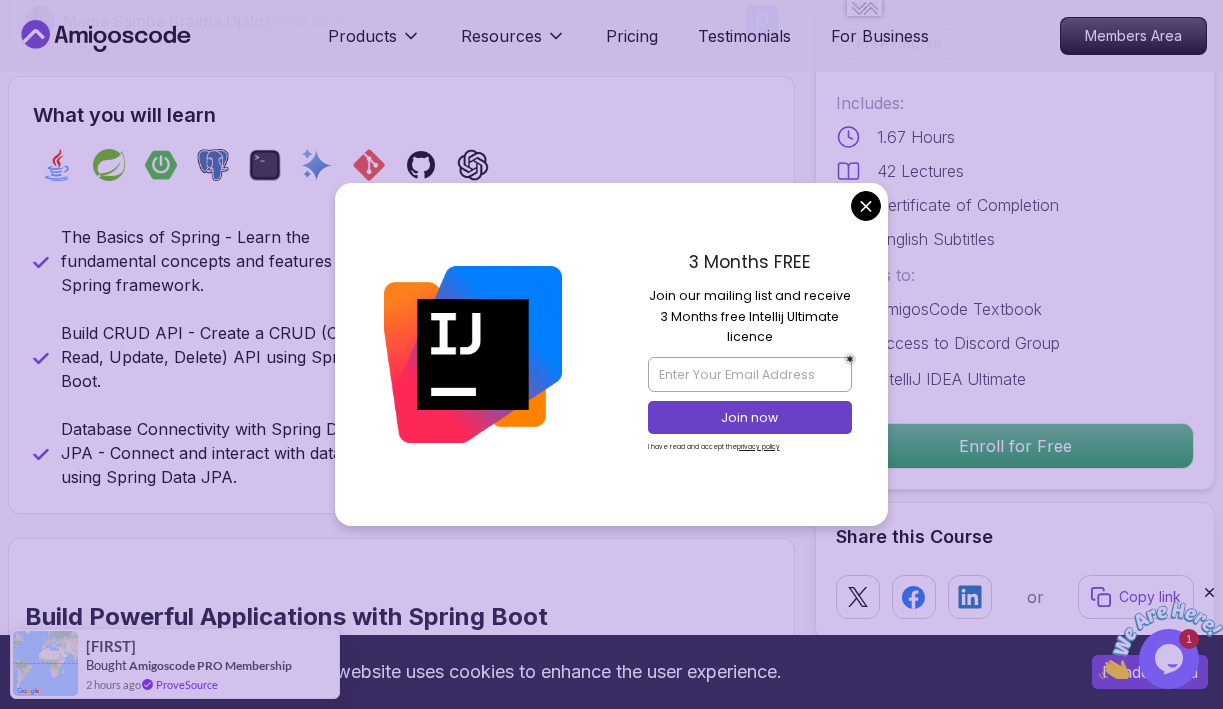 click at bounding box center (473, 354) 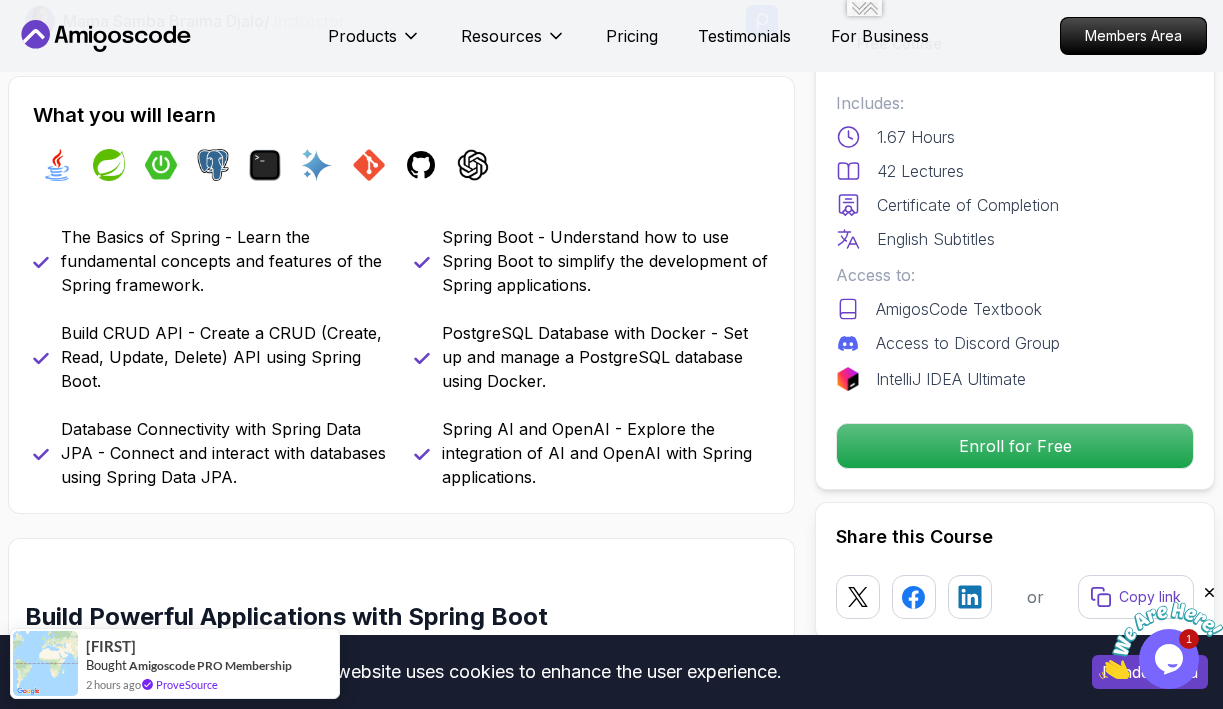 click on "https://amigoscode.com/courses/spring-boot/spring-boot-for-beginners       Permalink               This website uses cookies to enhance the user experience. I understand Products Resources Pricing Testimonials For Business Members Area Products Resources Pricing Testimonials For Business Members Area Spring Boot for Beginners Build a CRUD API with Spring Boot and PostgreSQL database using Spring Data JPA and Spring AI Mama Samba Braima Djalo  /   Instructor Free Course Includes: 1.67 Hours 42 Lectures Certificate of Completion English Subtitles Access to: AmigosCode Textbook Access to Discord Group IntelliJ IDEA Ultimate Enroll for Free Share this Course or Copy link Got a Team of 5 or More? With one subscription, give your entire team access to all courses and features. Check our Business Plan Mama Samba Braima Djalo  /   Instructor What you will learn java spring spring-boot postgres terminal ai git github chatgpt Build Powerful Applications with Spring Boot" at bounding box center [611, 4573] 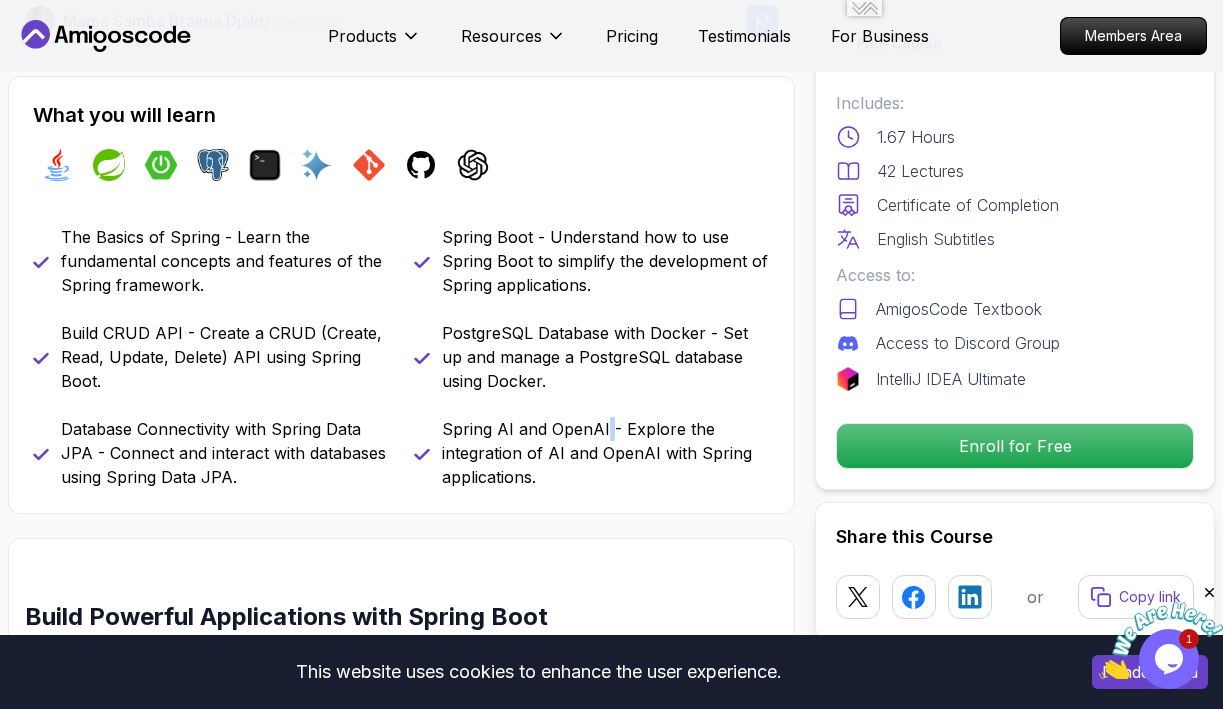 click on "Spring AI and OpenAI - Explore the integration of AI and OpenAI with Spring applications." at bounding box center [606, 453] 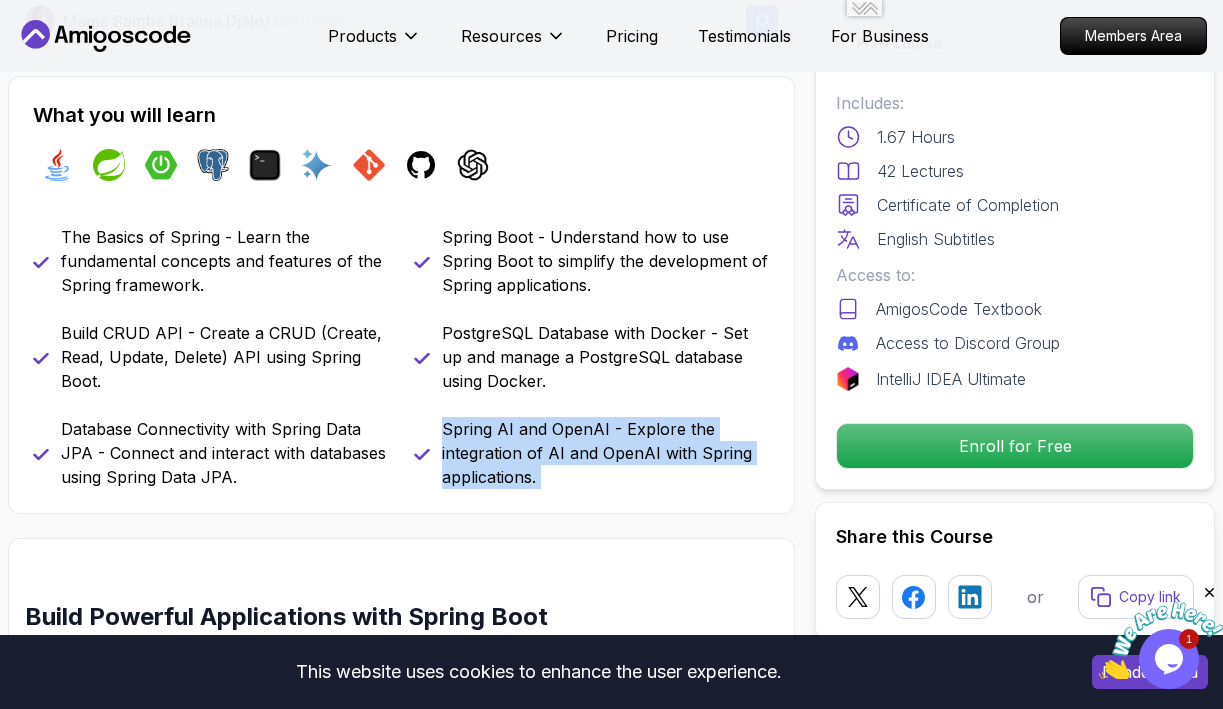 click on "Spring AI and OpenAI - Explore the integration of AI and OpenAI with Spring applications." at bounding box center (606, 453) 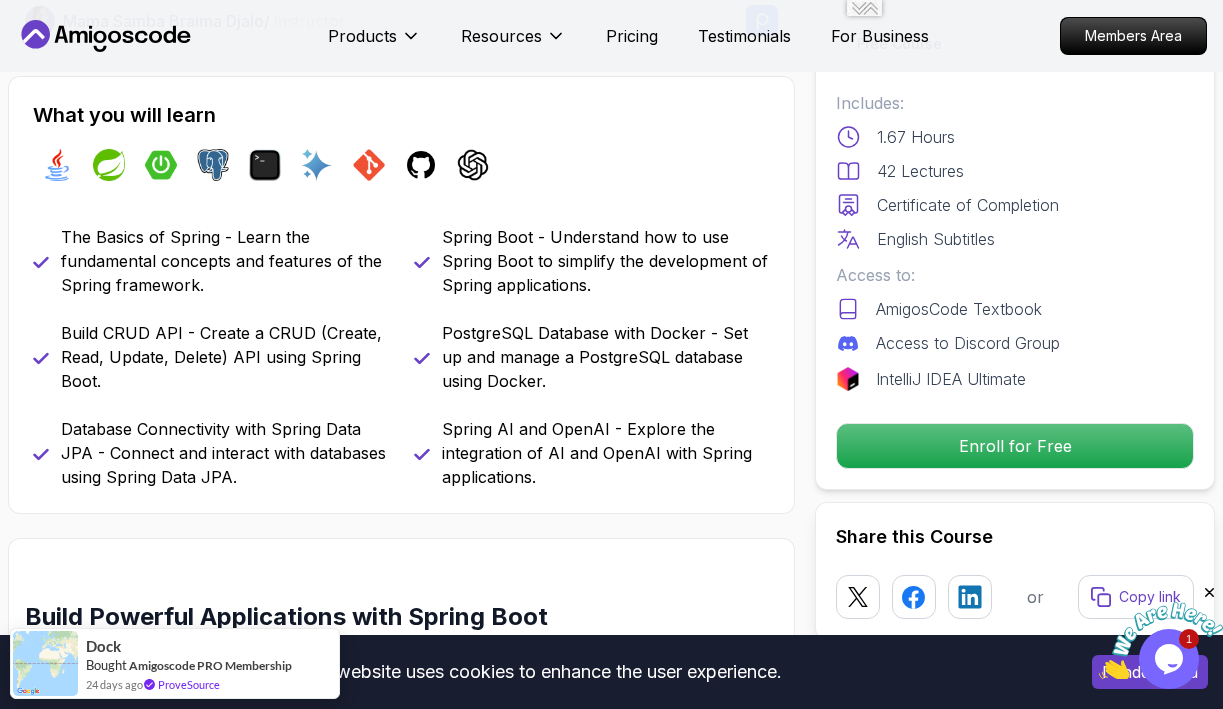 click on "PostgreSQL Database with Docker - Set up and manage a PostgreSQL database using Docker." at bounding box center [606, 357] 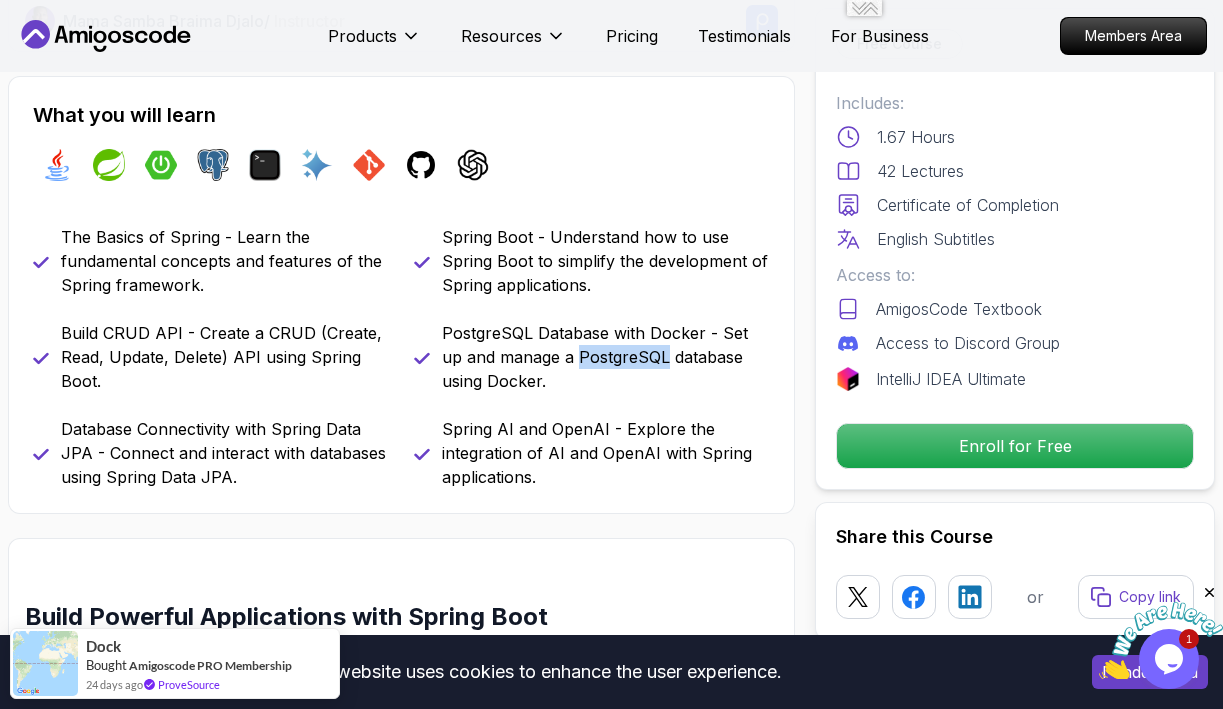 click on "PostgreSQL Database with Docker - Set up and manage a PostgreSQL database using Docker." at bounding box center (606, 357) 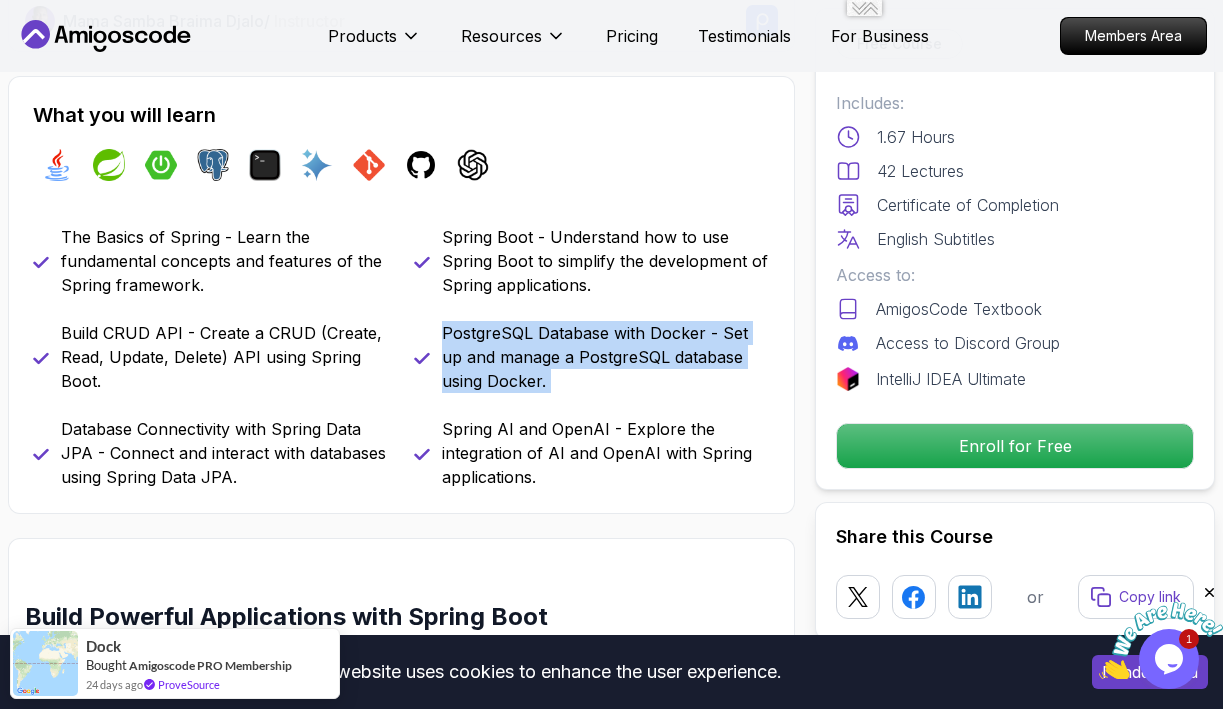 click on "PostgreSQL Database with Docker - Set up and manage a PostgreSQL database using Docker." at bounding box center [606, 357] 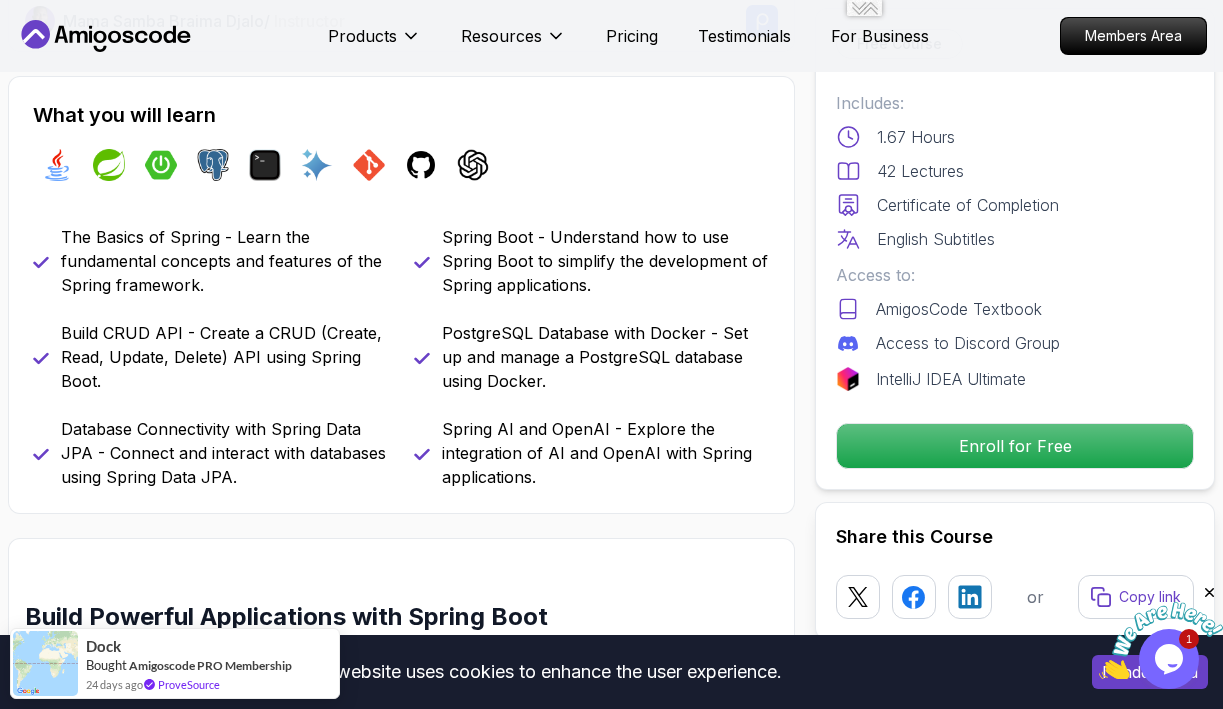 click on "Database Connectivity with Spring Data JPA - Connect and interact with databases using Spring Data JPA." at bounding box center [225, 453] 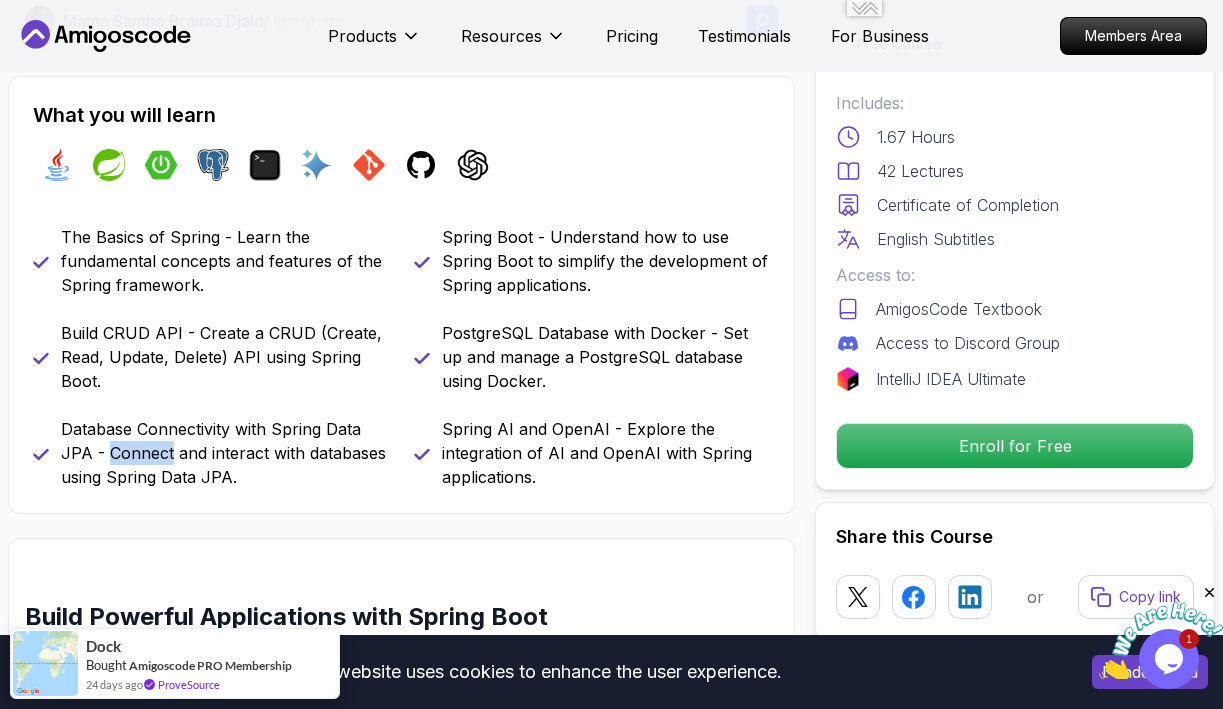 click on "Database Connectivity with Spring Data JPA - Connect and interact with databases using Spring Data JPA." at bounding box center (225, 453) 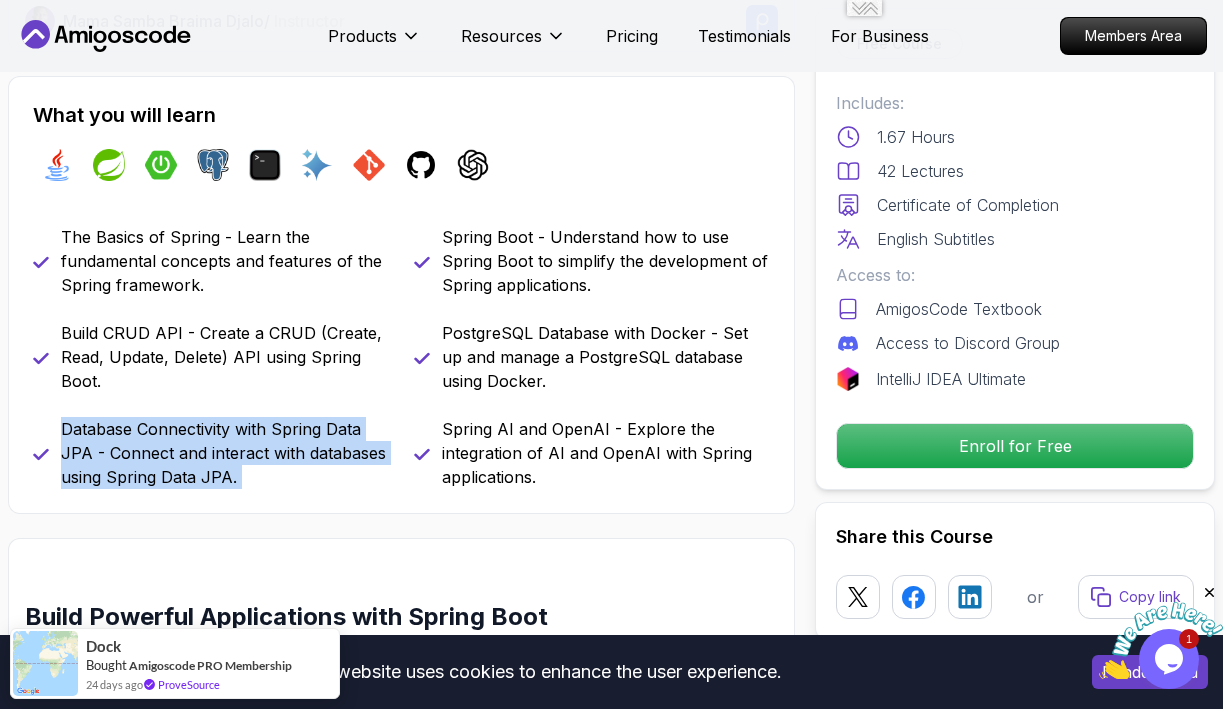 click on "Database Connectivity with Spring Data JPA - Connect and interact with databases using Spring Data JPA." at bounding box center [225, 453] 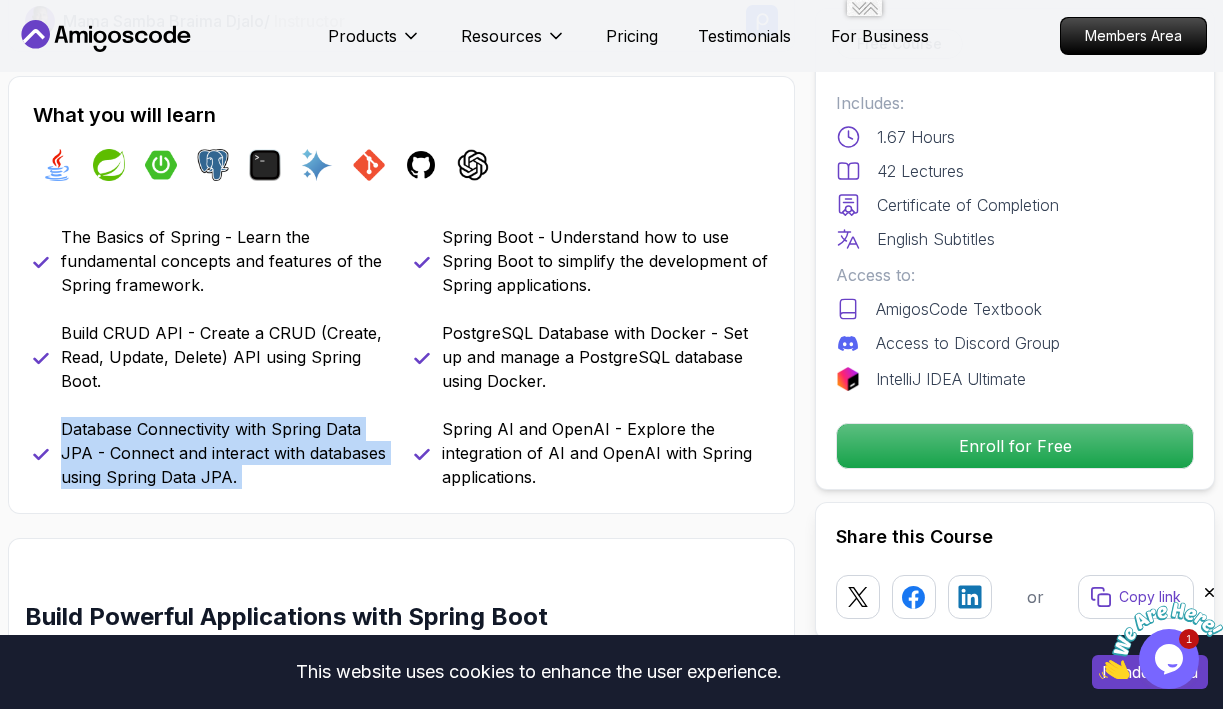 click on "Database Connectivity with Spring Data JPA - Connect and interact with databases using Spring Data JPA." at bounding box center [225, 453] 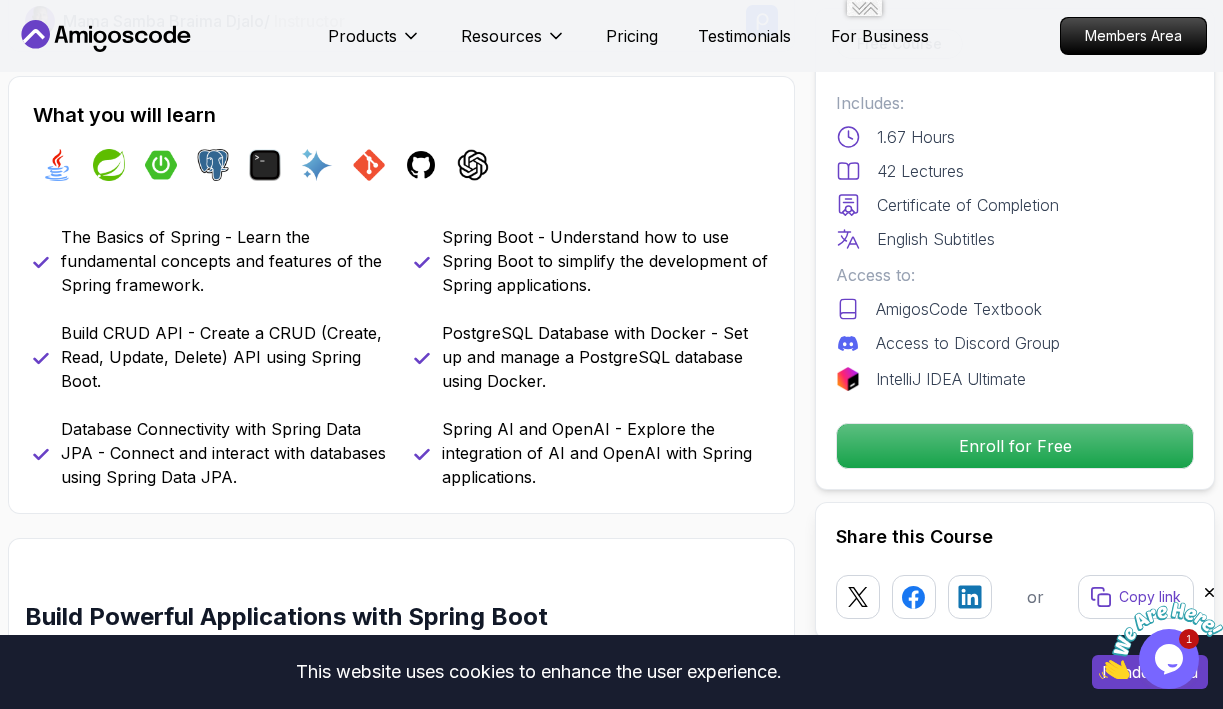 click on "Build CRUD API - Create a CRUD (Create, Read, Update, Delete) API using Spring Boot." at bounding box center [225, 357] 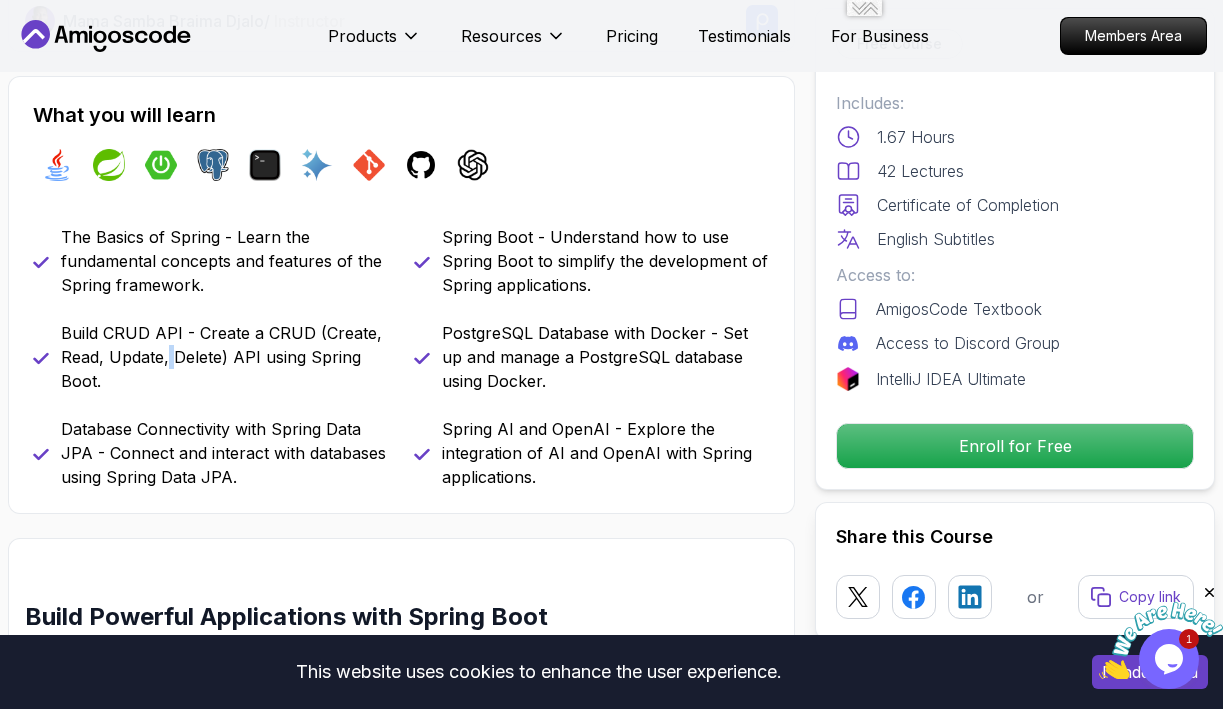 click on "Build CRUD API - Create a CRUD (Create, Read, Update, Delete) API using Spring Boot." at bounding box center (225, 357) 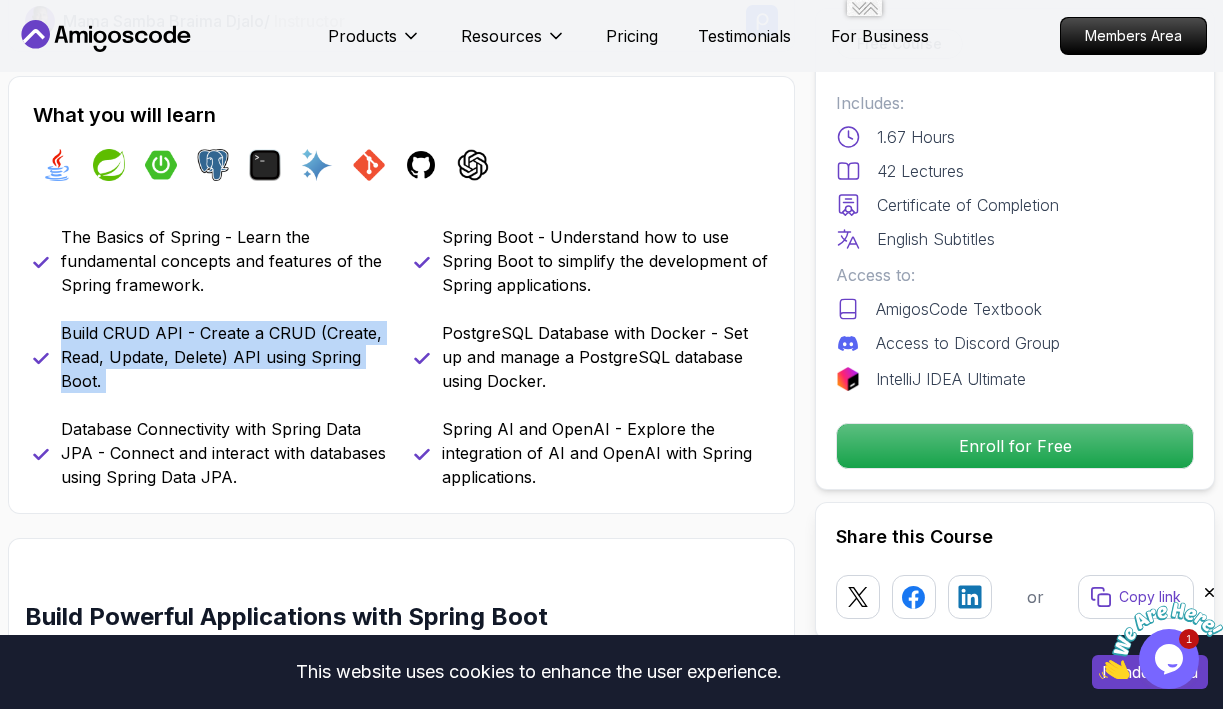 click on "Build CRUD API - Create a CRUD (Create, Read, Update, Delete) API using Spring Boot." at bounding box center (225, 357) 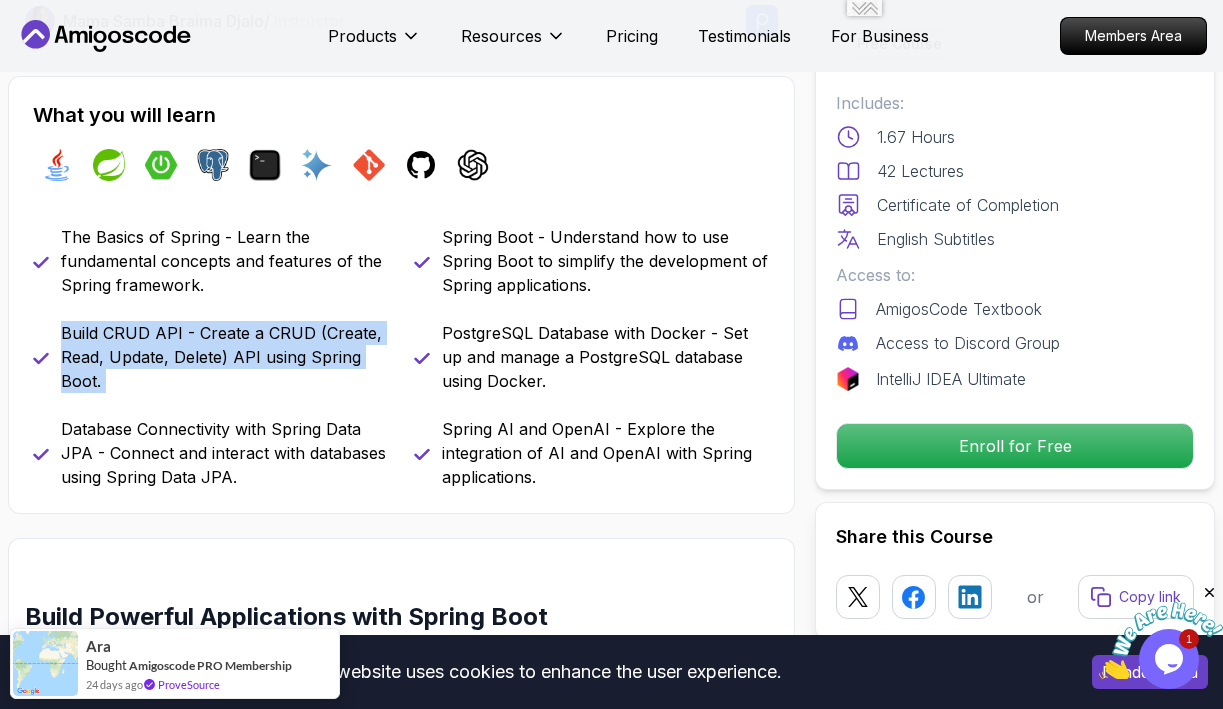 click on "Build CRUD API - Create a CRUD (Create, Read, Update, Delete) API using Spring Boot." at bounding box center (225, 357) 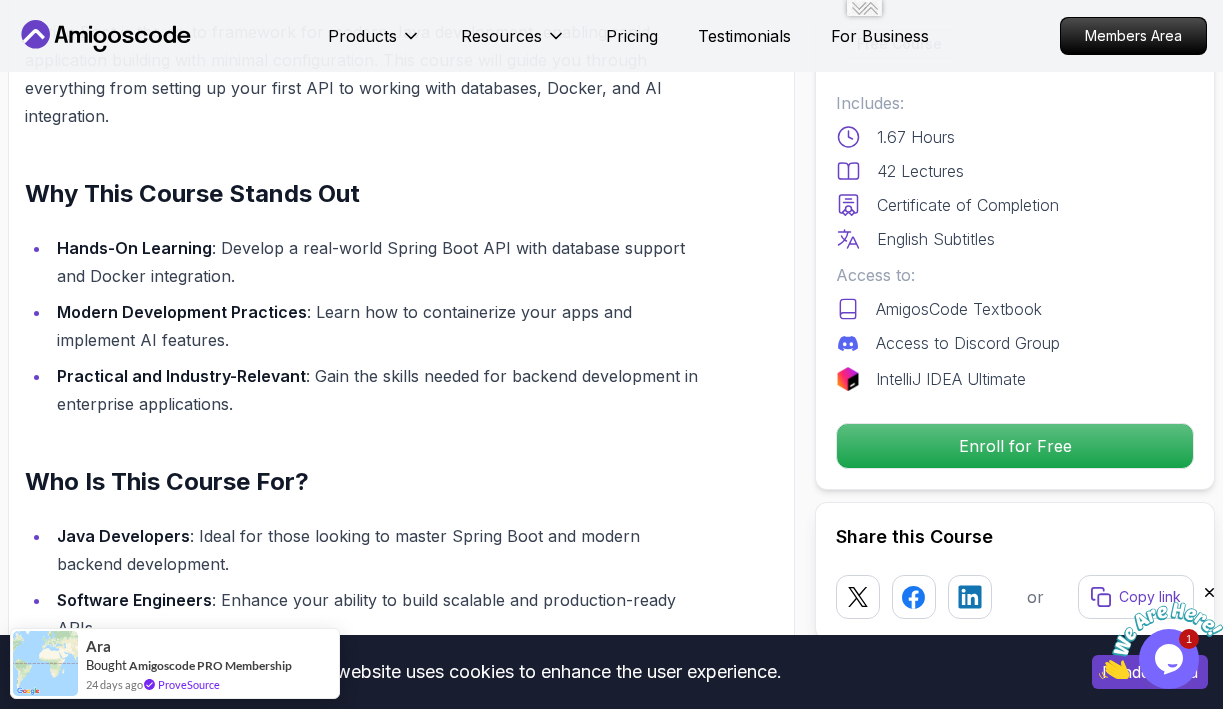 scroll, scrollTop: 1438, scrollLeft: 0, axis: vertical 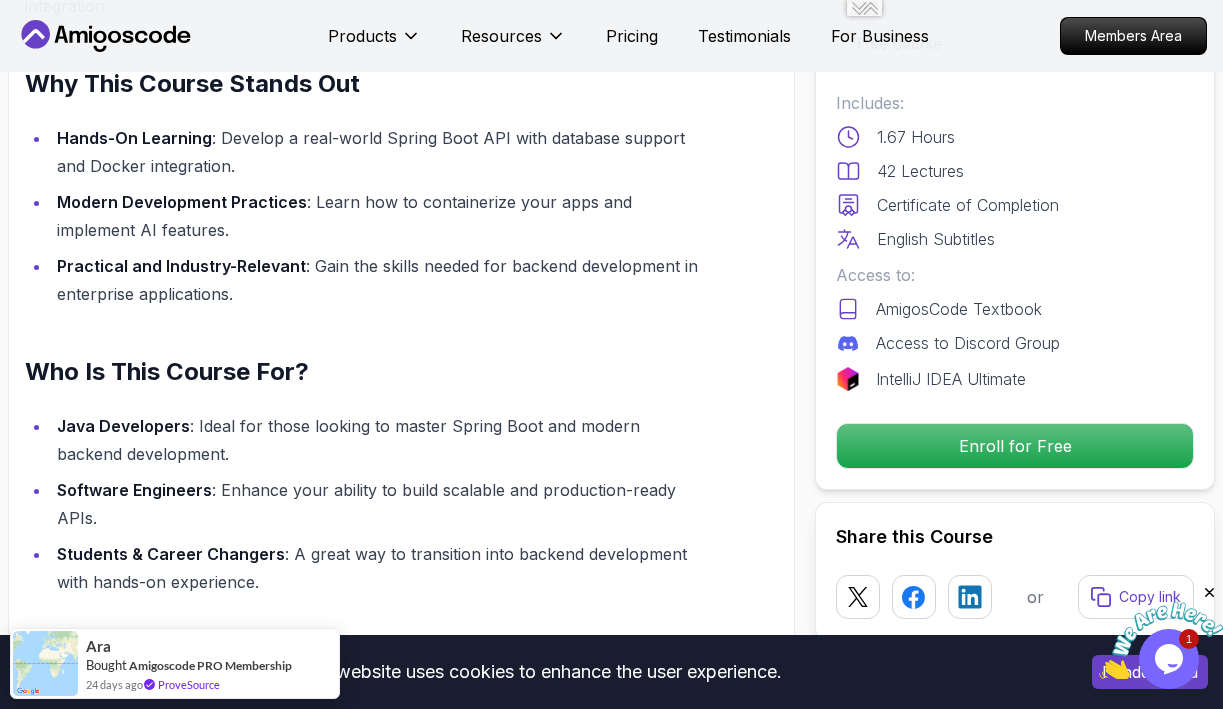 click on "Hands-On Learning : Develop a real-world Spring Boot API with database support and Docker integration." at bounding box center [377, 152] 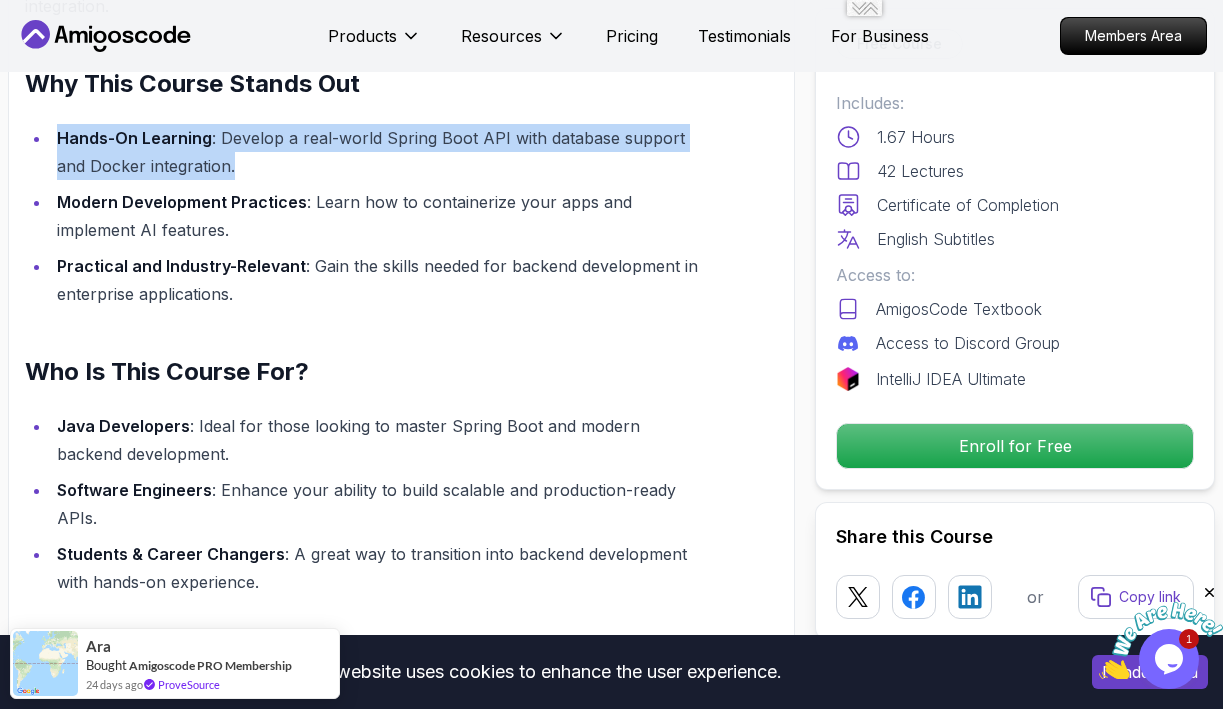 click on "Hands-On Learning : Develop a real-world Spring Boot API with database support and Docker integration." at bounding box center [377, 152] 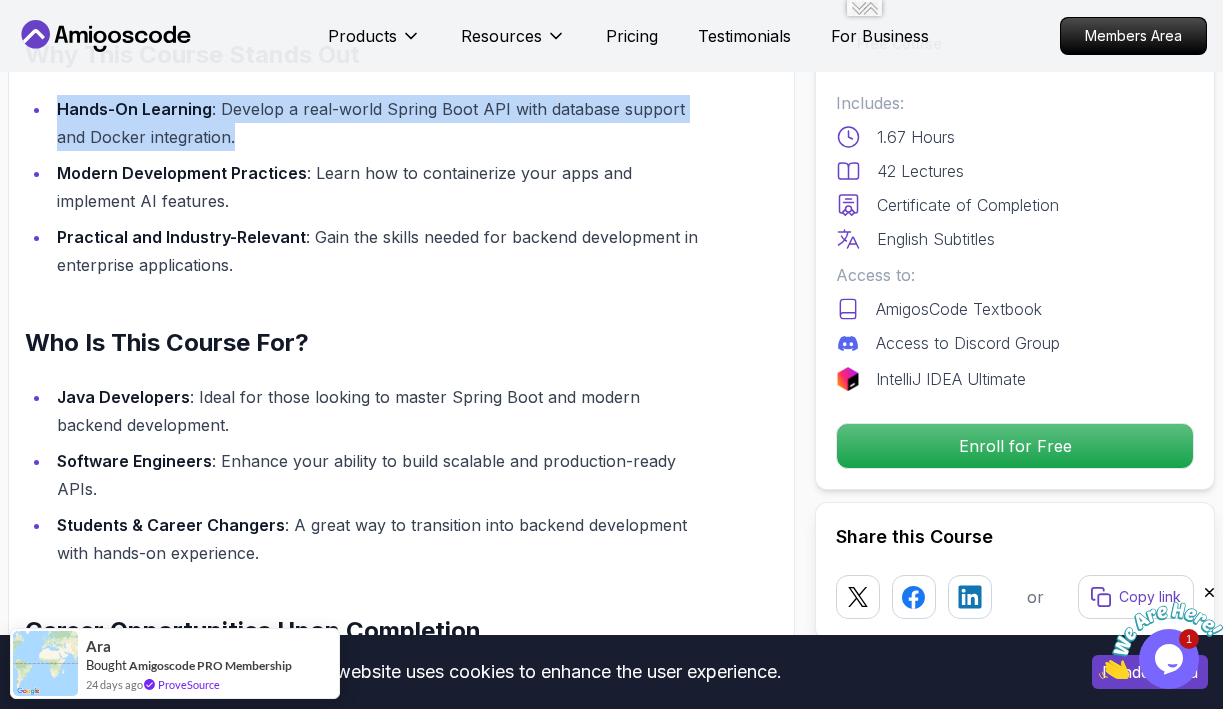 scroll, scrollTop: 1474, scrollLeft: 0, axis: vertical 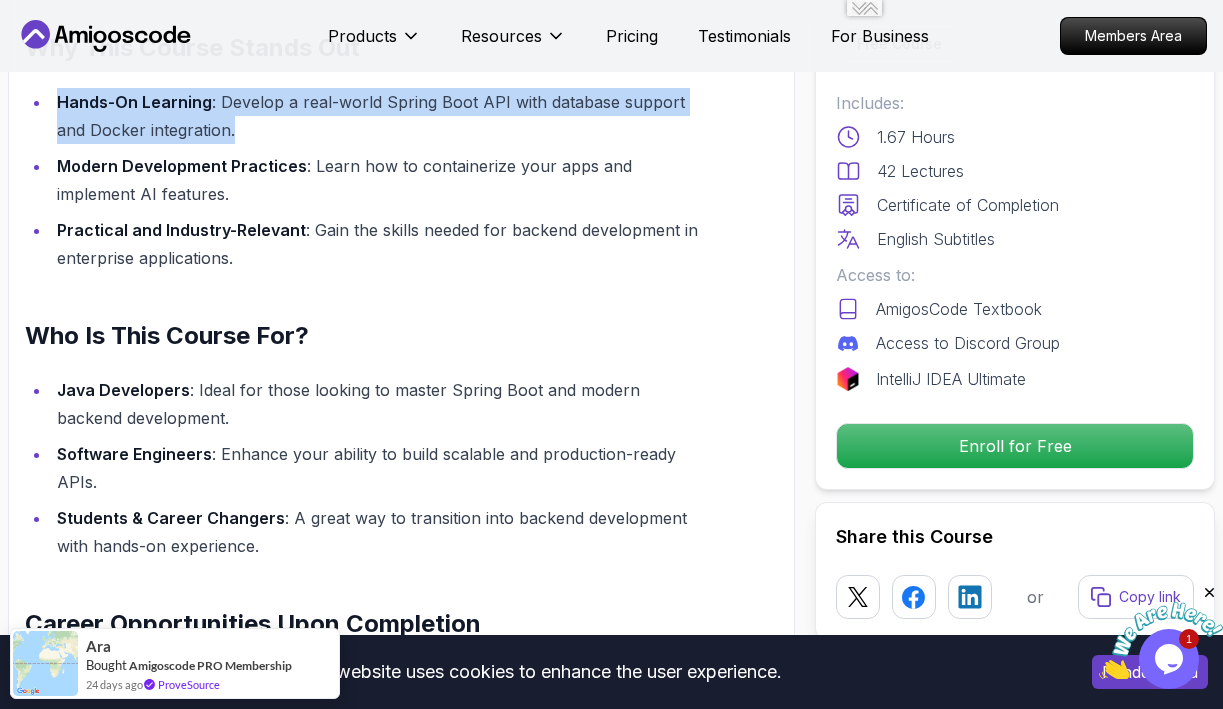 click on "Access to Discord Group" at bounding box center [968, 343] 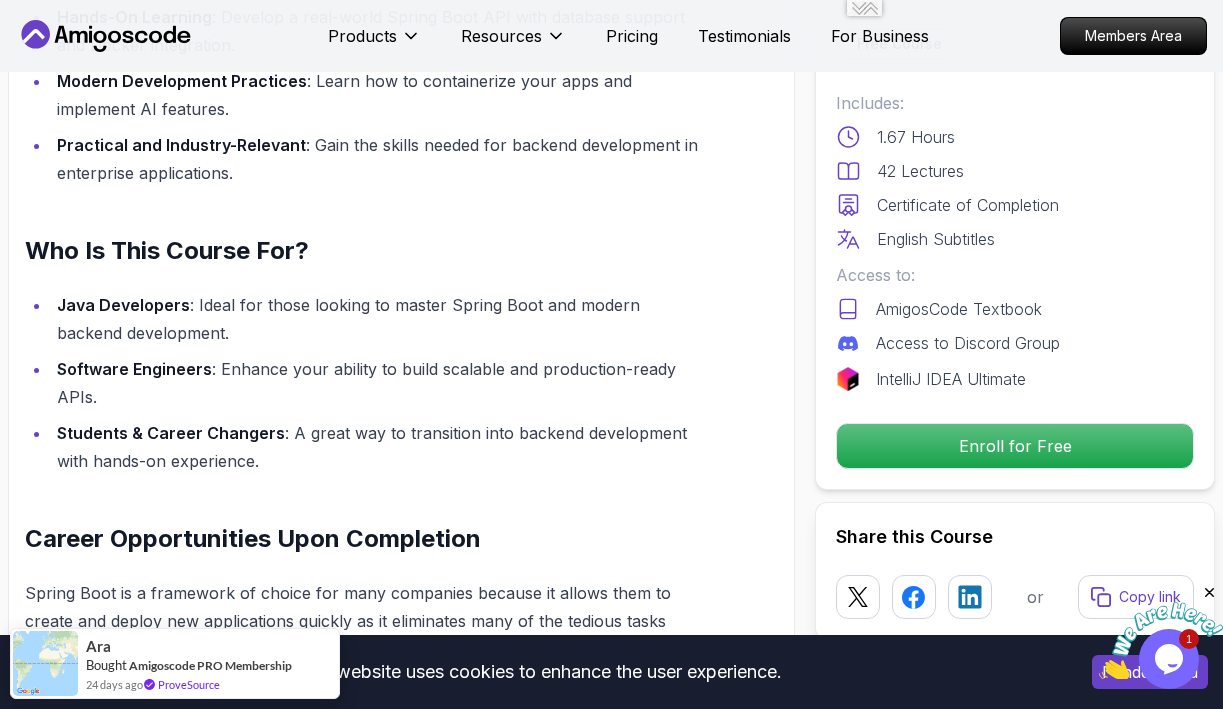scroll, scrollTop: 1578, scrollLeft: 0, axis: vertical 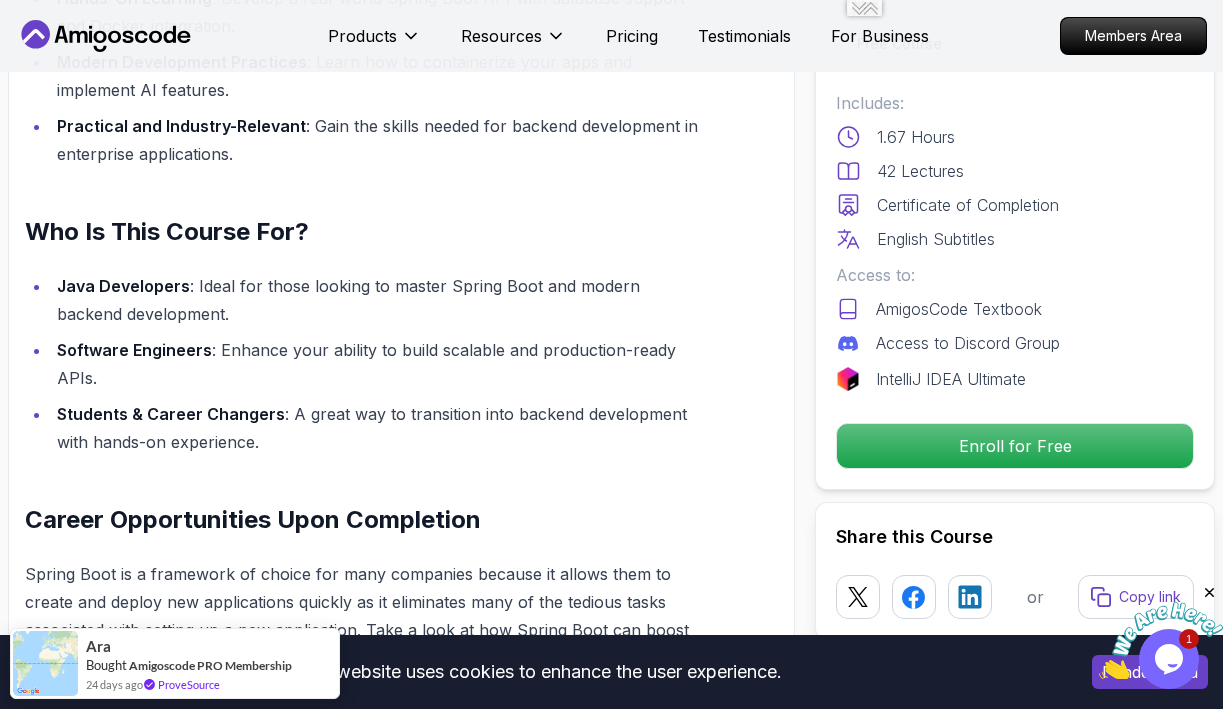 click on "Includes: 1.67 Hours 42 Lectures Certificate of Completion English Subtitles Access to: AmigosCode Textbook Access to Discord Group IntelliJ IDEA Ultimate" at bounding box center [1015, 241] 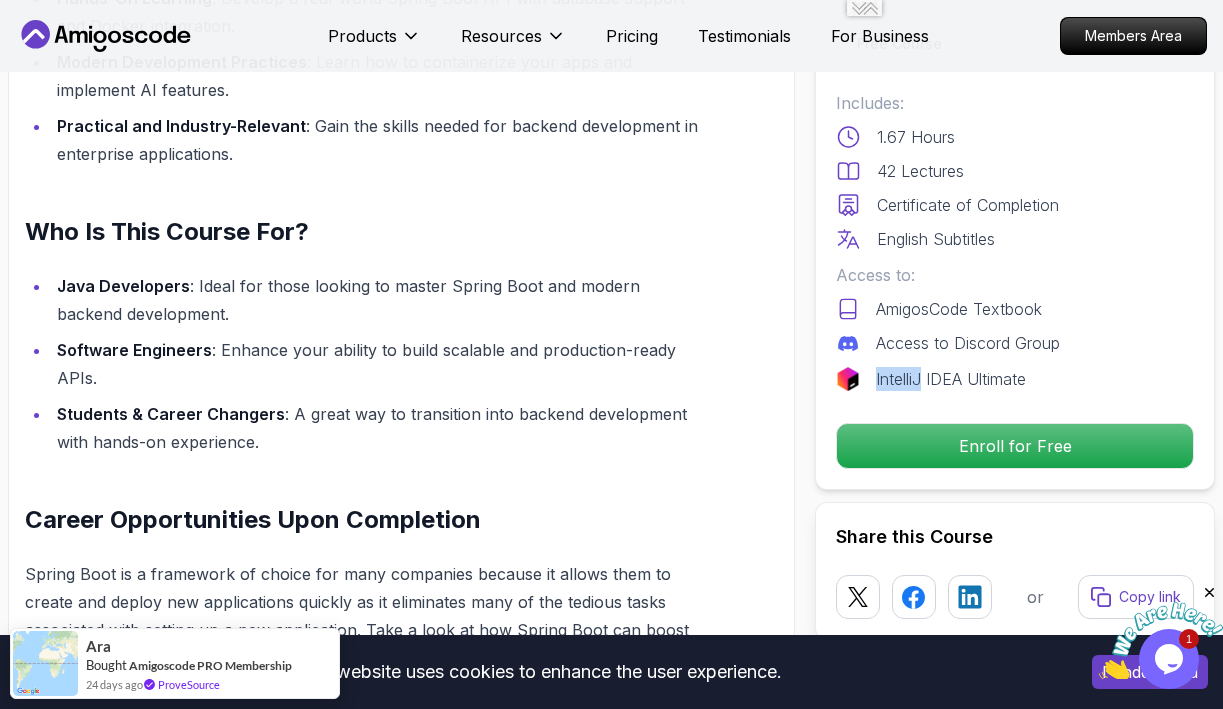 click on "Includes: 1.67 Hours 42 Lectures Certificate of Completion English Subtitles Access to: AmigosCode Textbook Access to Discord Group IntelliJ IDEA Ultimate" at bounding box center [1015, 241] 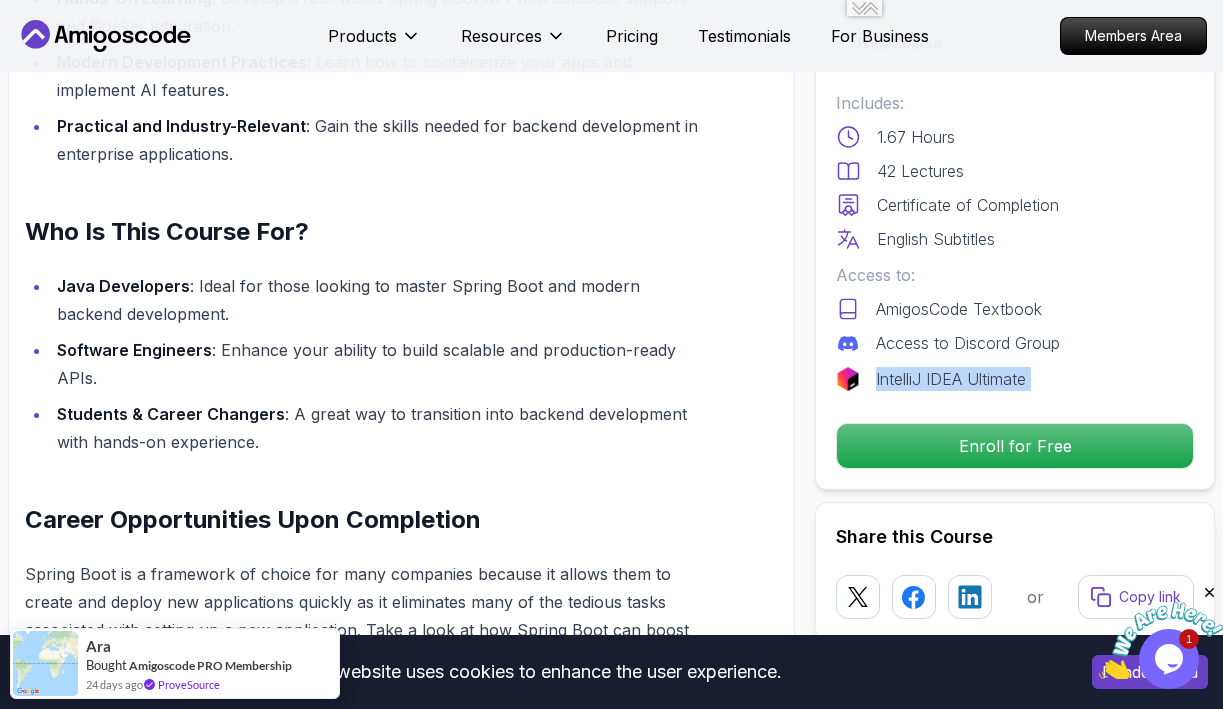 click on "Includes: 1.67 Hours 42 Lectures Certificate of Completion English Subtitles Access to: AmigosCode Textbook Access to Discord Group IntelliJ IDEA Ultimate" at bounding box center (1015, 241) 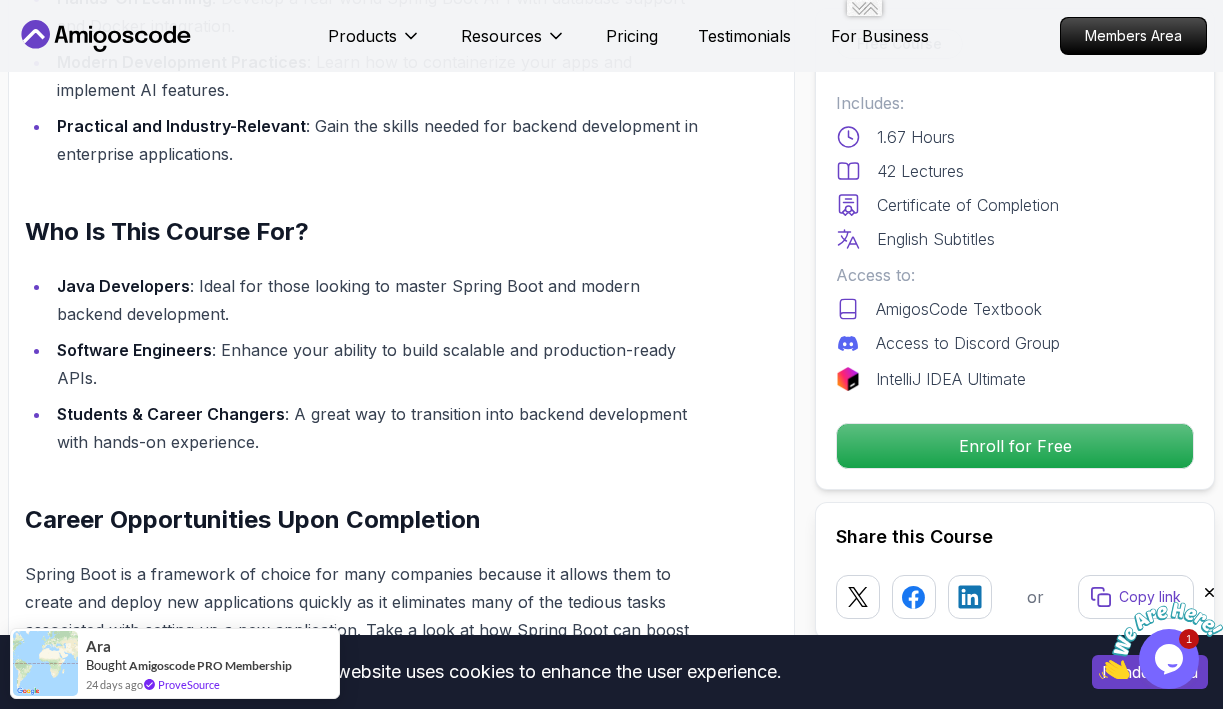 click on "Access to Discord Group" at bounding box center (968, 343) 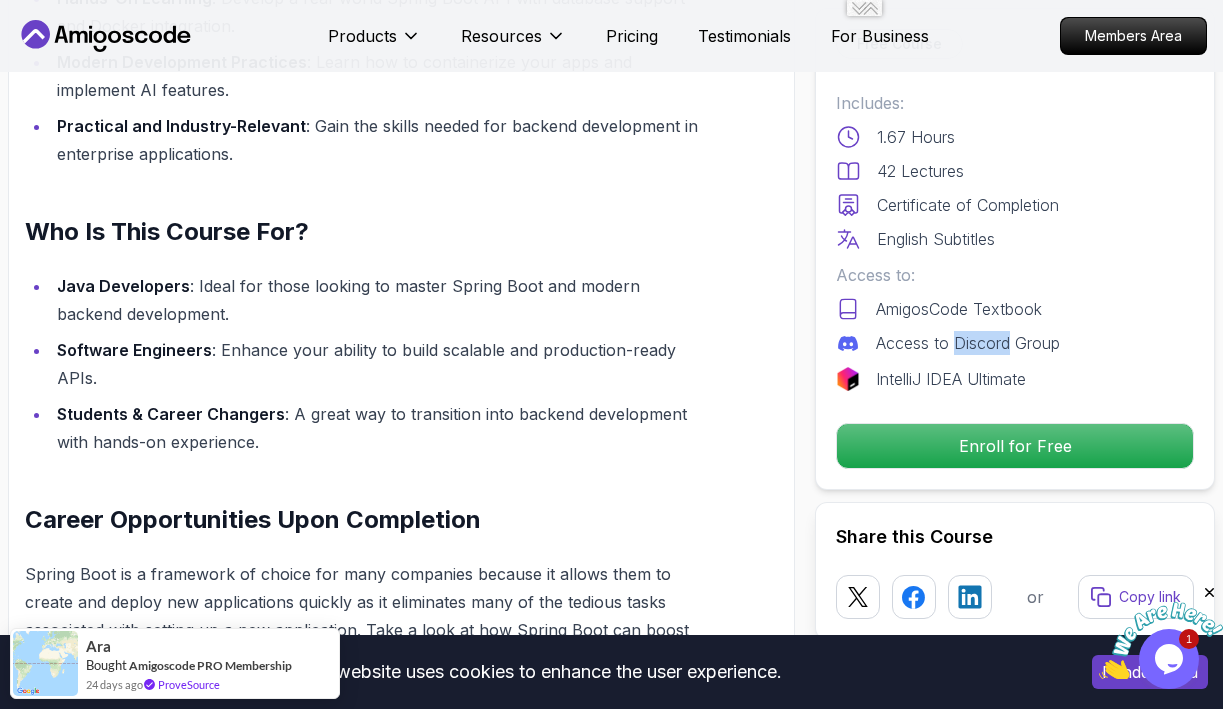 click on "Access to Discord Group" at bounding box center [968, 343] 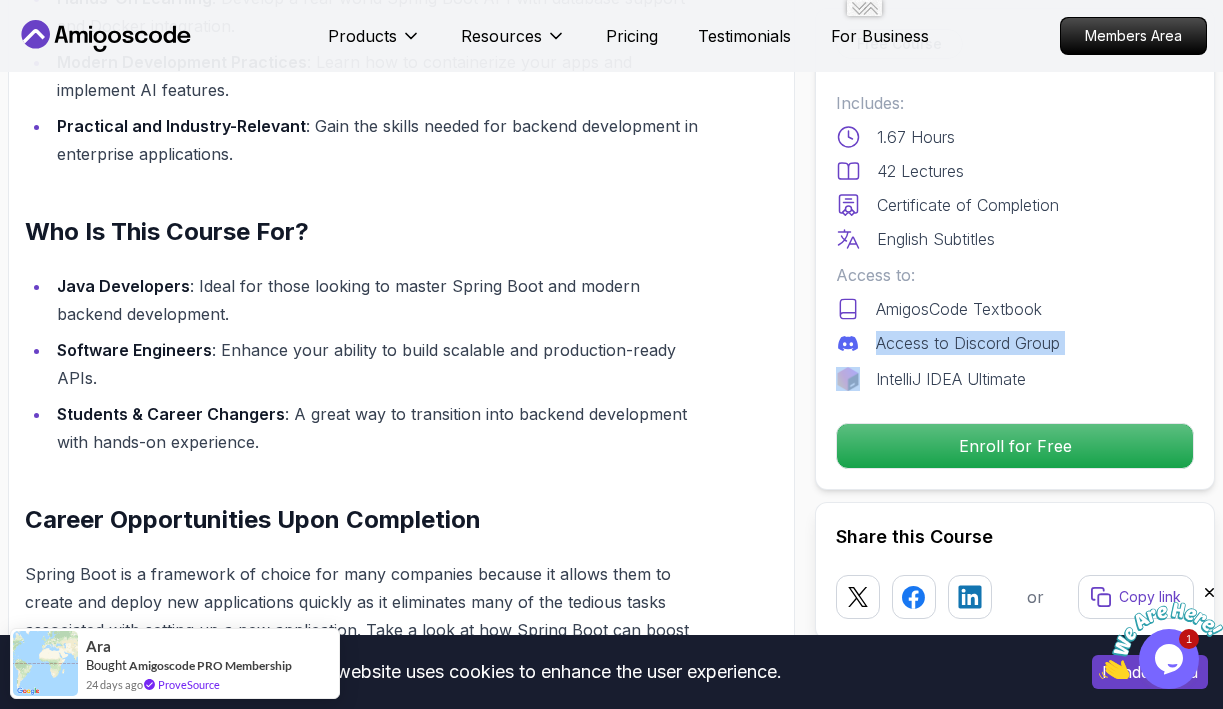 click on "Access to Discord Group" at bounding box center (968, 343) 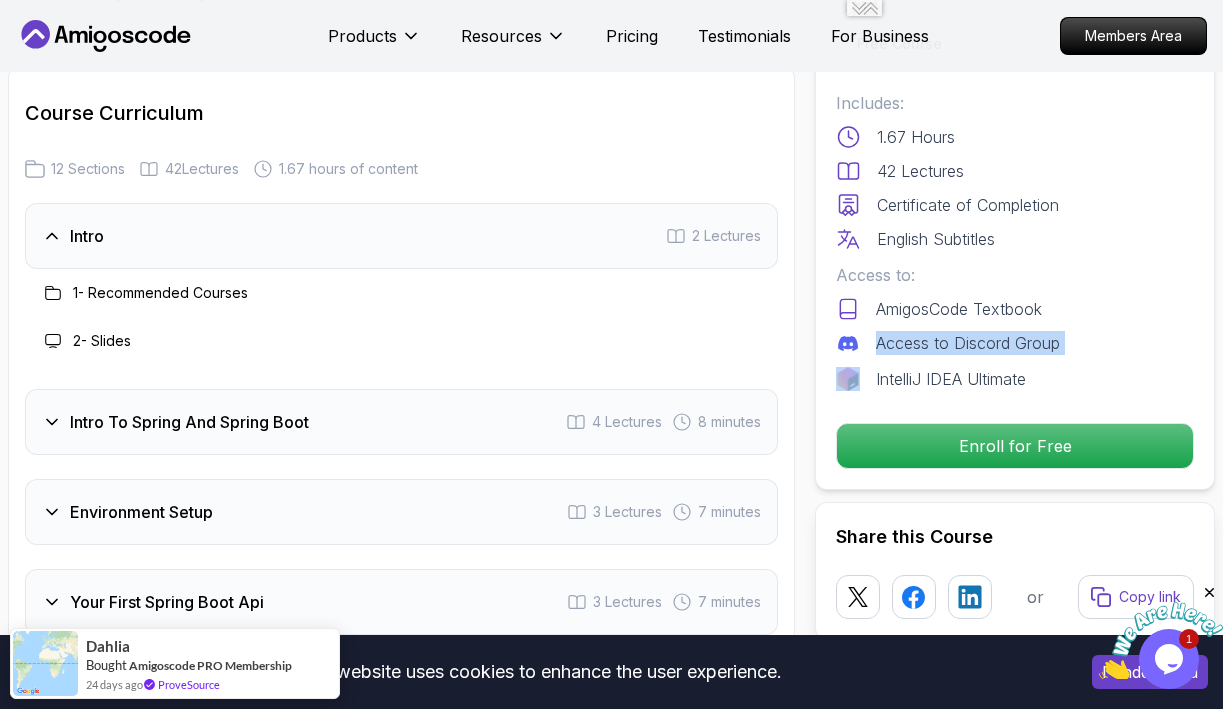 scroll, scrollTop: 2696, scrollLeft: 0, axis: vertical 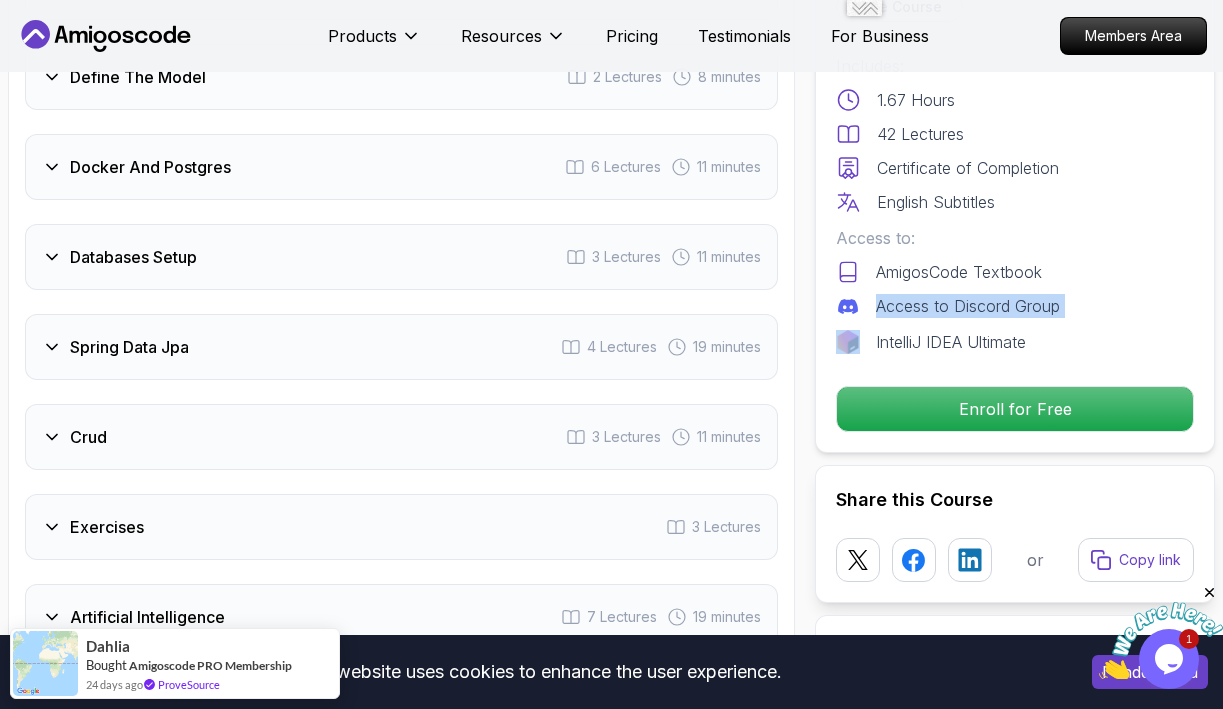click on "Docker And Postgres 6   Lectures     11 minutes" at bounding box center [401, 167] 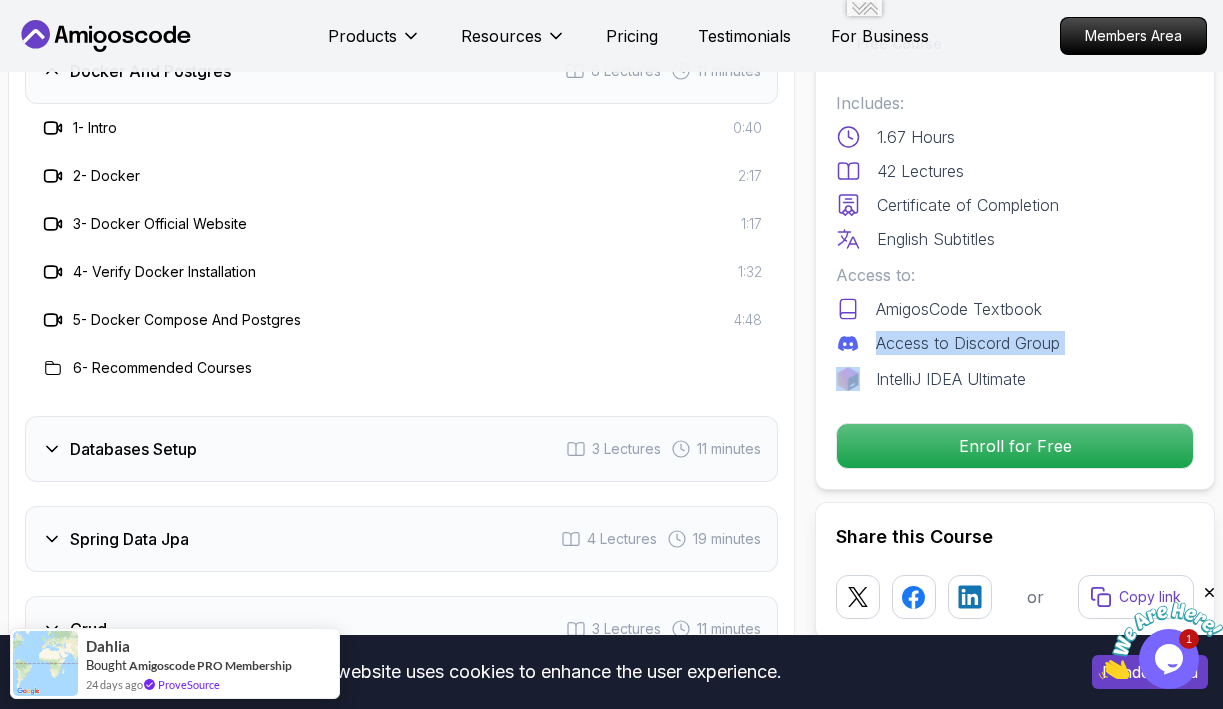 scroll, scrollTop: 3090, scrollLeft: 0, axis: vertical 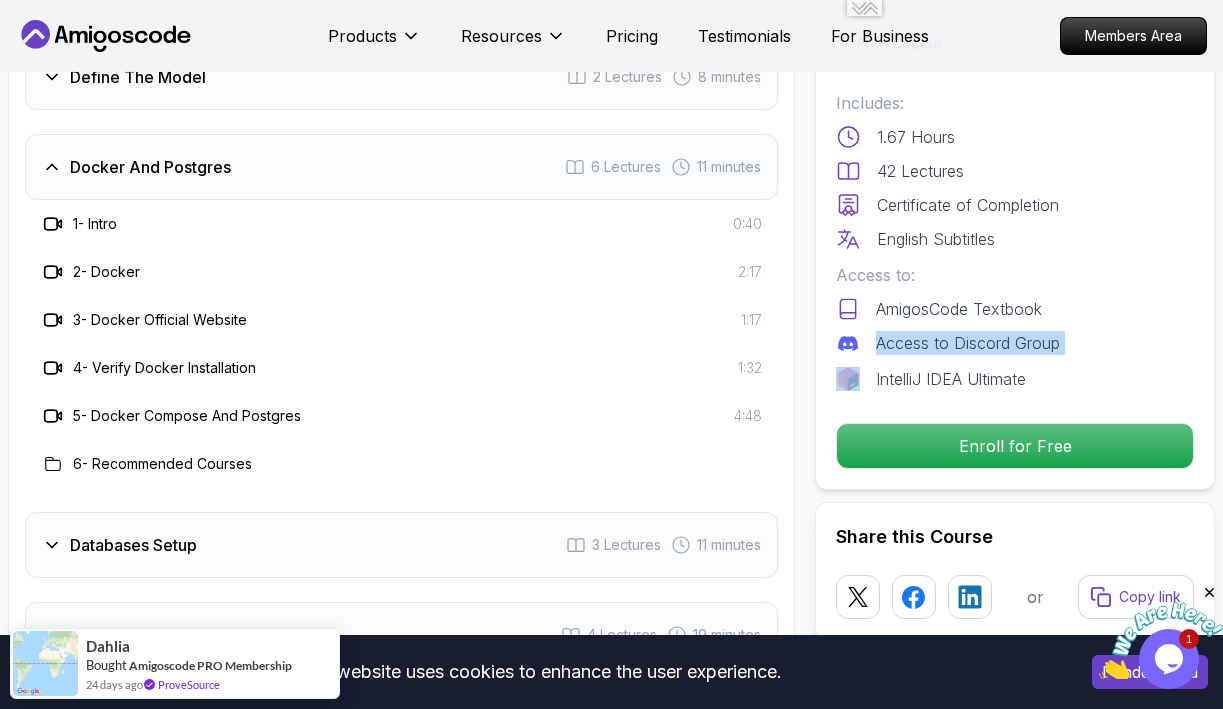 click on "Docker And Postgres 6   Lectures     11 minutes" at bounding box center [401, 167] 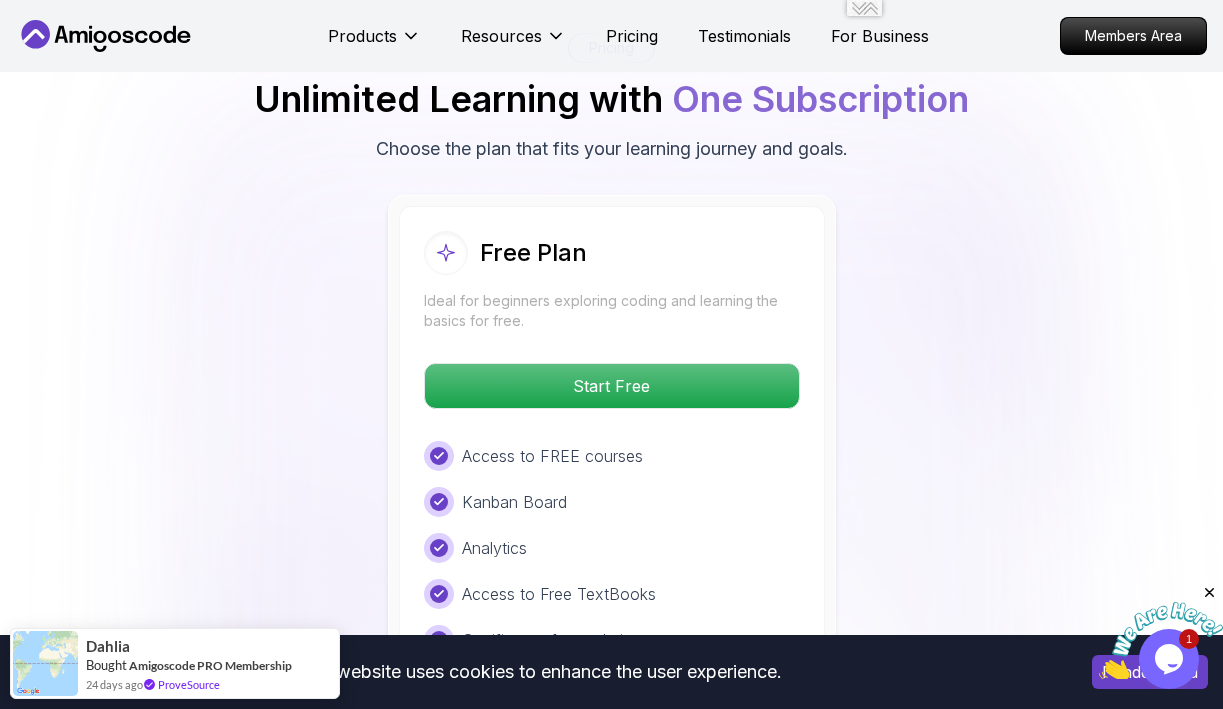 scroll, scrollTop: 4109, scrollLeft: 0, axis: vertical 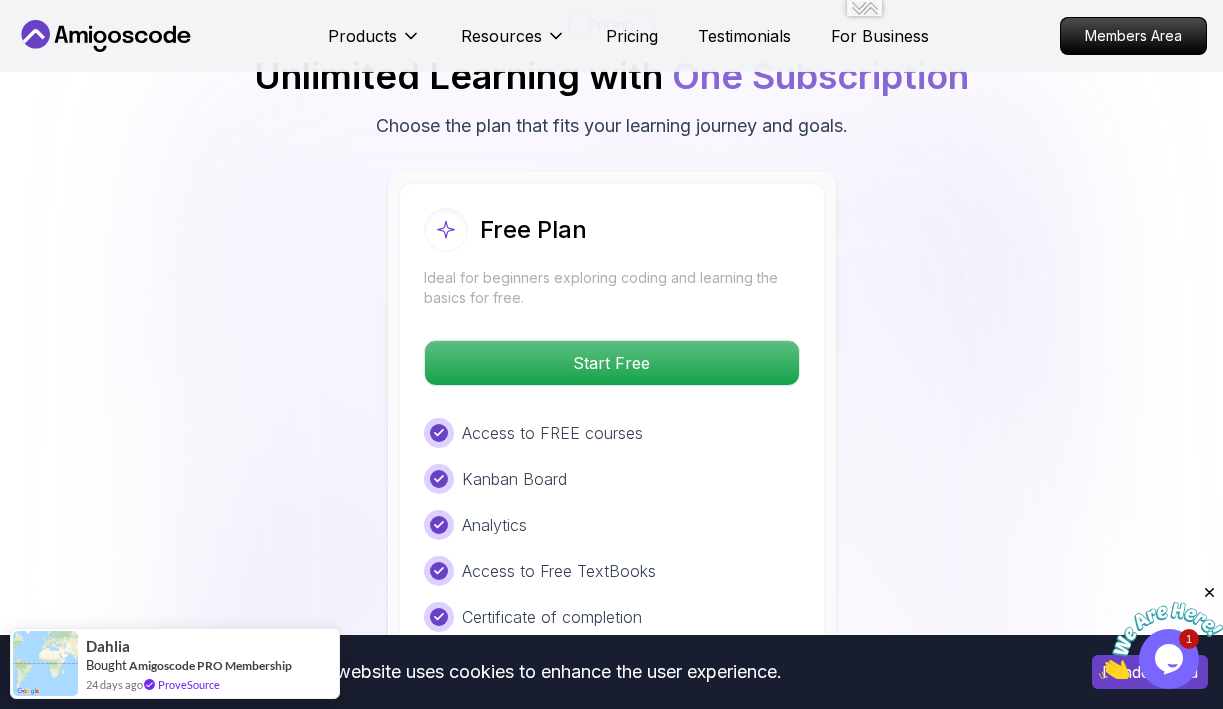 click on "Ideal for beginners exploring coding and learning the basics for free." at bounding box center (612, 288) 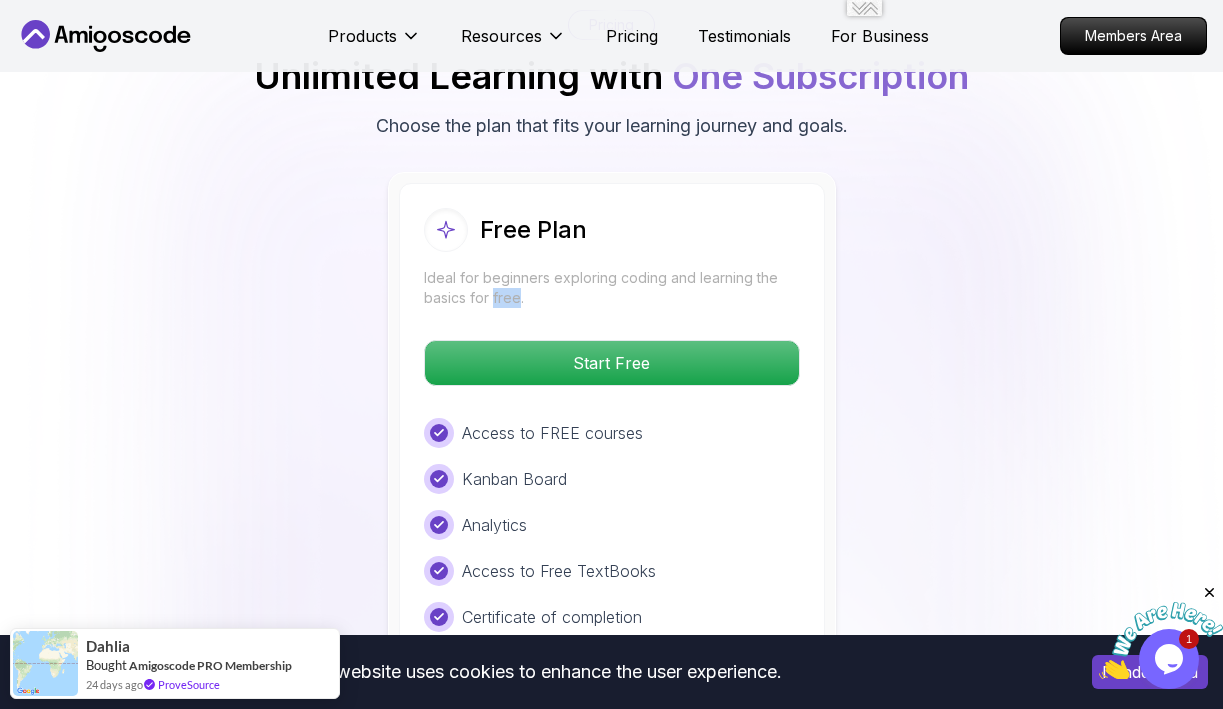 click on "Ideal for beginners exploring coding and learning the basics for free." at bounding box center [612, 288] 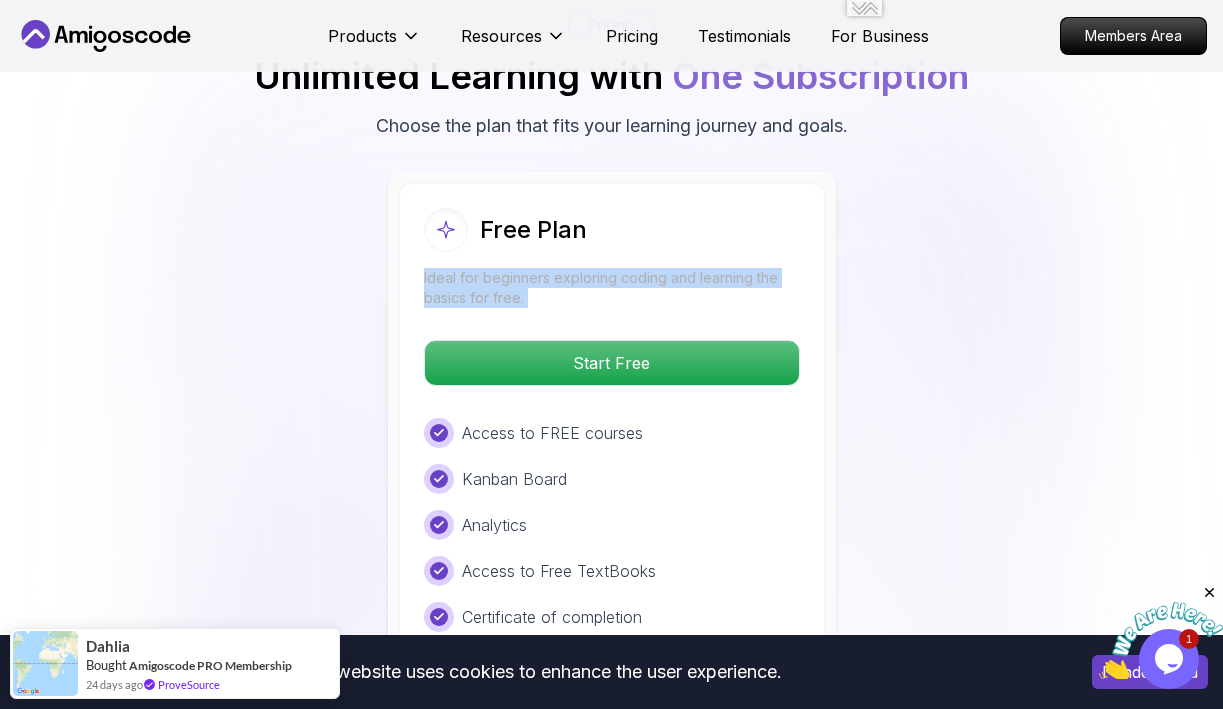 click on "Ideal for beginners exploring coding and learning the basics for free." at bounding box center [612, 288] 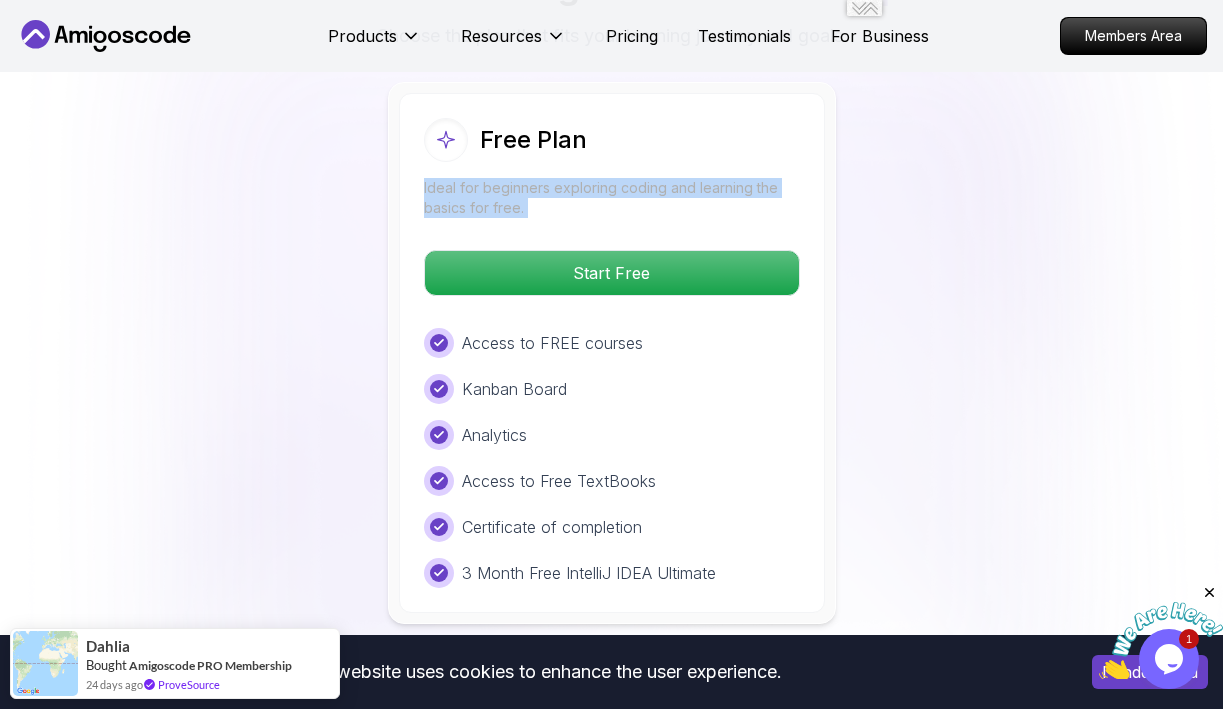 scroll, scrollTop: 4289, scrollLeft: 0, axis: vertical 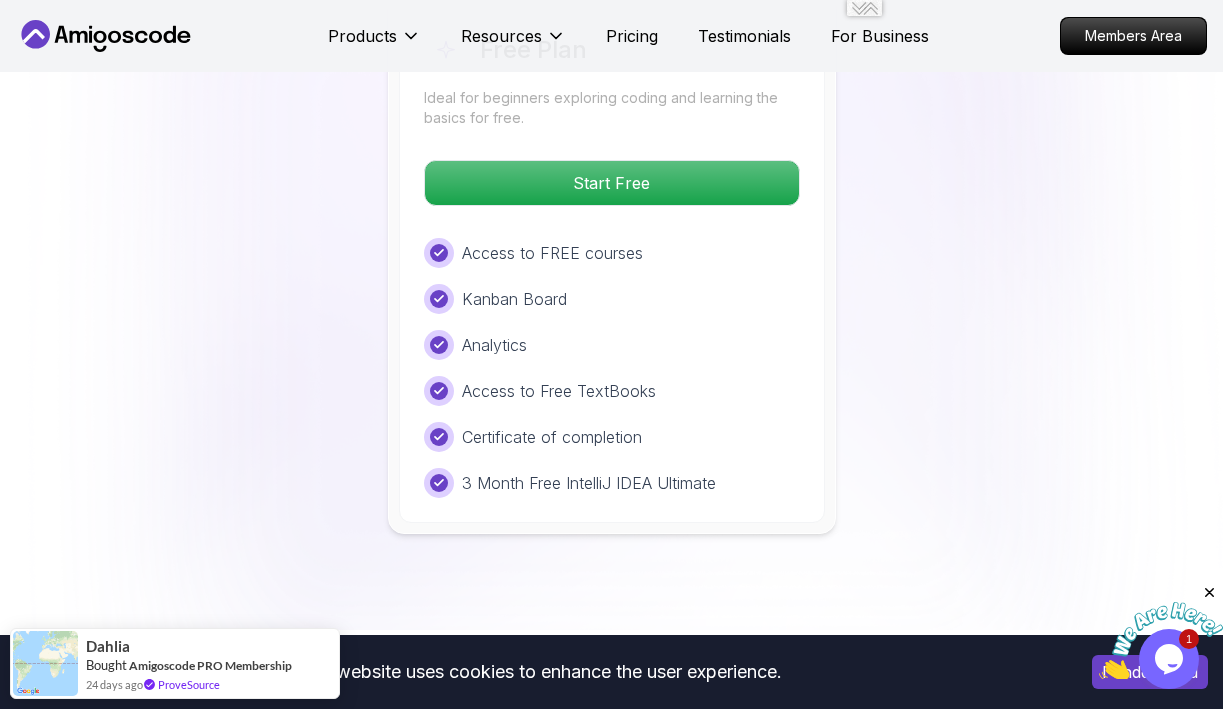 click on "Access to Free TextBooks" at bounding box center [612, 391] 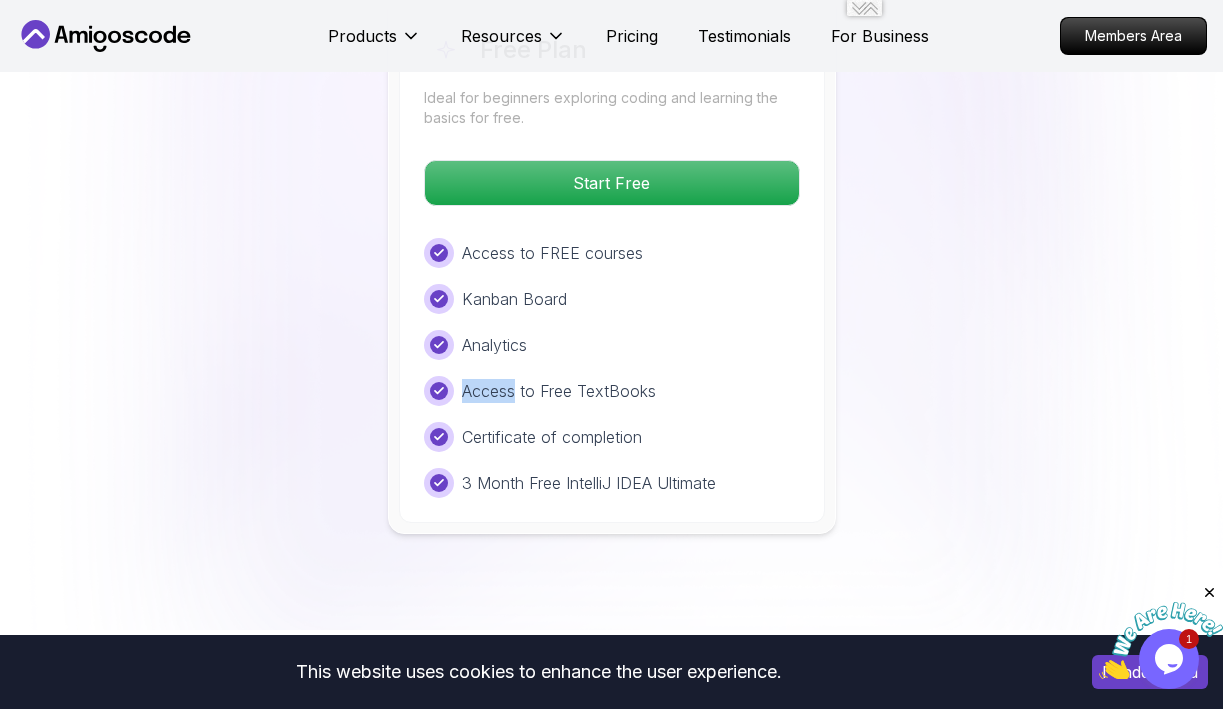 click on "Access to Free TextBooks" at bounding box center (612, 391) 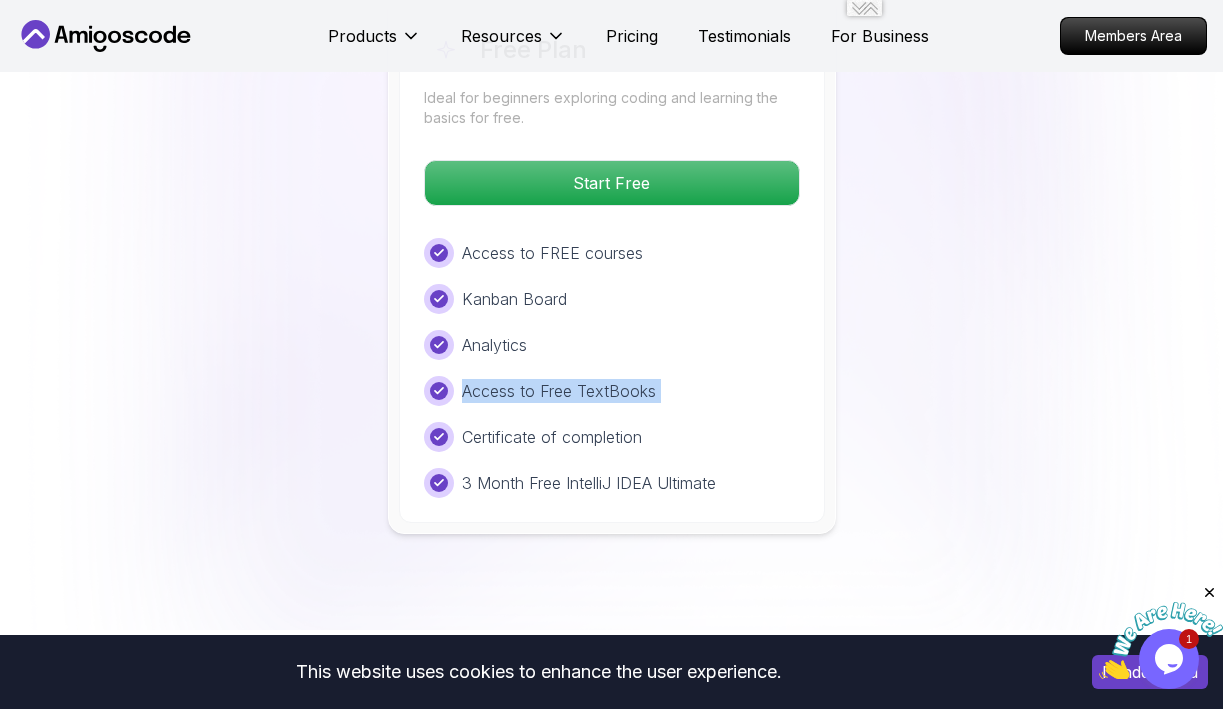 click on "Access to Free TextBooks" at bounding box center [612, 391] 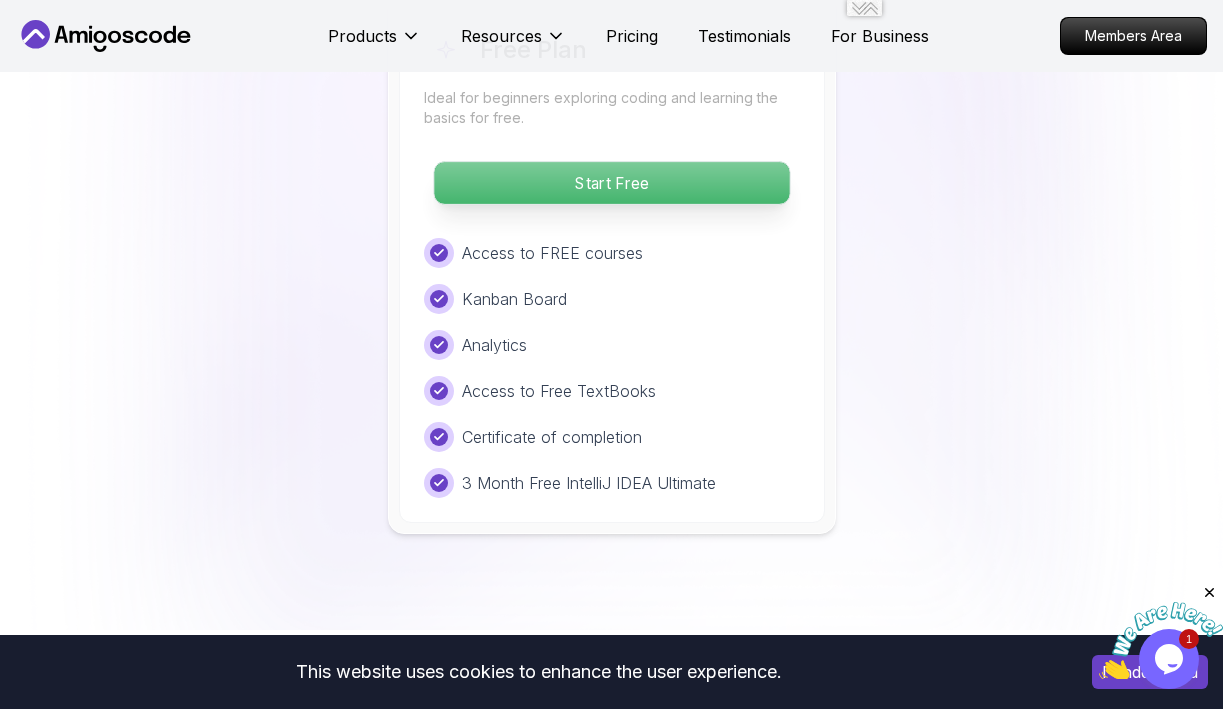 click on "Start Free" at bounding box center [611, 183] 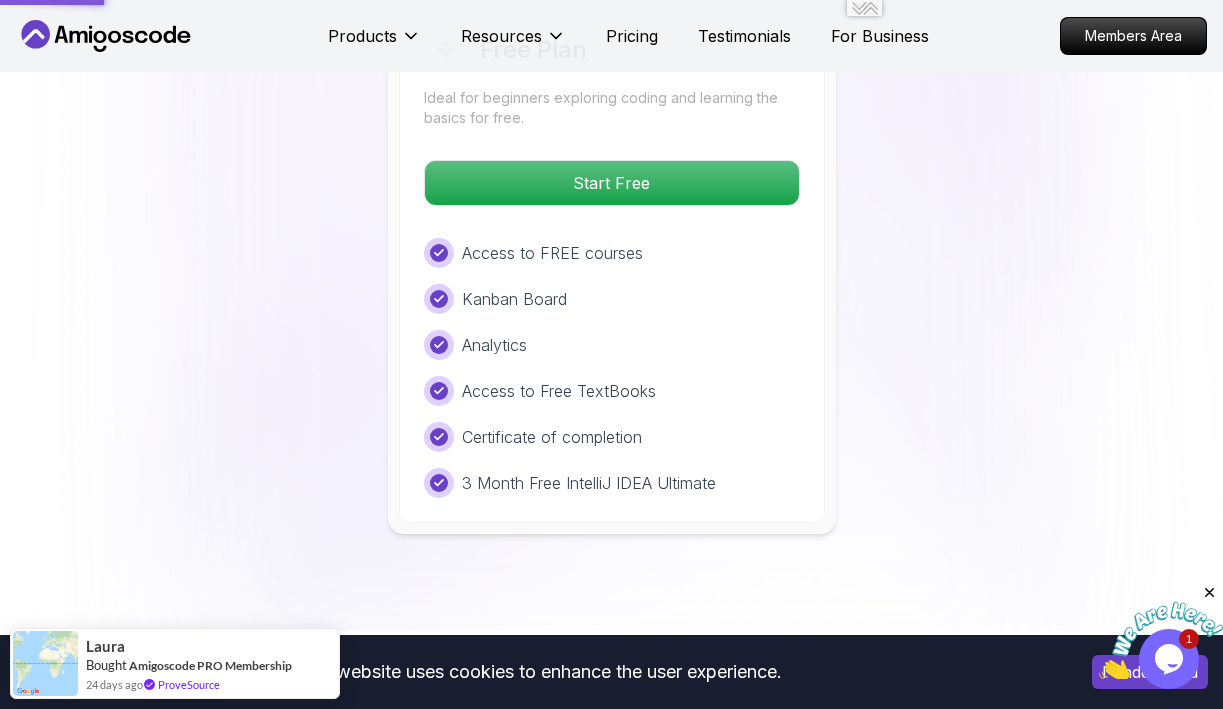 type on "https://amigoscode.com/signin?redirect=/courses/spring-boot/spring-boot-for-beginners" 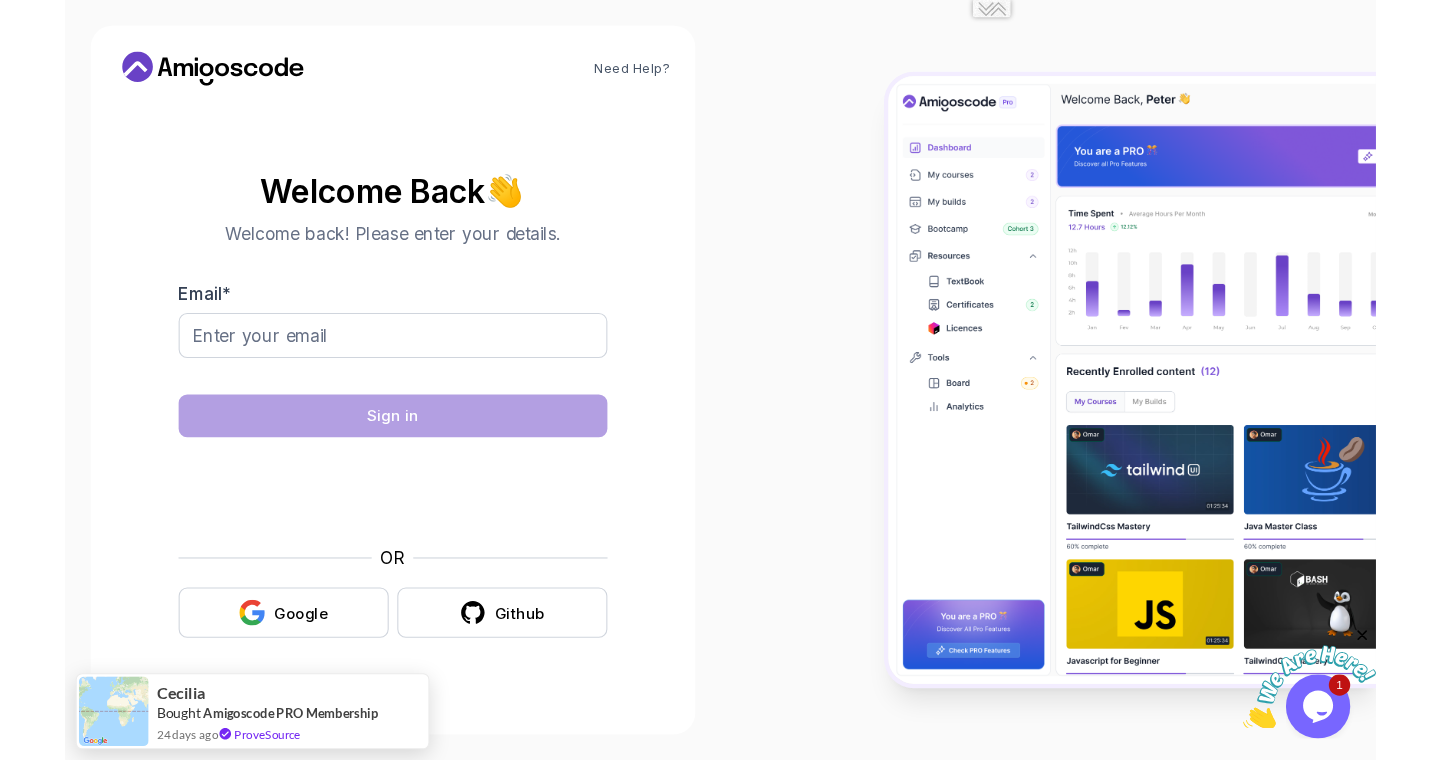 scroll, scrollTop: 0, scrollLeft: 0, axis: both 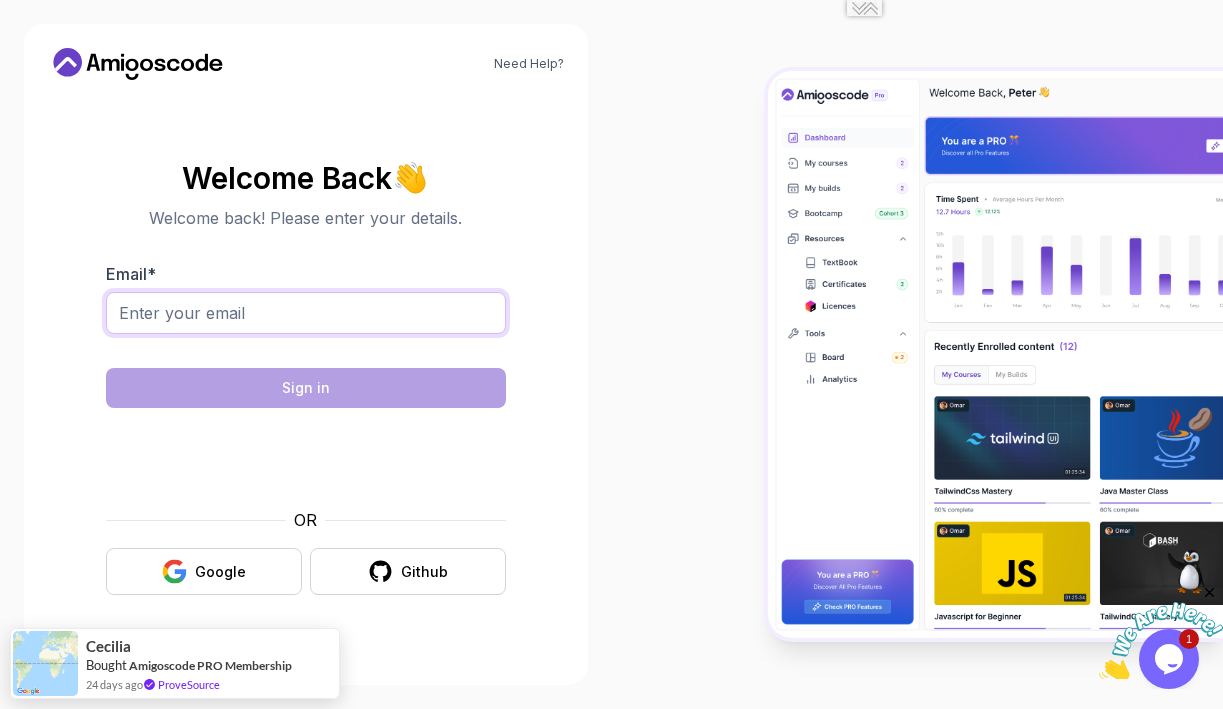 click on "Email *" at bounding box center (306, 313) 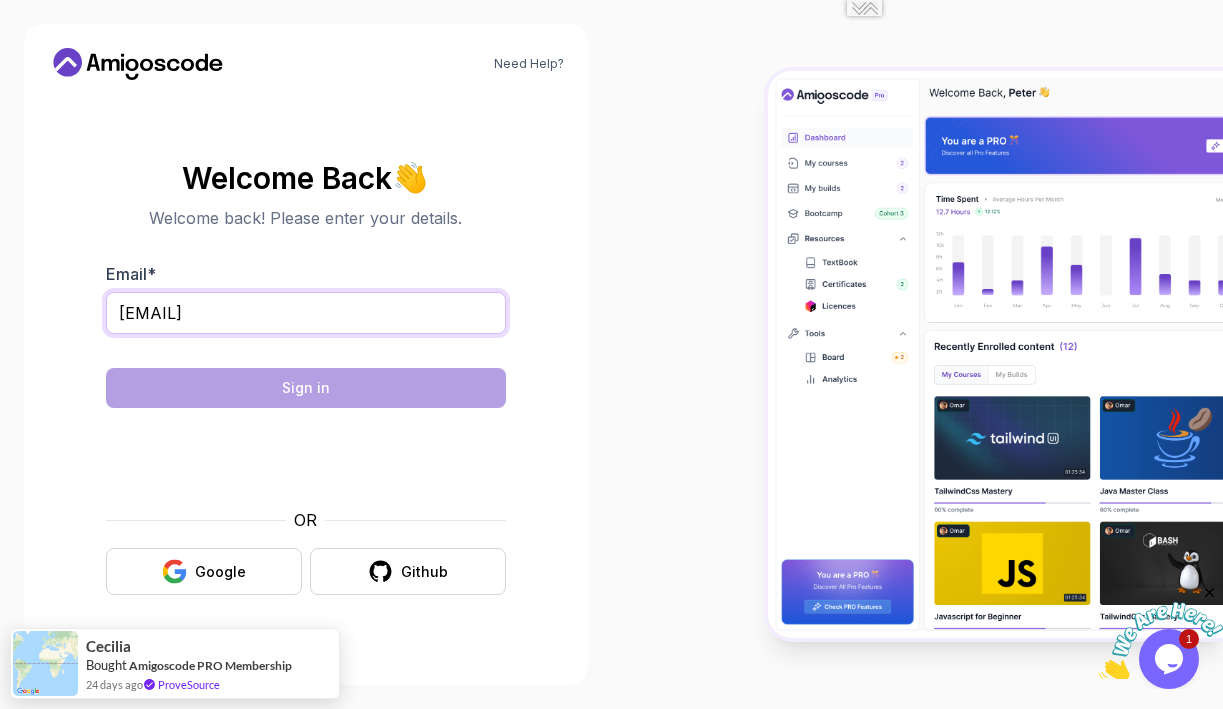click on "devteam@shecluded.com" at bounding box center [306, 313] 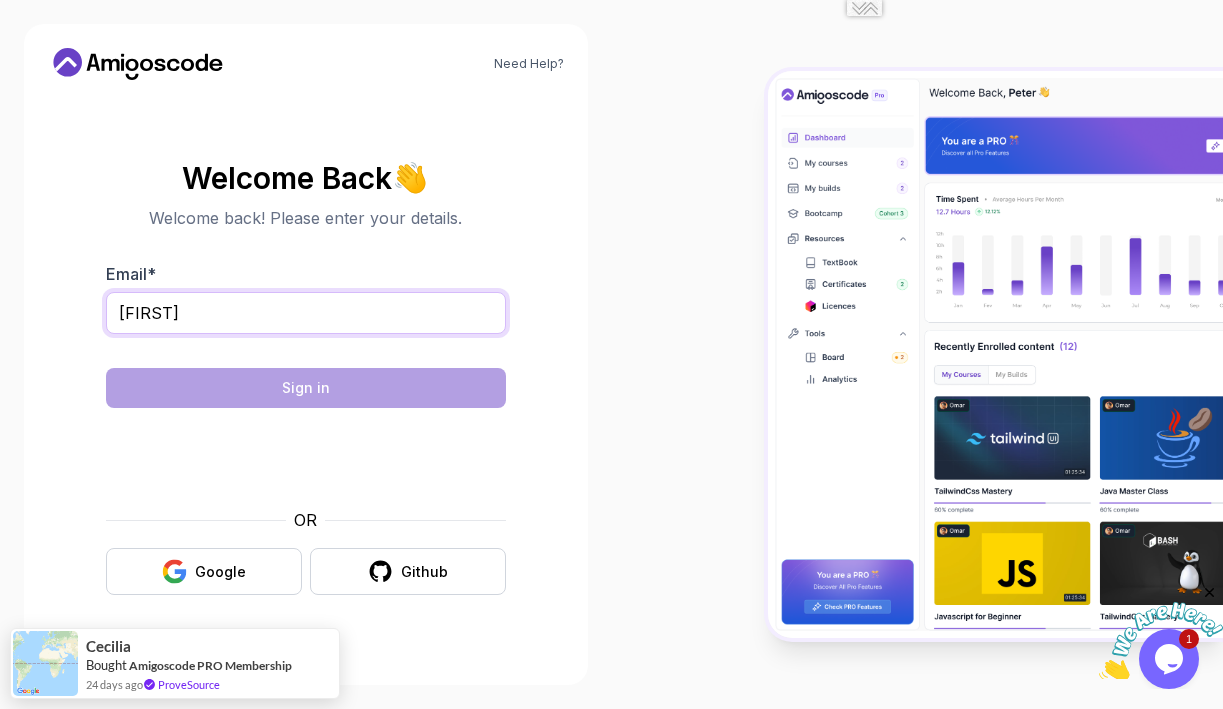 type on "adediwuraboluwatife1@gmail.com" 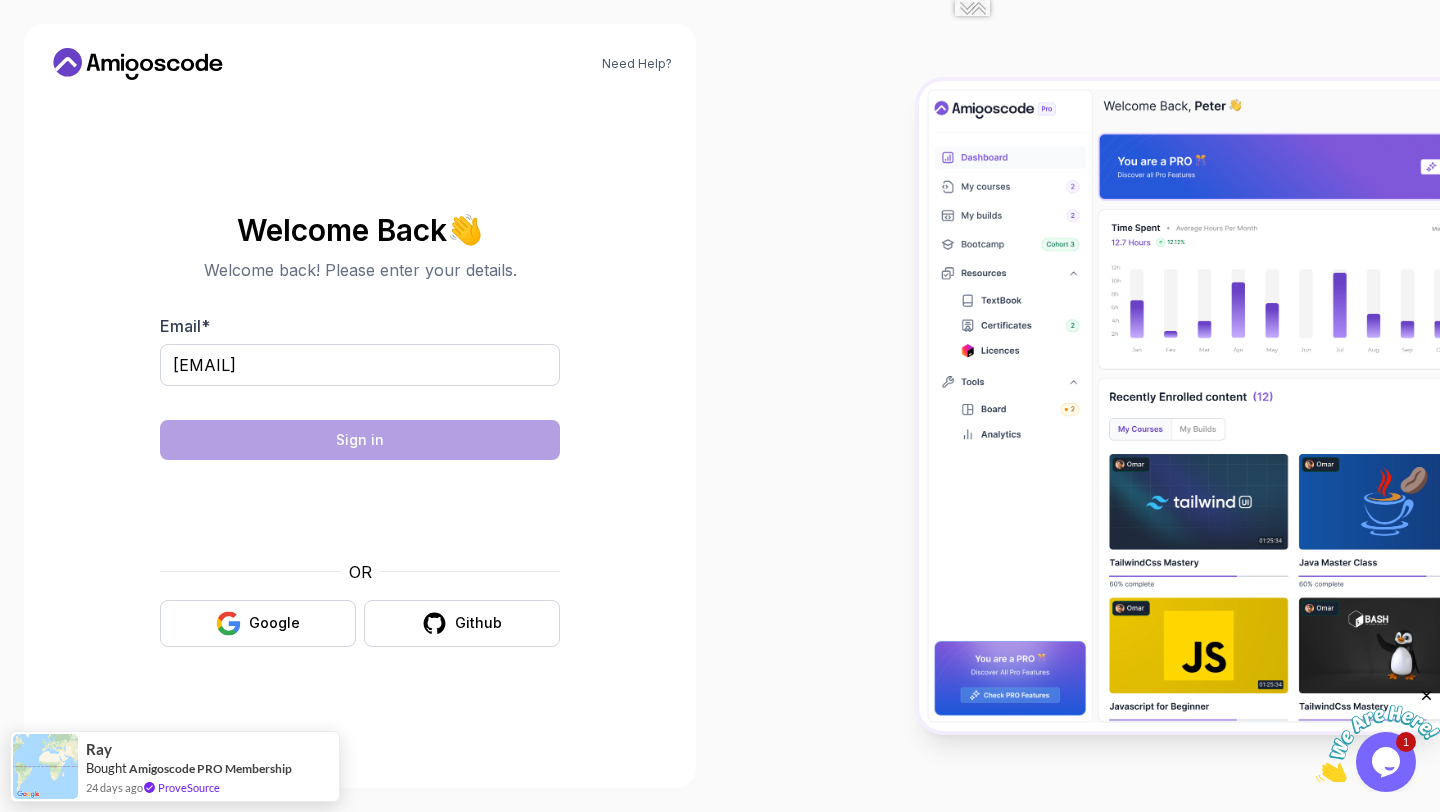 click on "Email * adediwuraboluwatife1@gmail.com Sign in OR Google Github" at bounding box center (360, 480) 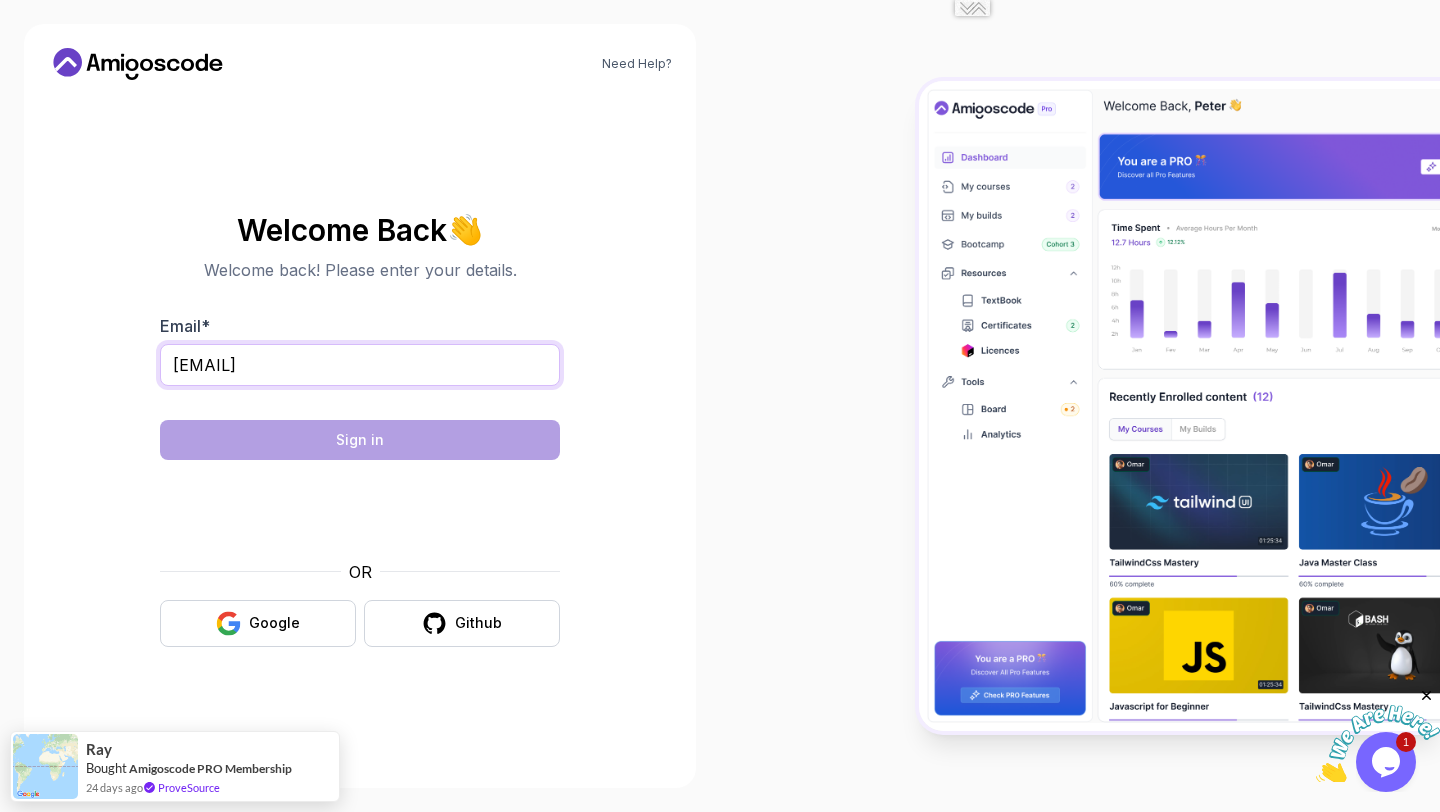 click on "adediwuraboluwatife1@gmail.com" at bounding box center [360, 365] 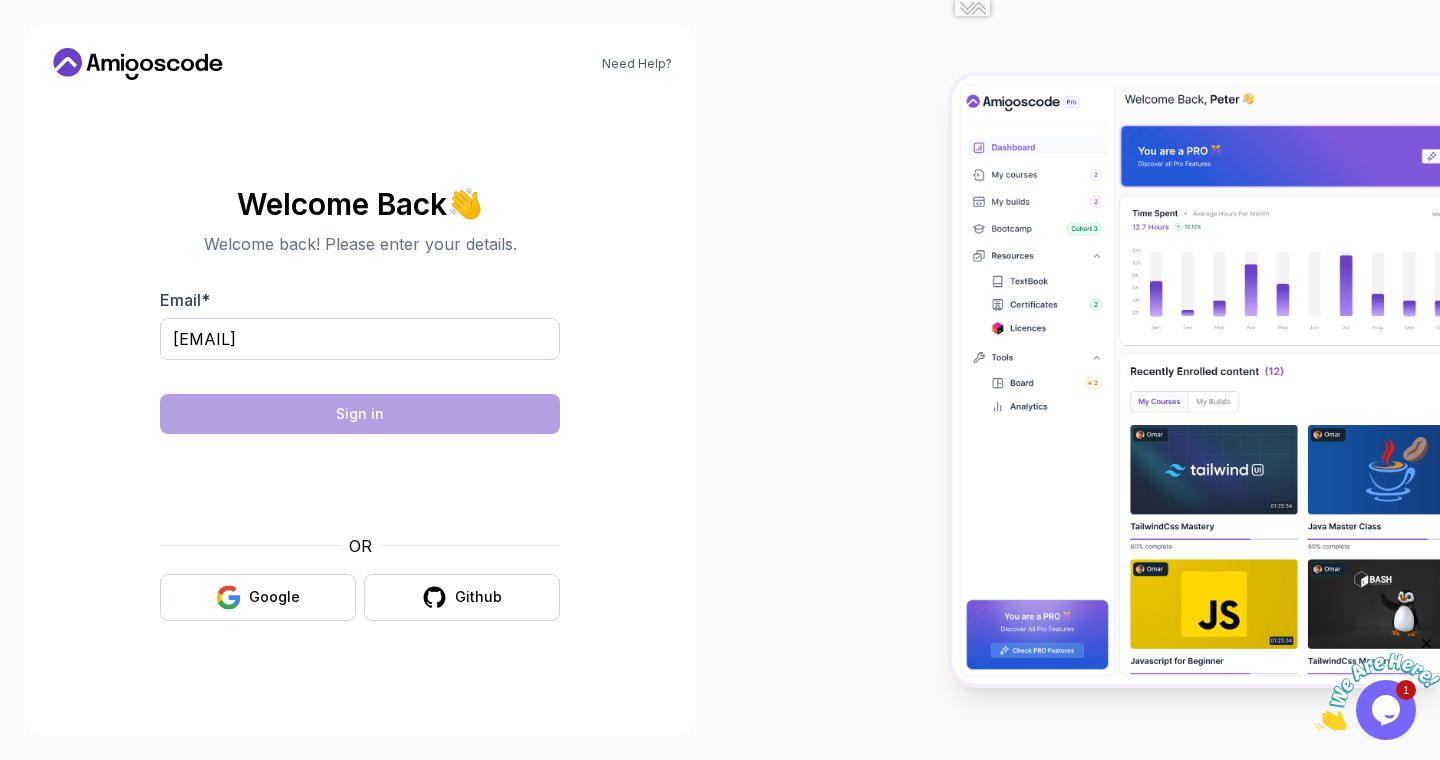 click on "Need Help?" at bounding box center [360, 64] 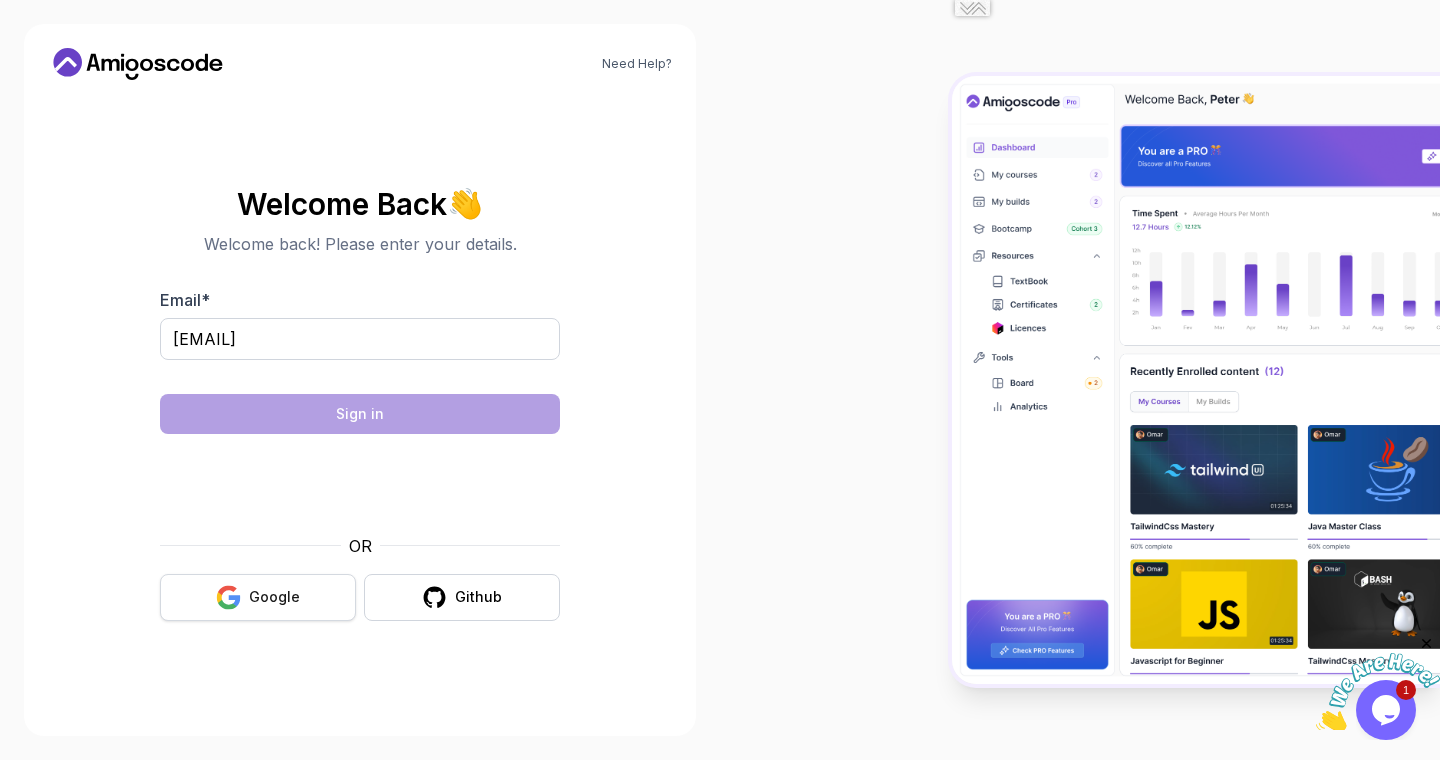 click on "Google" at bounding box center [258, 597] 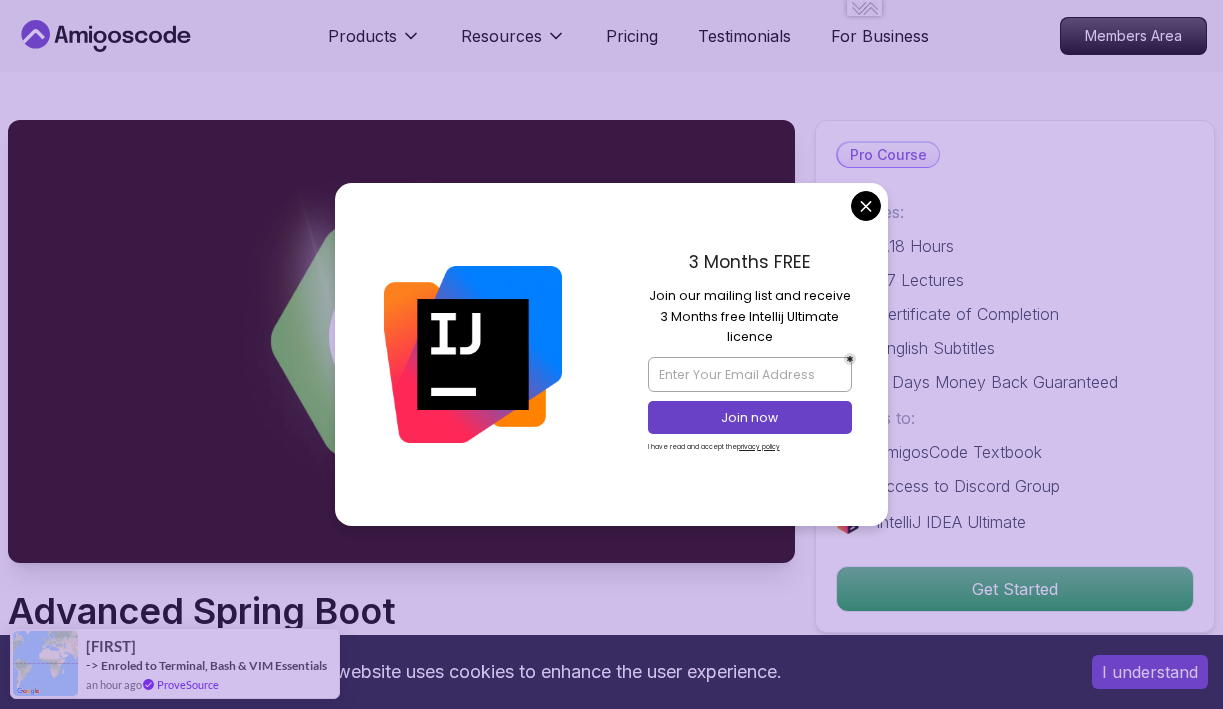 scroll, scrollTop: 0, scrollLeft: 0, axis: both 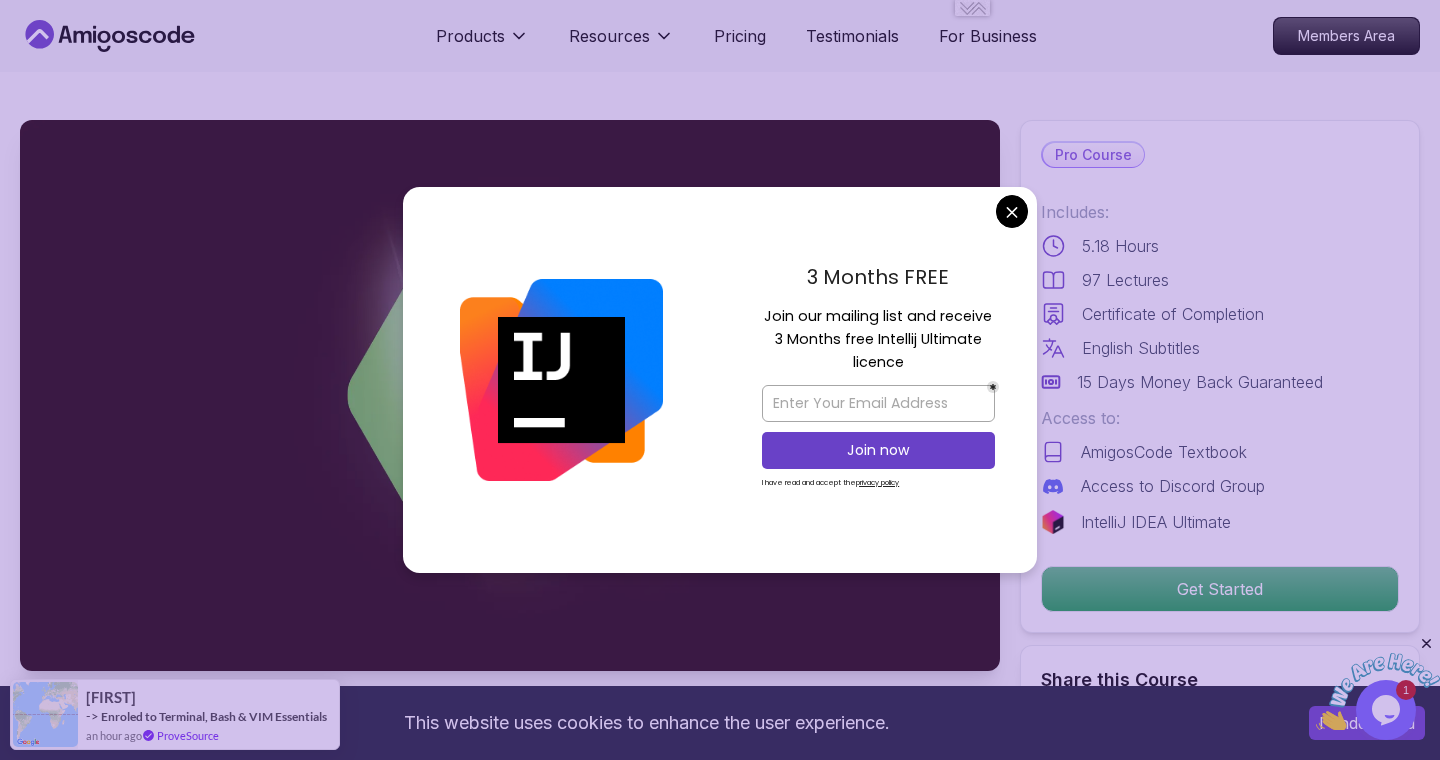 click on "https://amigoscode.com/courses/spring-boot/advanced-spring-boot       Permalink               This website uses cookies to enhance the user experience. I understand Products Resources Pricing Testimonials For Business Members Area Products Resources Pricing Testimonials For Business Members Area Advanced Spring Boot Dive deep into Spring Boot with our advanced course, designed to take your skills from intermediate to expert level. [FIRST] [LAST]  /   Instructor Pro Course Includes: 5.18 Hours 97 Lectures Certificate of Completion English Subtitles 15 Days Money Back Guaranteed Access to: AmigosCode Textbook Access to Discord Group IntelliJ IDEA Ultimate Get Started Share this Course or Copy link Got a Team of 5 or More? With one subscription, give your entire team access to all courses and features. Check our Business Plan [FIRST] [LAST]  /   Instructor What you will learn java spring spring-boot spring-data-jpa spring-security docker postgres h2
The" at bounding box center (720, 4506) 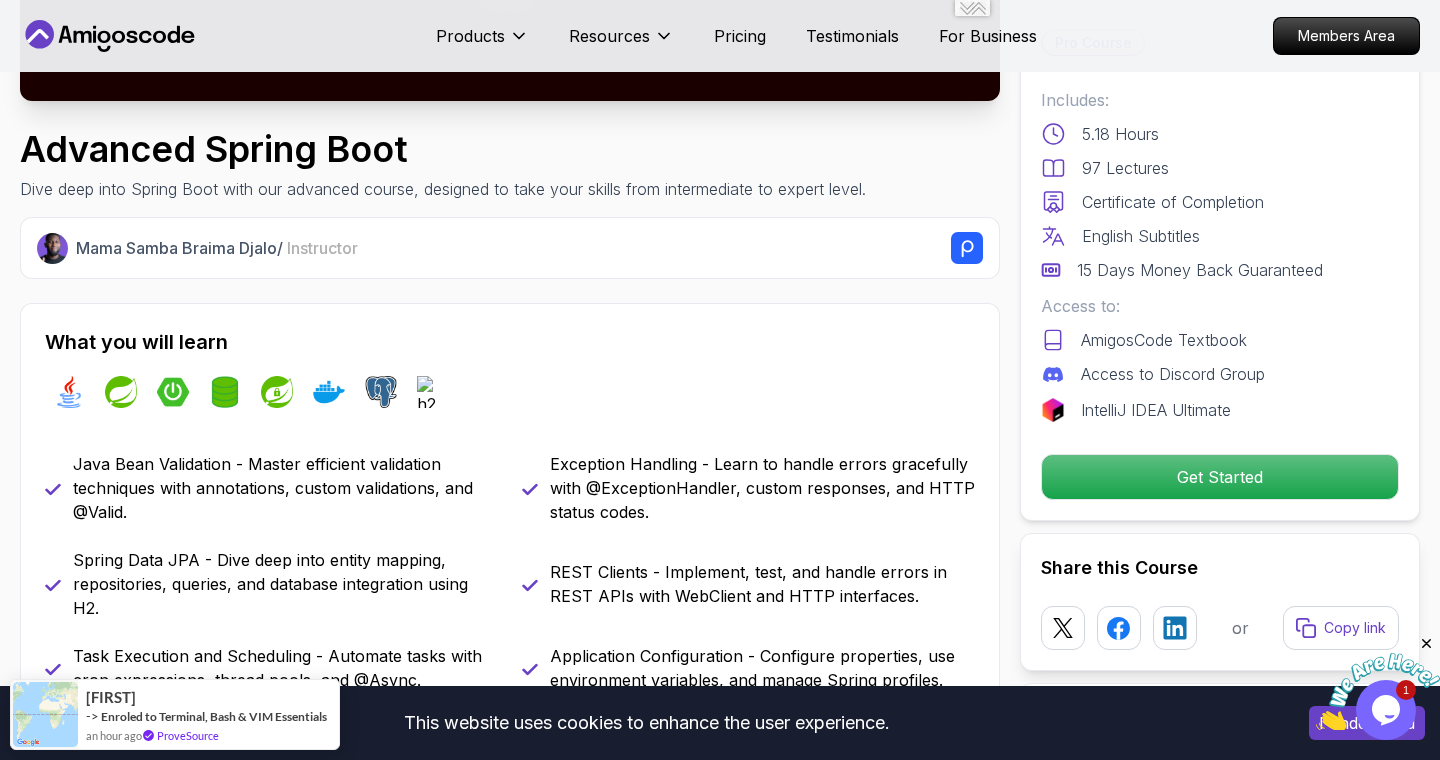 scroll, scrollTop: 693, scrollLeft: 0, axis: vertical 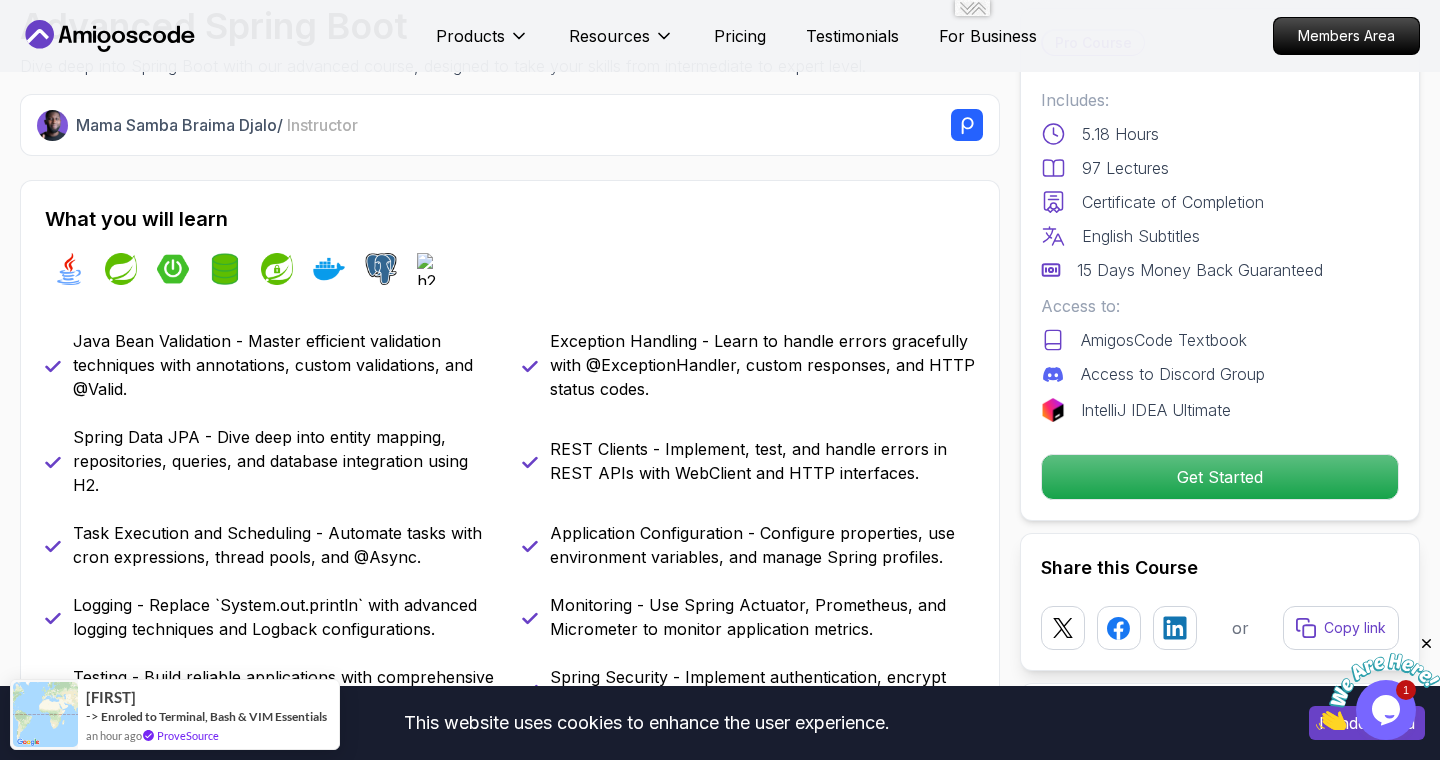 click on "Java Bean Validation - Master efficient validation techniques with annotations, custom validations, and @Valid." at bounding box center (285, 365) 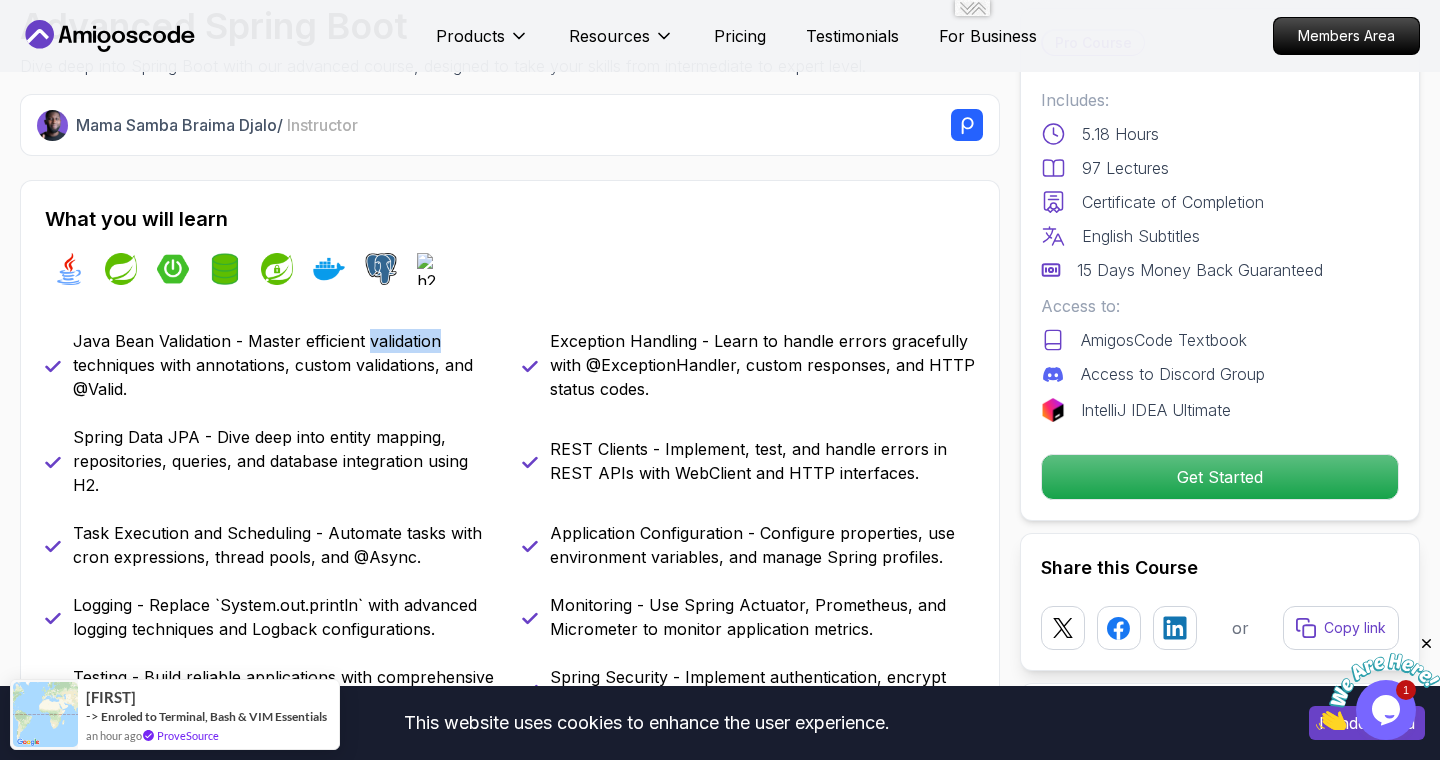 click on "Java Bean Validation - Master efficient validation techniques with annotations, custom validations, and @Valid." at bounding box center [285, 365] 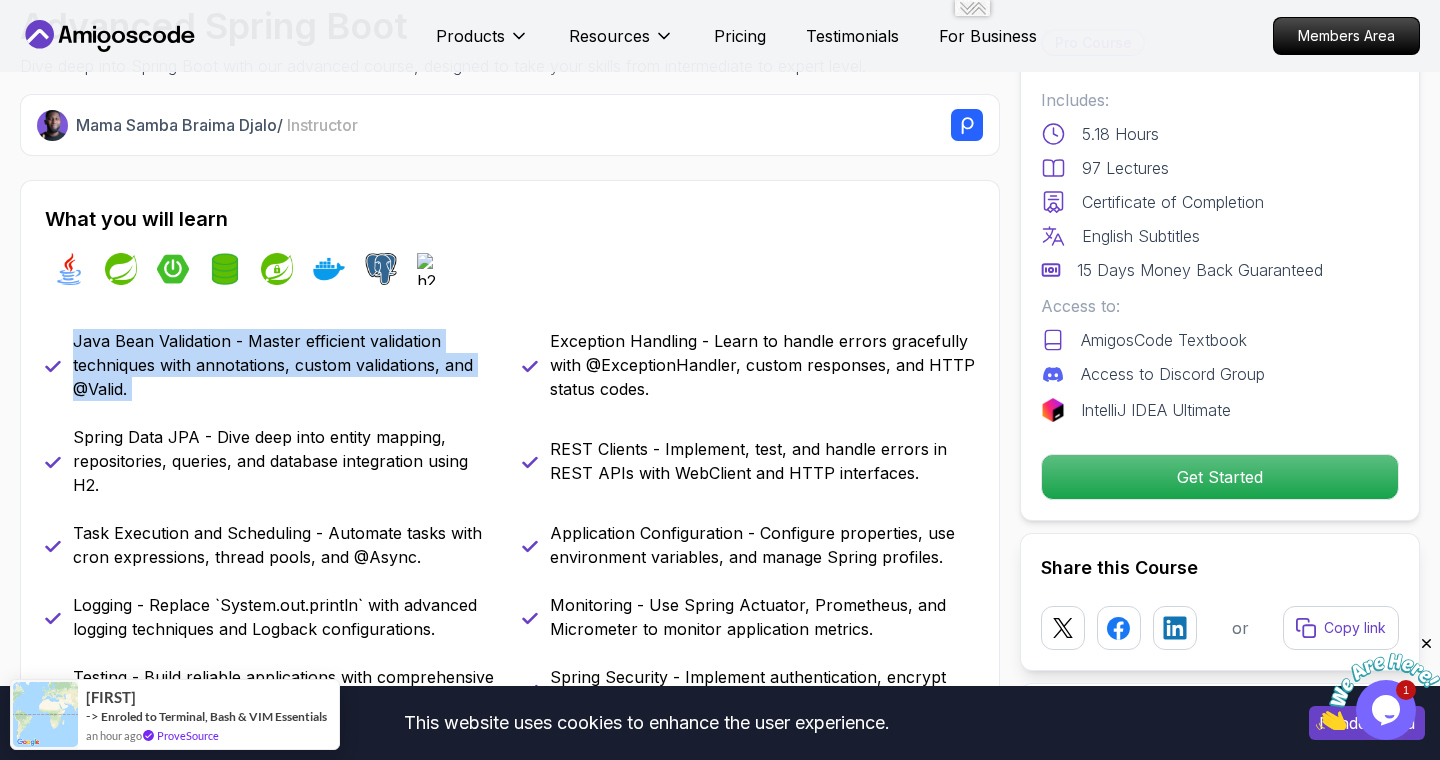 click on "Java Bean Validation - Master efficient validation techniques with annotations, custom validations, and @Valid." at bounding box center [285, 365] 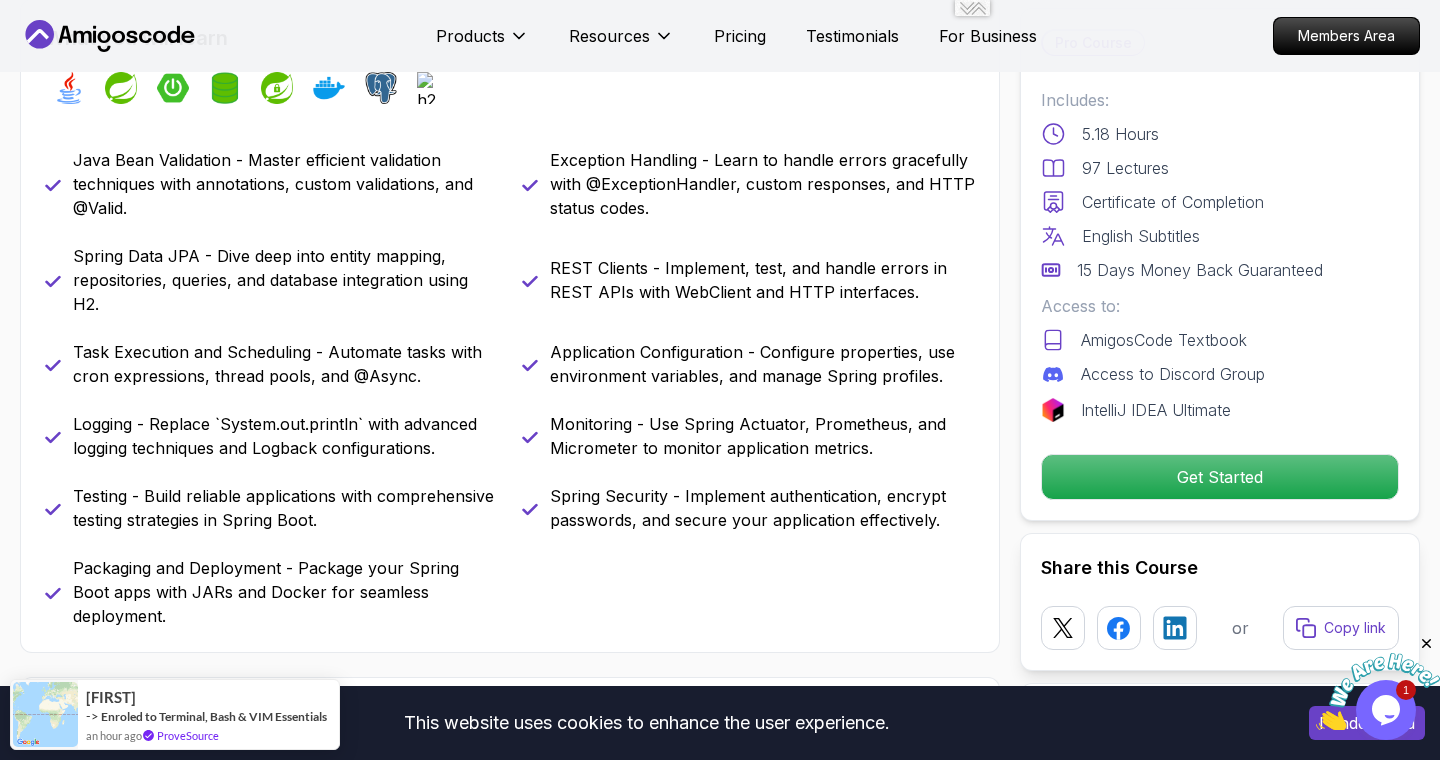 scroll, scrollTop: 876, scrollLeft: 0, axis: vertical 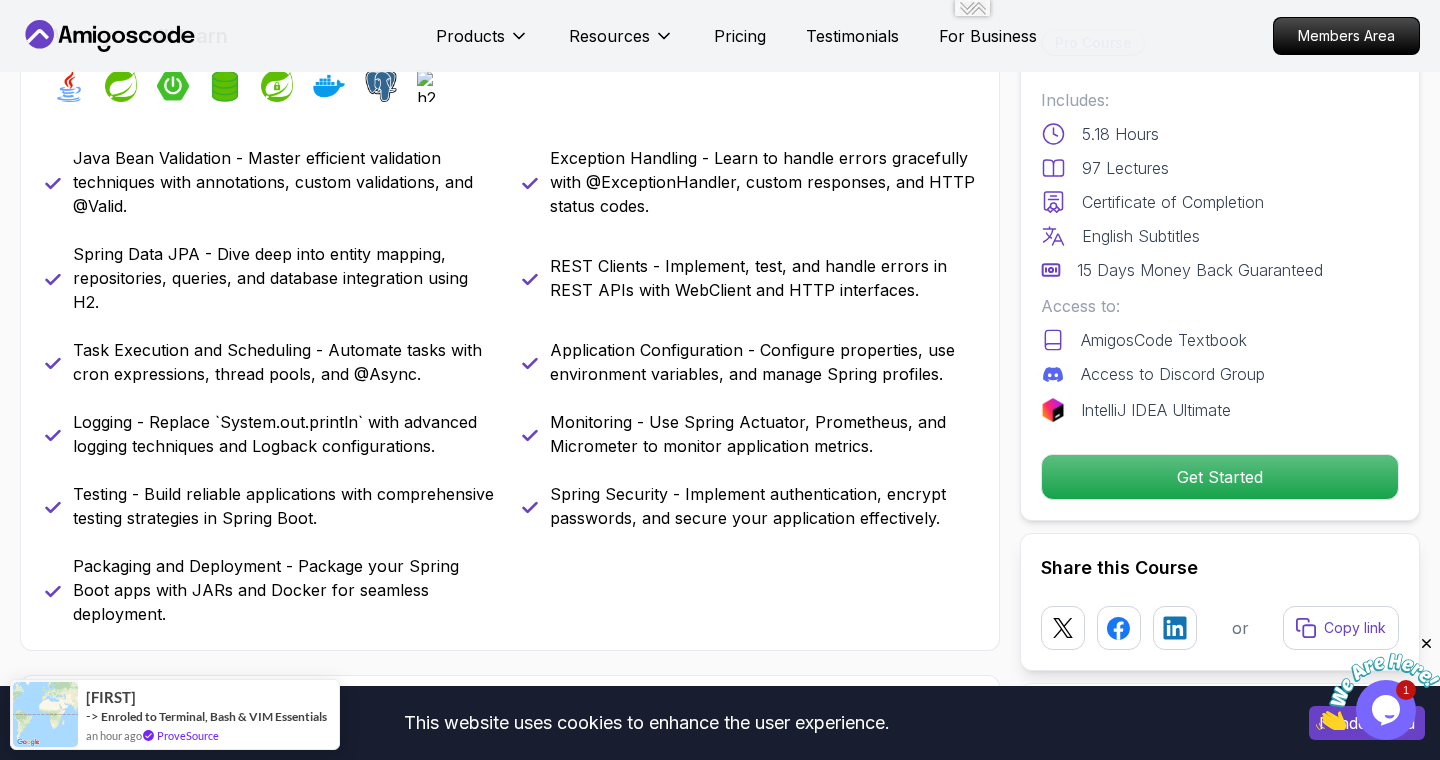 click on "Spring Data JPA - Dive deep into entity mapping, repositories, queries, and database integration using H2." at bounding box center [285, 278] 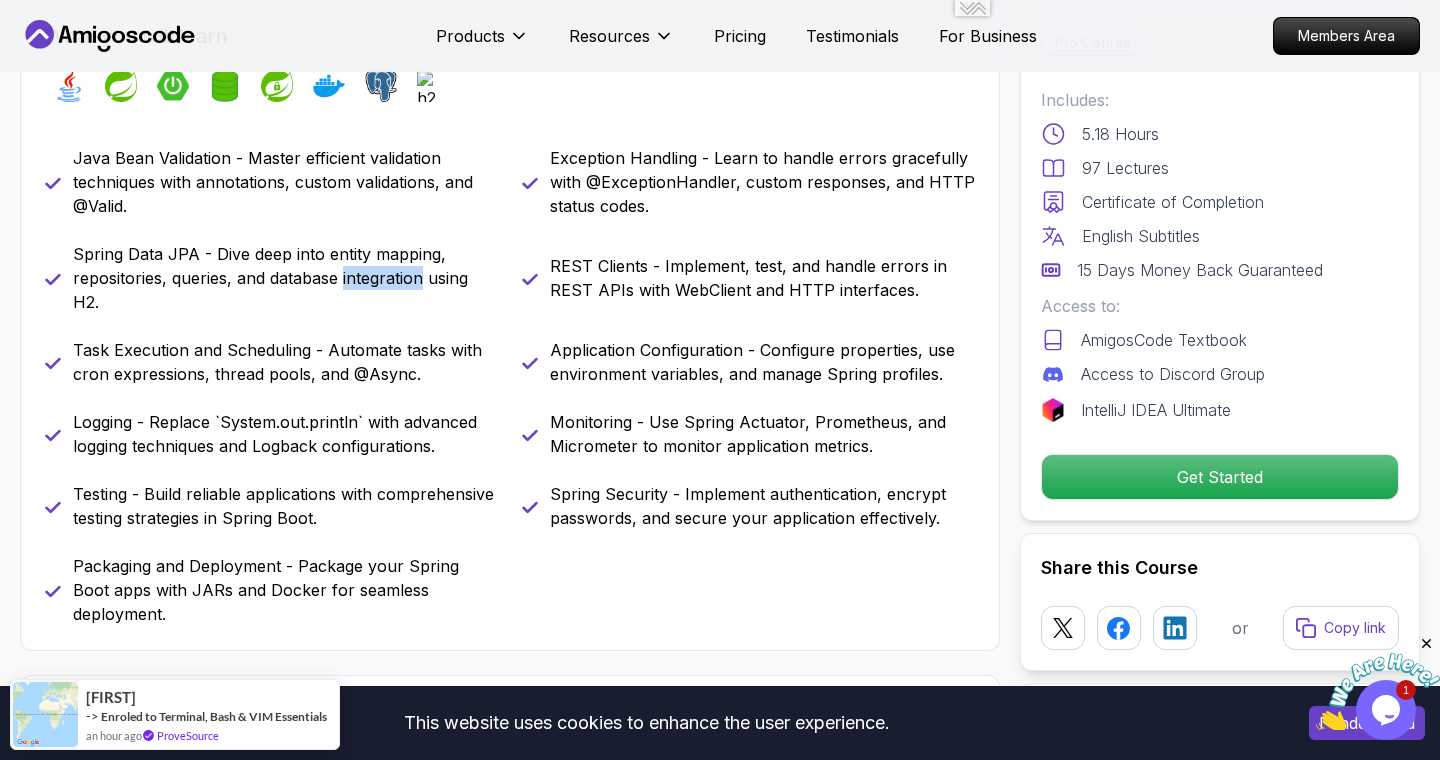 click on "Spring Data JPA - Dive deep into entity mapping, repositories, queries, and database integration using H2." at bounding box center [285, 278] 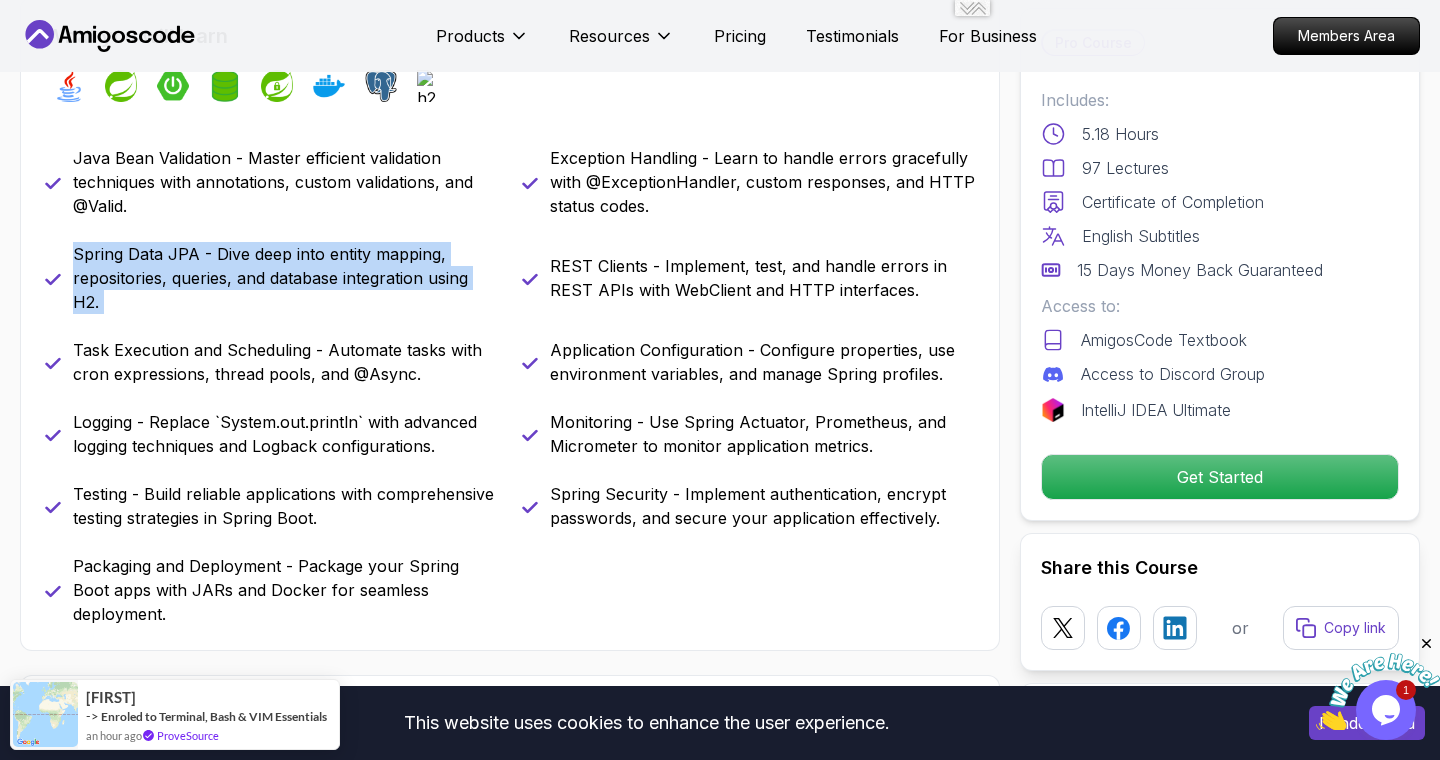 click on "Spring Data JPA - Dive deep into entity mapping, repositories, queries, and database integration using H2." at bounding box center (285, 278) 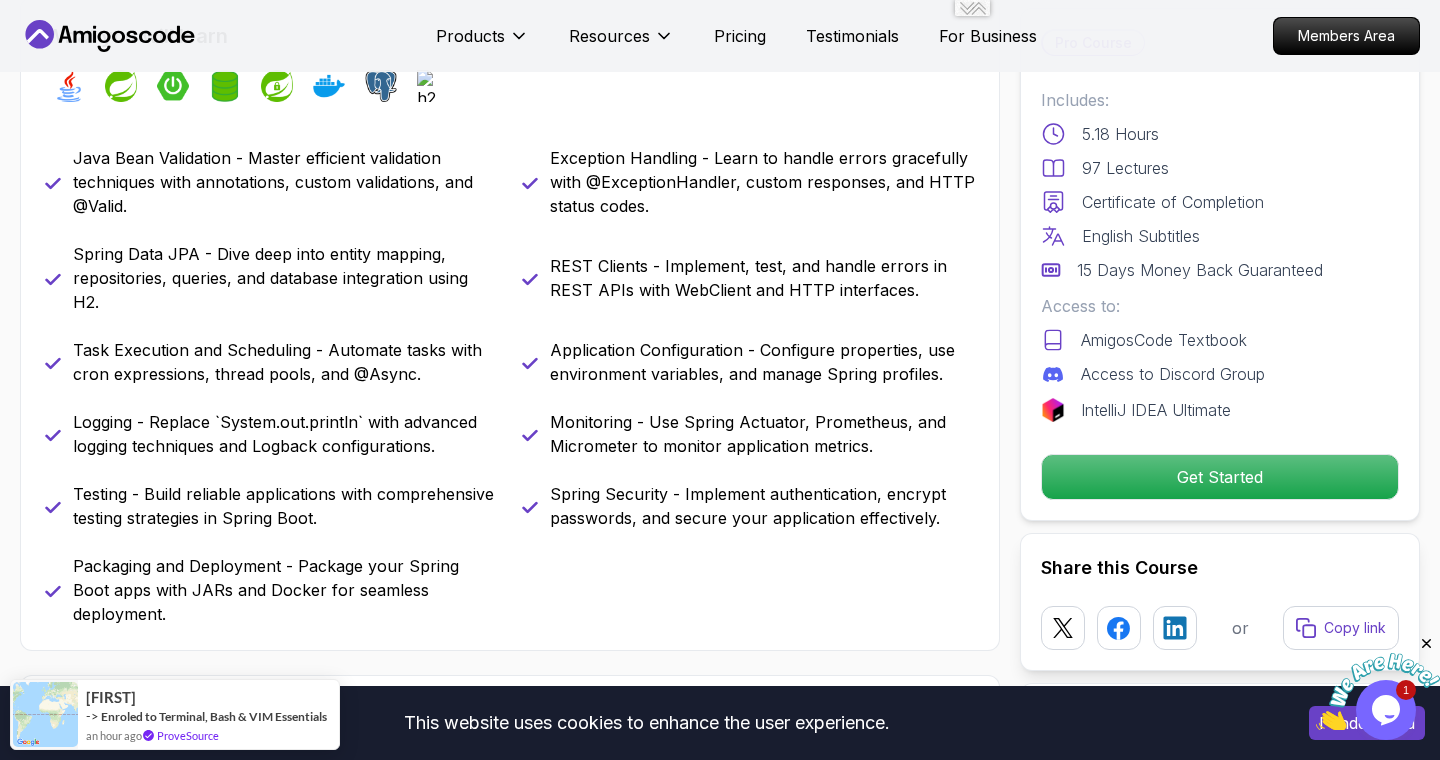 click on "Task Execution and Scheduling - Automate tasks with cron expressions, thread pools, and @Async." at bounding box center [285, 362] 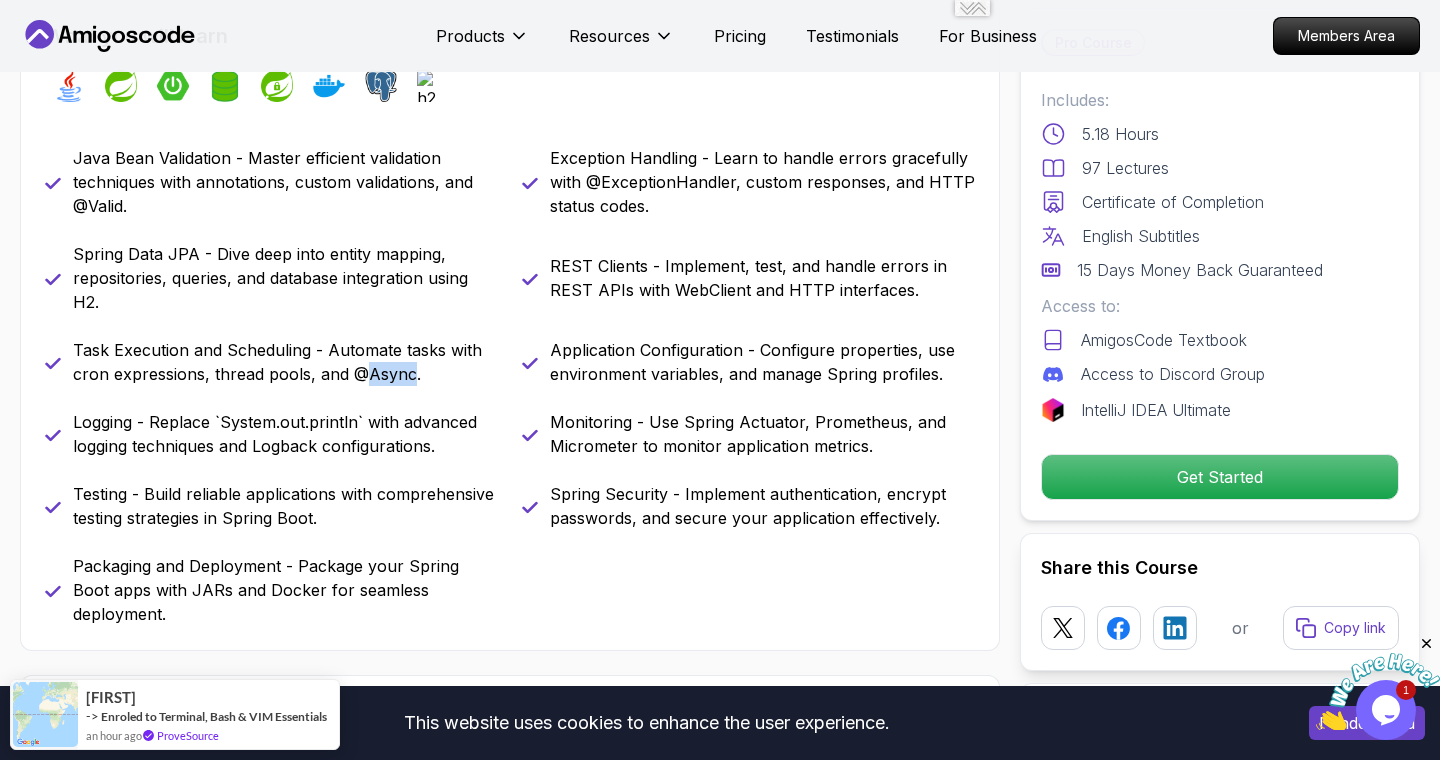 click on "Task Execution and Scheduling - Automate tasks with cron expressions, thread pools, and @Async." at bounding box center [285, 362] 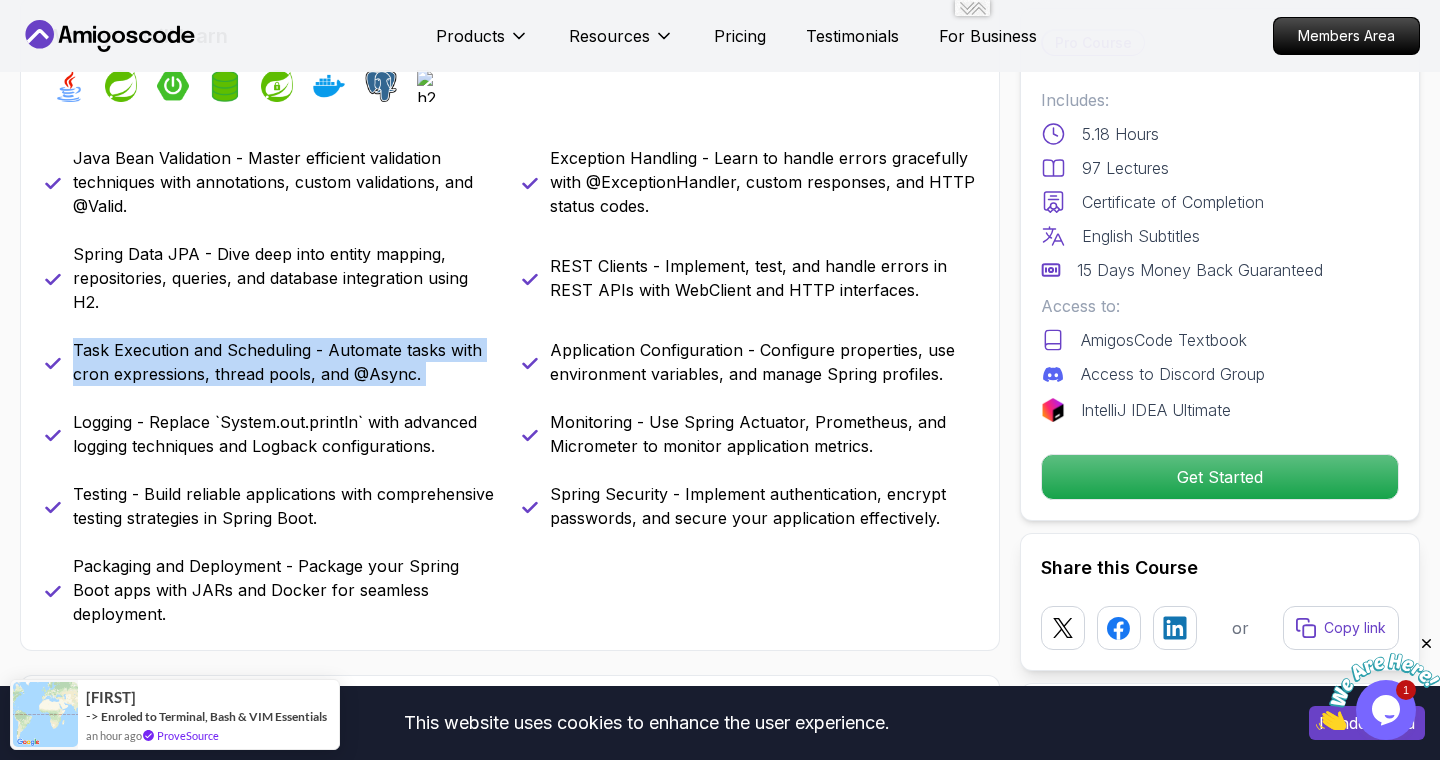 click on "Task Execution and Scheduling - Automate tasks with cron expressions, thread pools, and @Async." at bounding box center [285, 362] 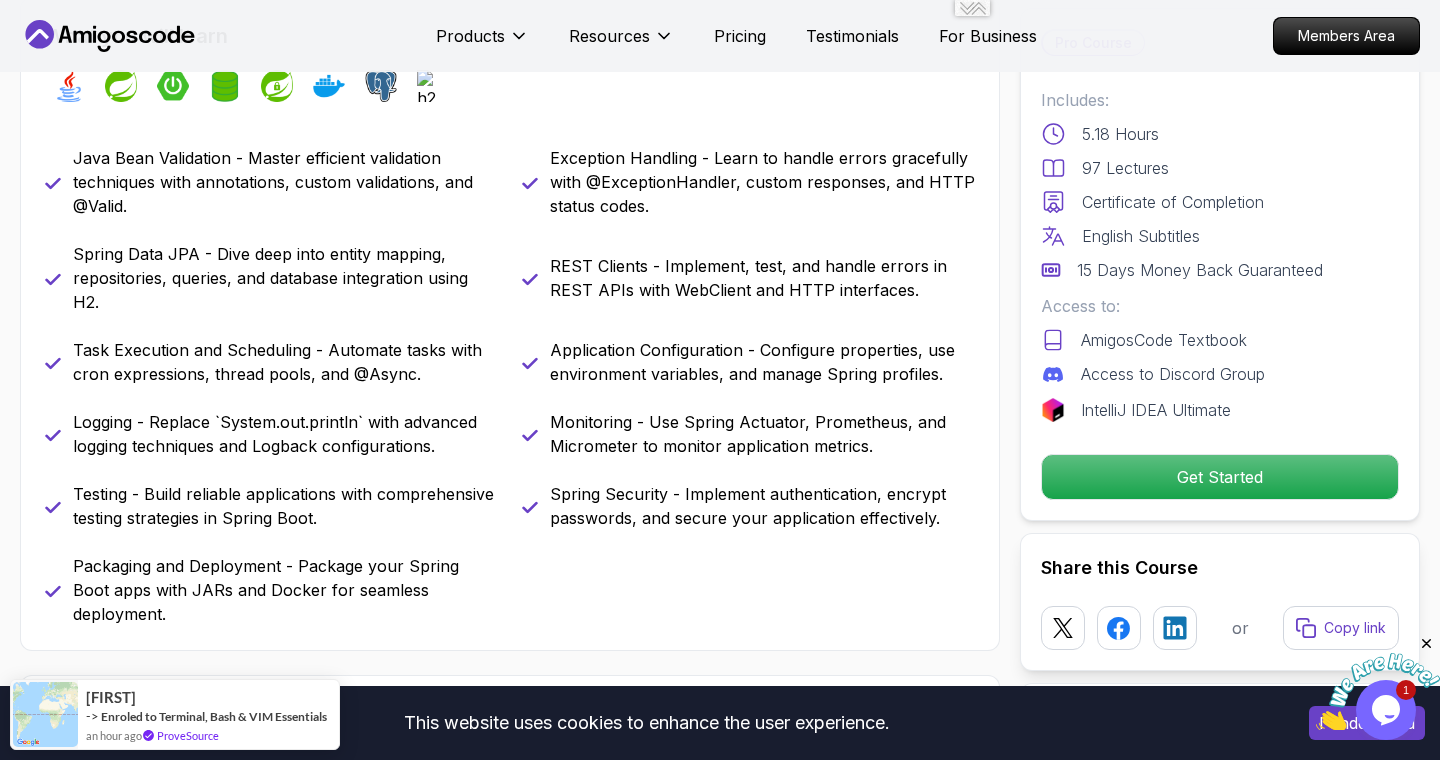 click on "Logging - Replace `System.out.println` with advanced logging techniques and Logback configurations." at bounding box center [285, 434] 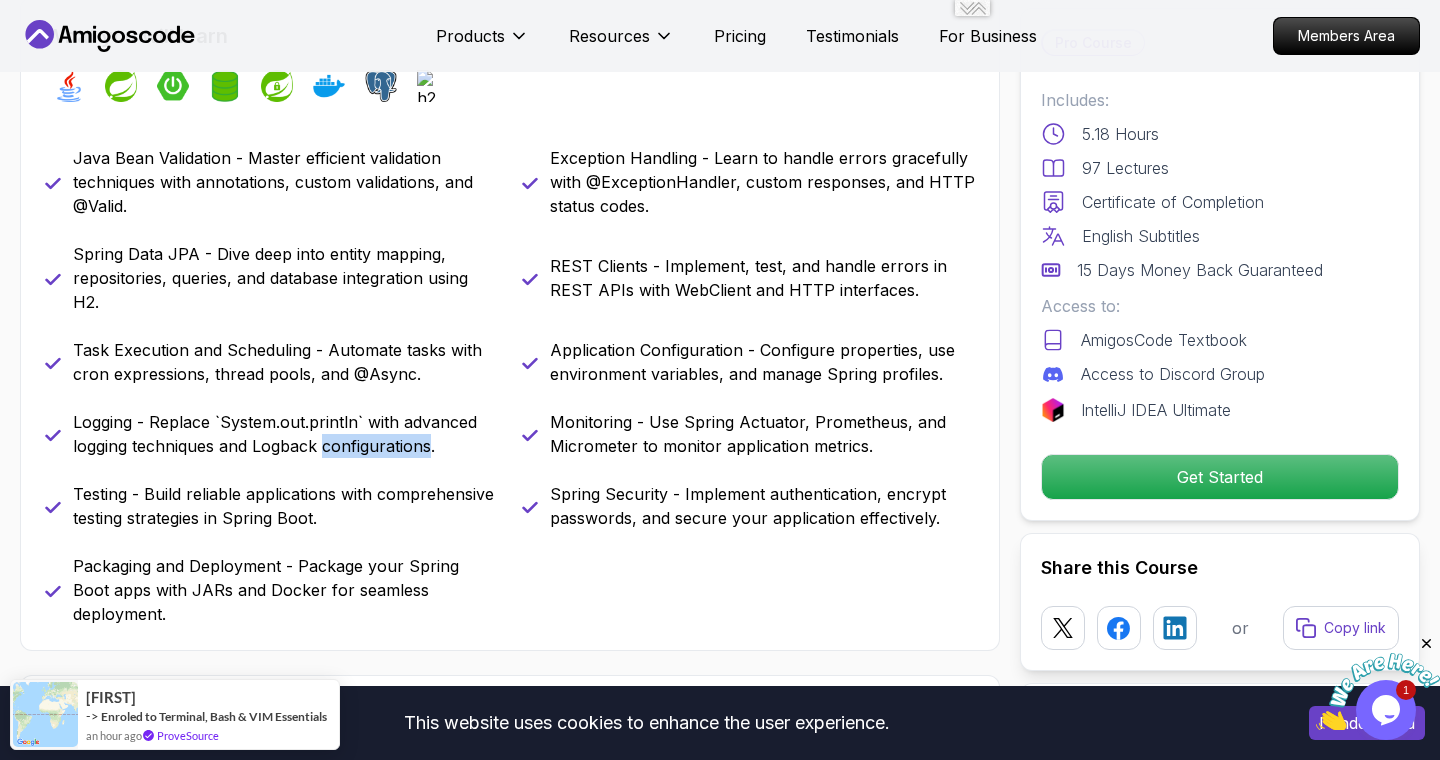 click on "Logging - Replace `System.out.println` with advanced logging techniques and Logback configurations." at bounding box center [285, 434] 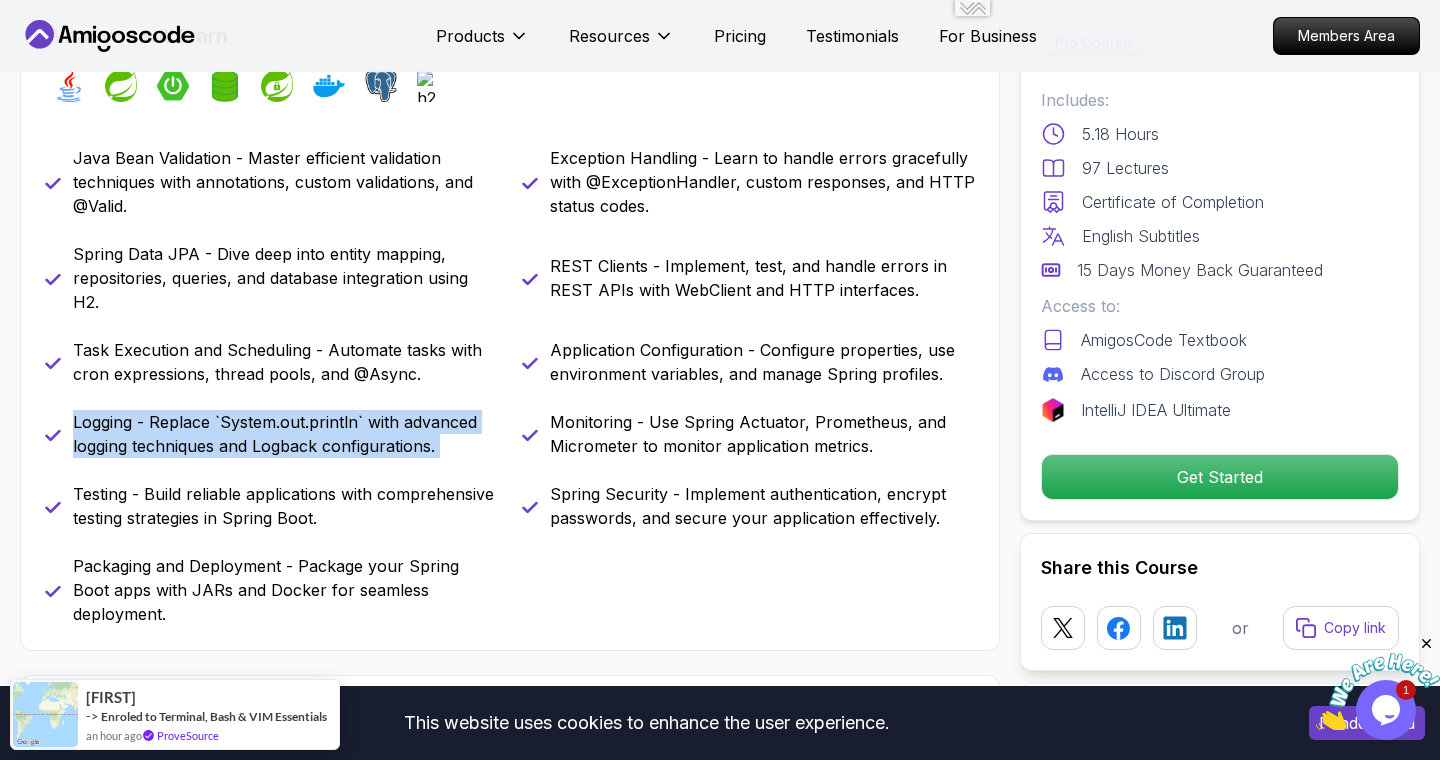 click on "Logging - Replace `System.out.println` with advanced logging techniques and Logback configurations." at bounding box center [285, 434] 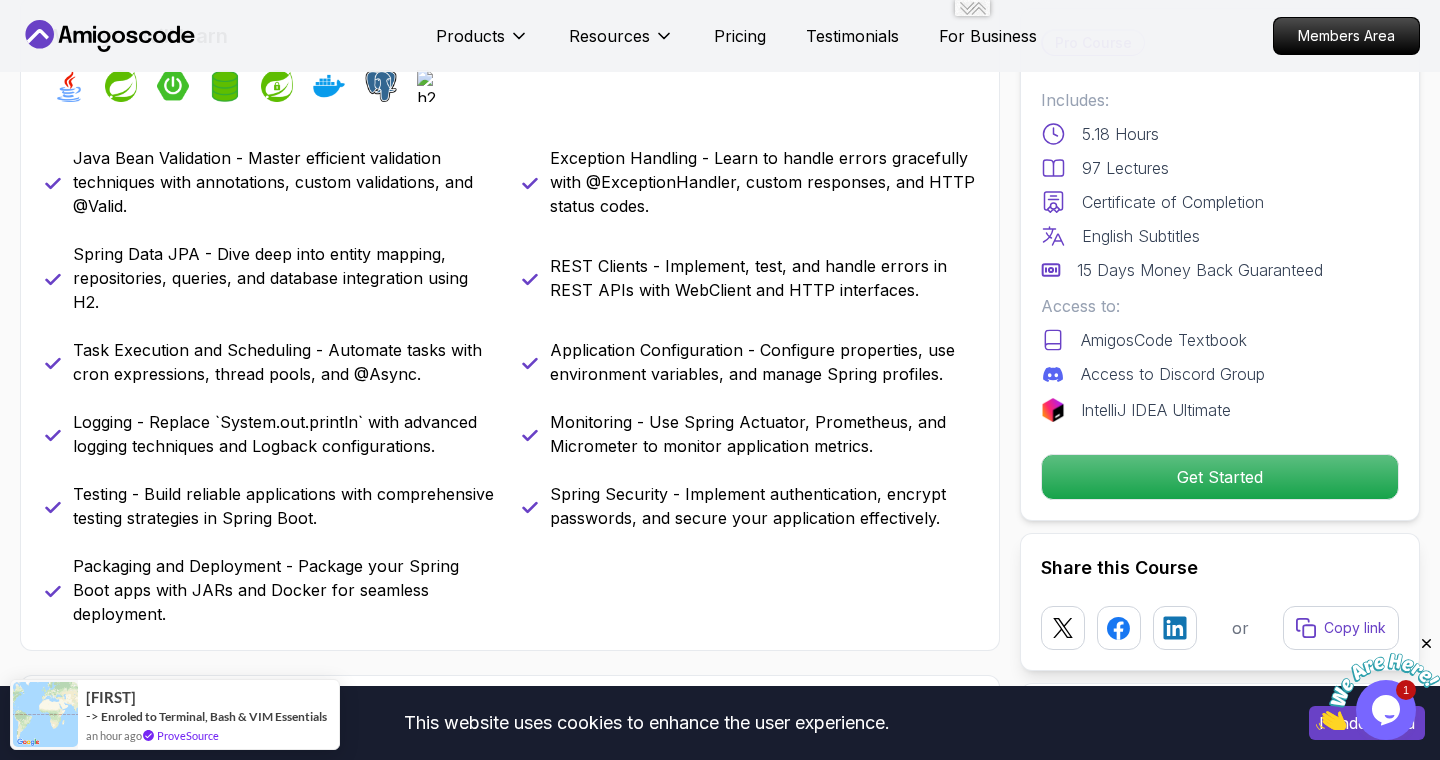 click on "Testing - Build reliable applications with comprehensive testing strategies in Spring Boot." at bounding box center [285, 506] 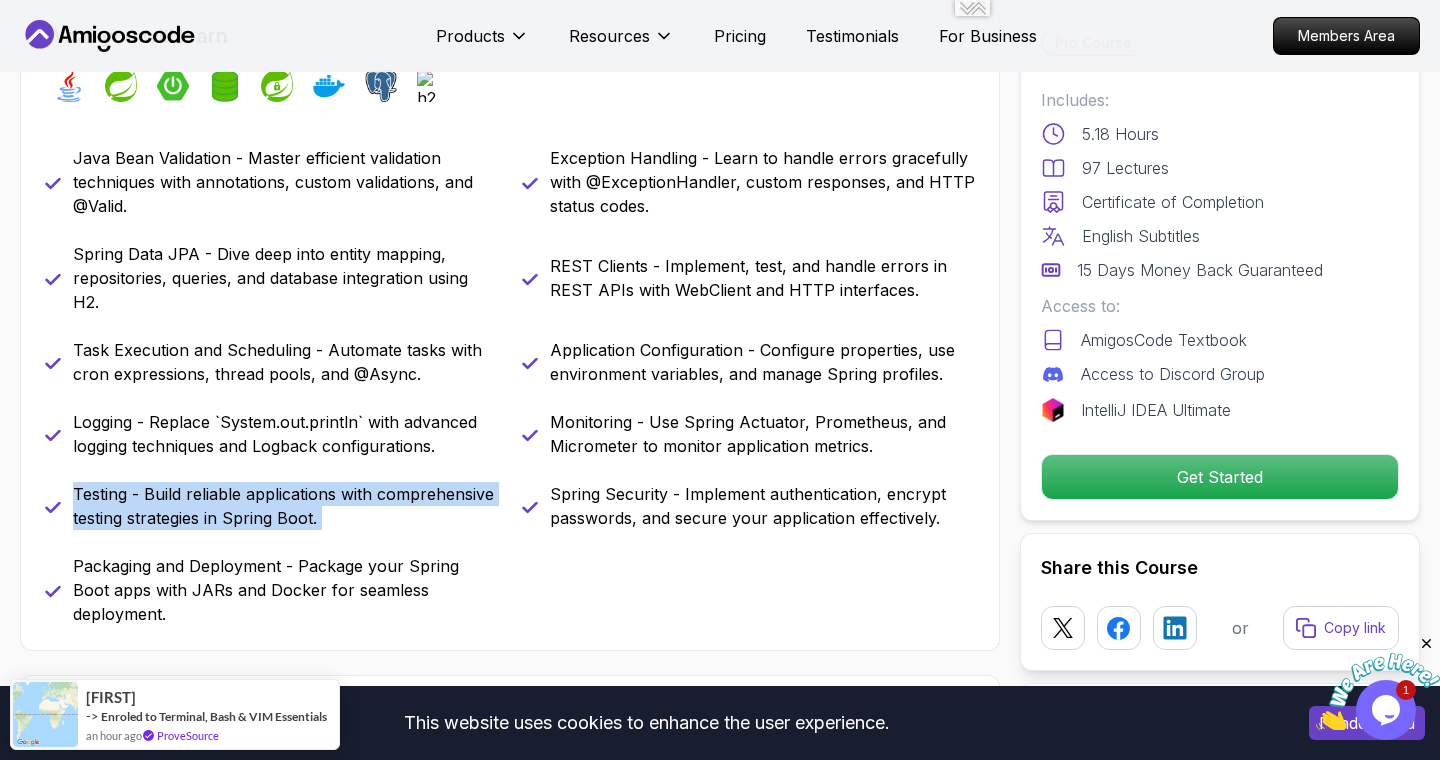 click on "Testing - Build reliable applications with comprehensive testing strategies in Spring Boot." at bounding box center (285, 506) 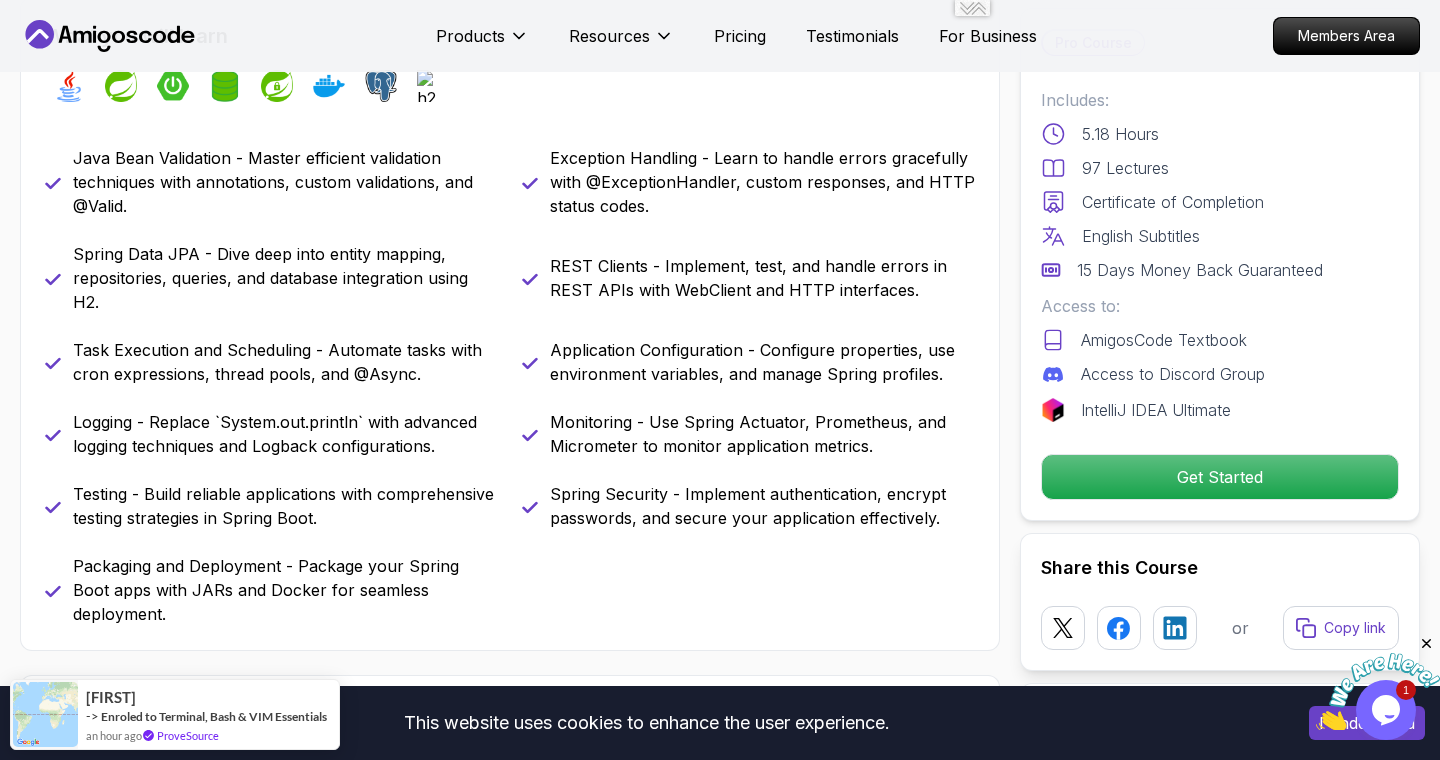 click on "REST Clients - Implement, test, and handle errors in REST APIs with WebClient and HTTP interfaces." at bounding box center [762, 278] 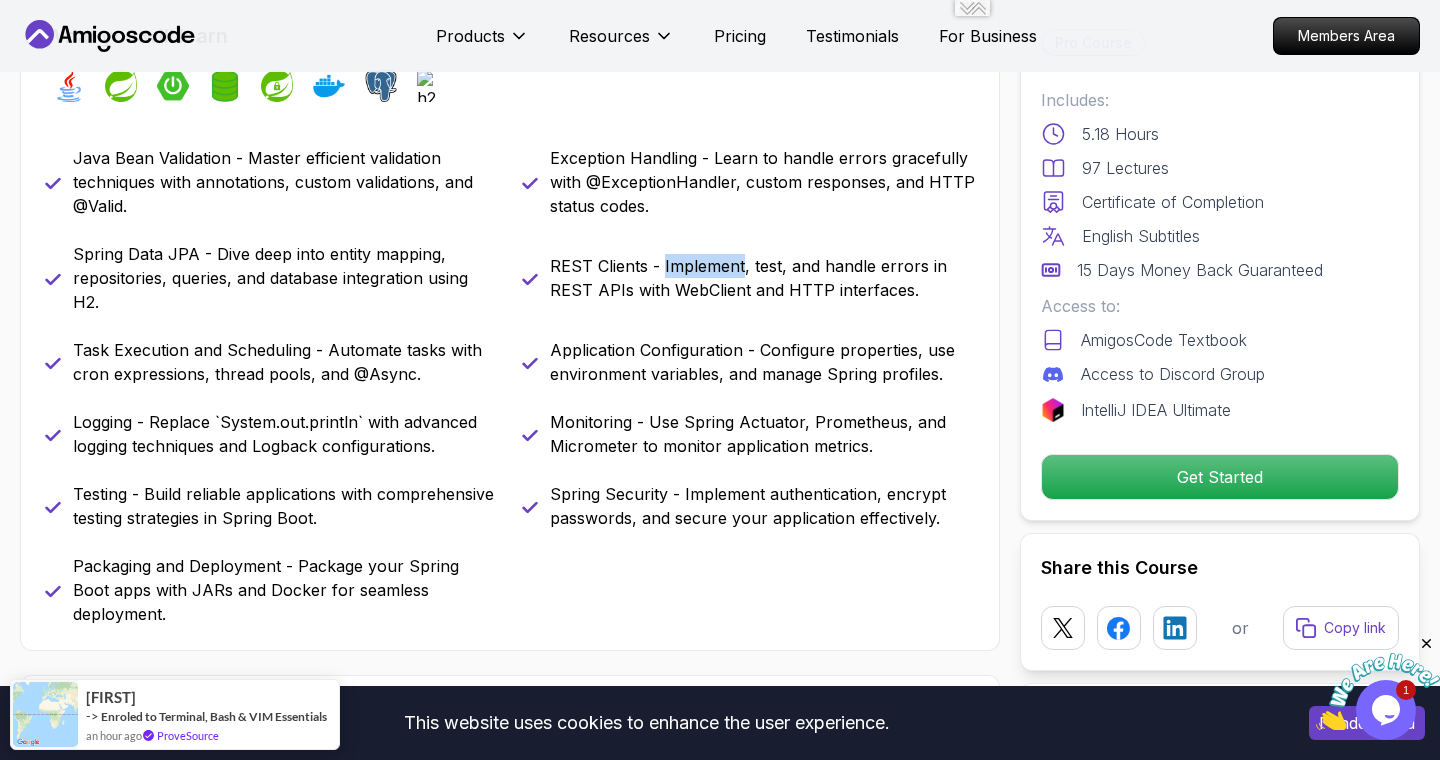 click on "REST Clients - Implement, test, and handle errors in REST APIs with WebClient and HTTP interfaces." at bounding box center [762, 278] 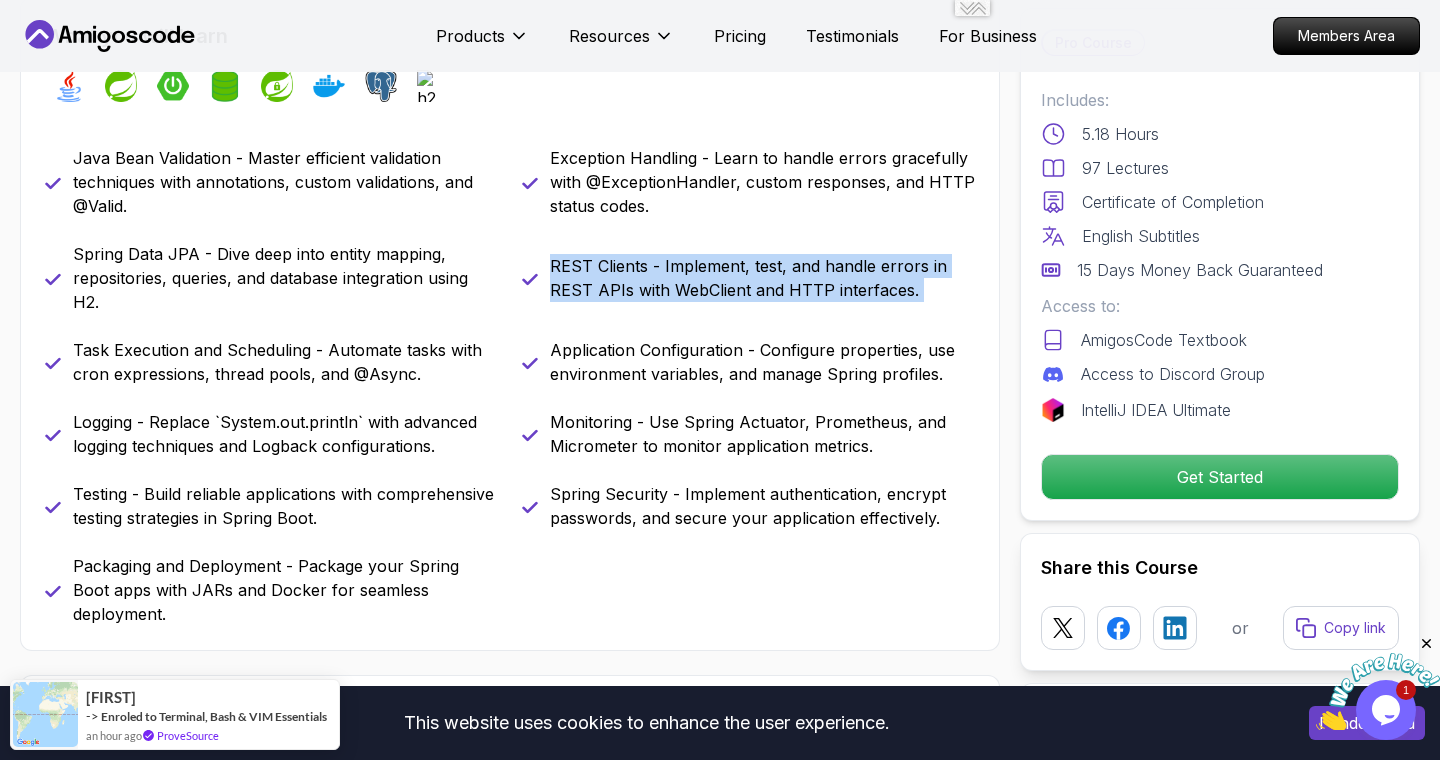 click on "REST Clients - Implement, test, and handle errors in REST APIs with WebClient and HTTP interfaces." at bounding box center [762, 278] 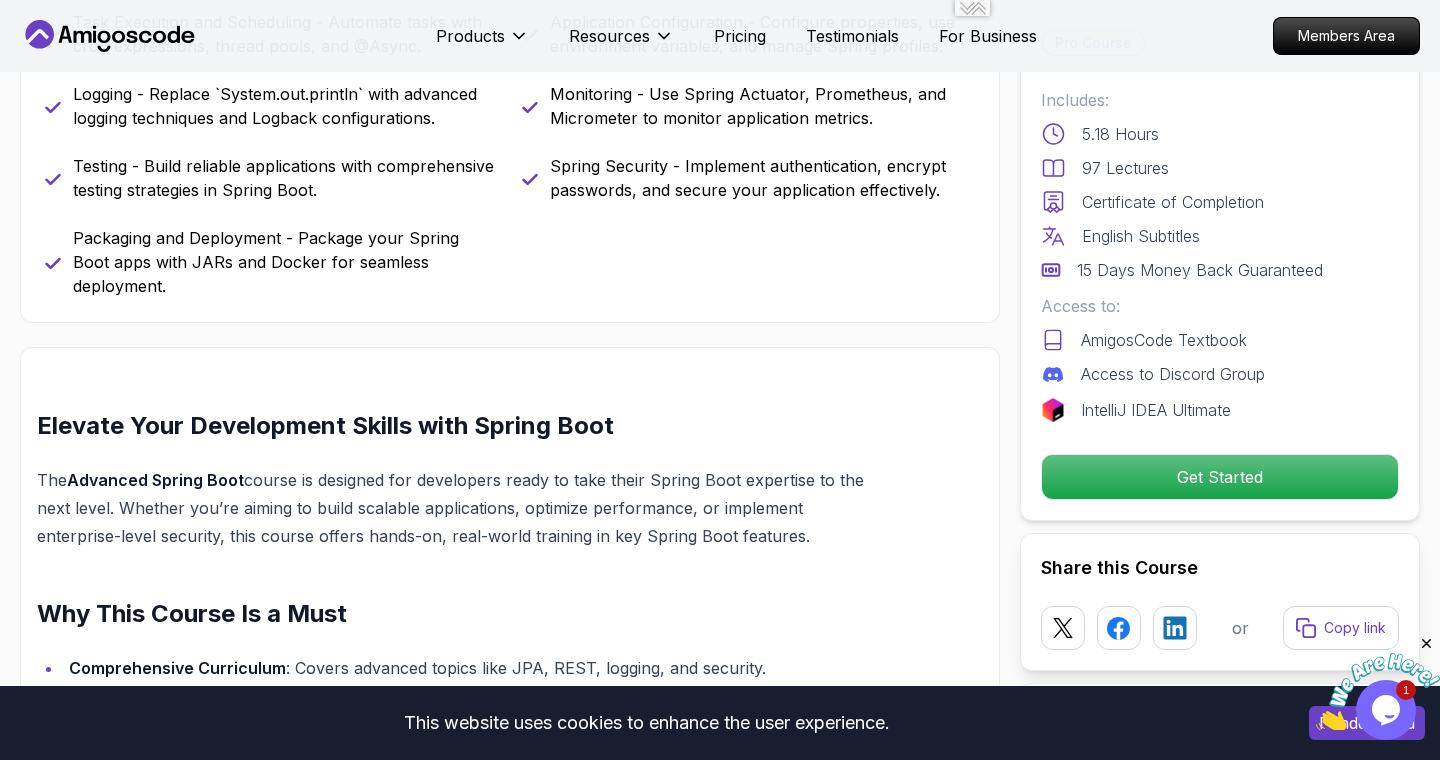 scroll, scrollTop: 1584, scrollLeft: 0, axis: vertical 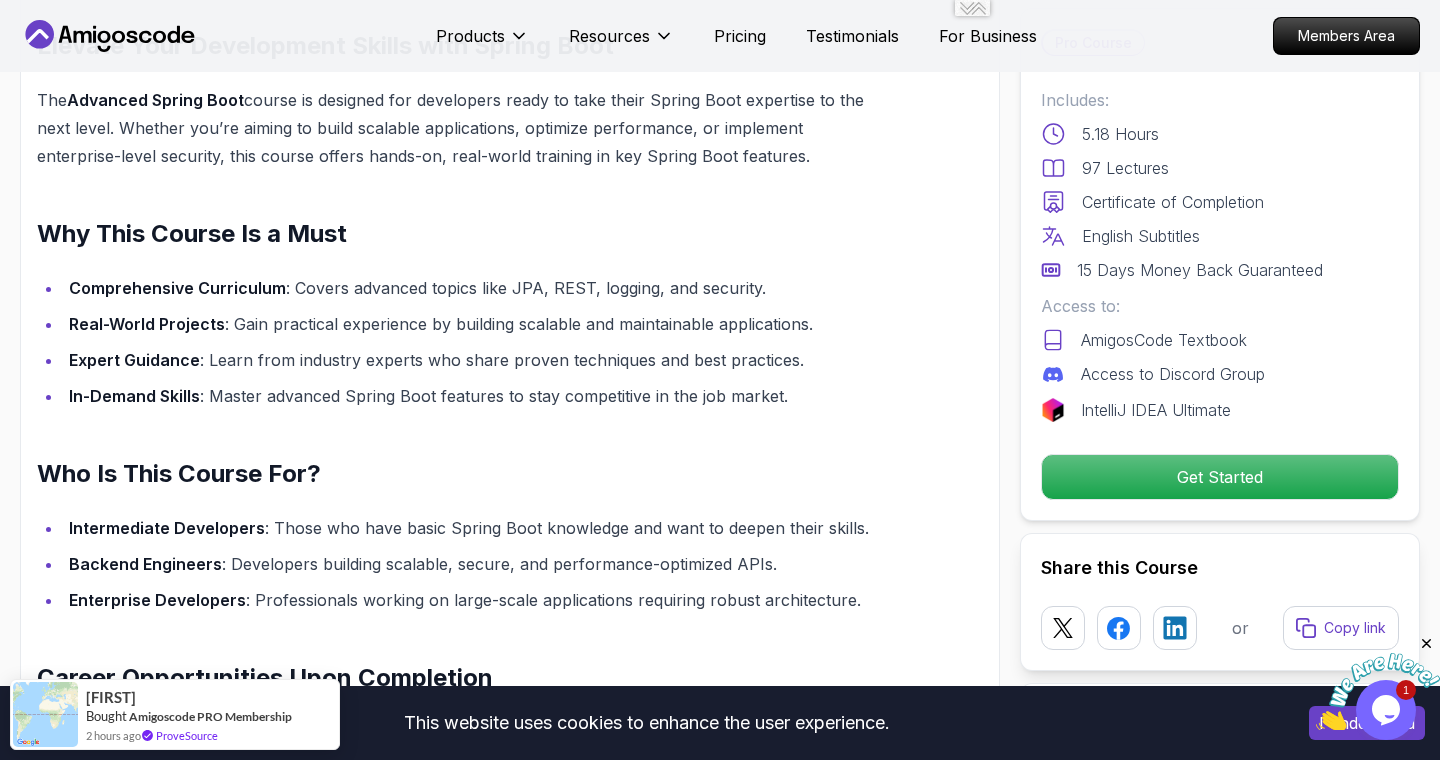 click on "Comprehensive Curriculum : Covers advanced topics like JPA, REST, logging, and security." at bounding box center (475, 288) 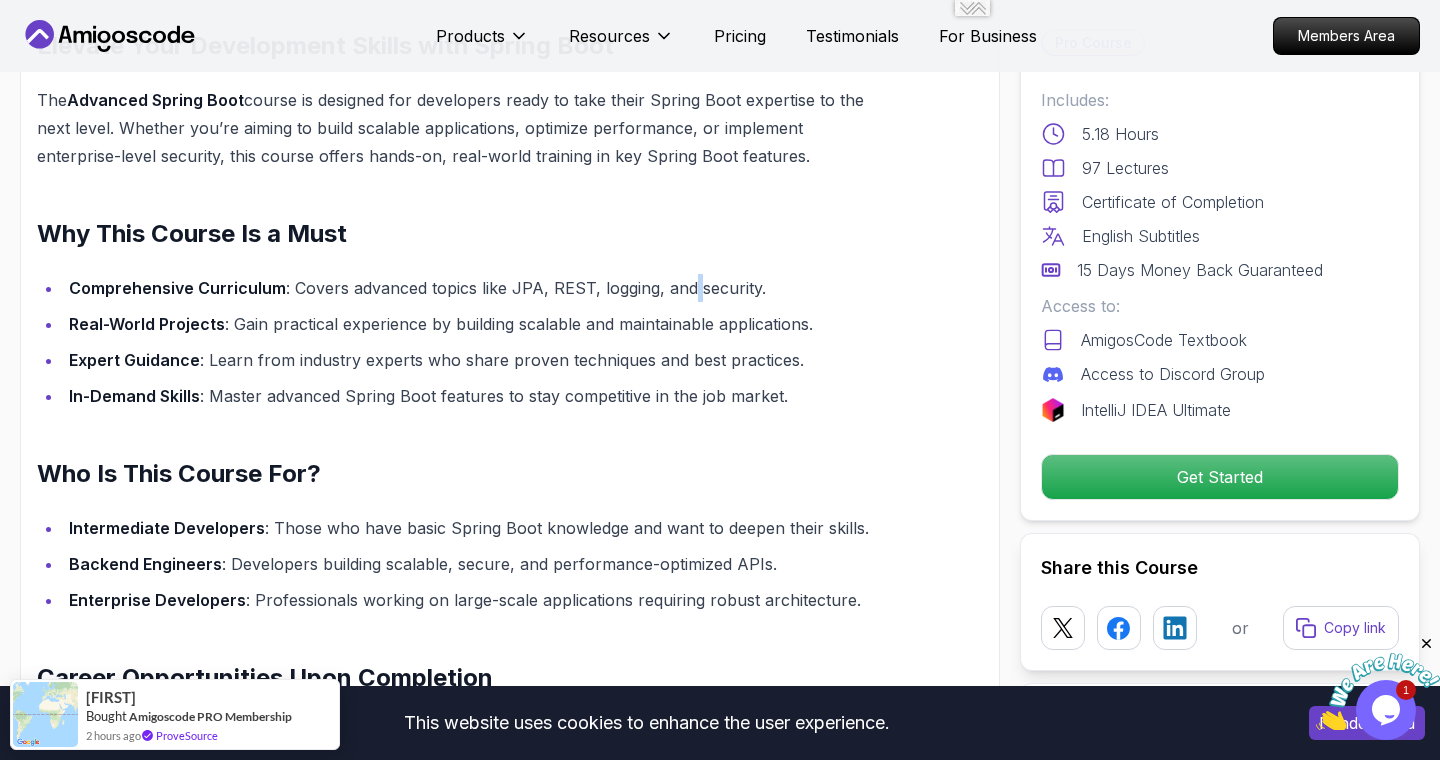 click on "Comprehensive Curriculum : Covers advanced topics like JPA, REST, logging, and security." at bounding box center (475, 288) 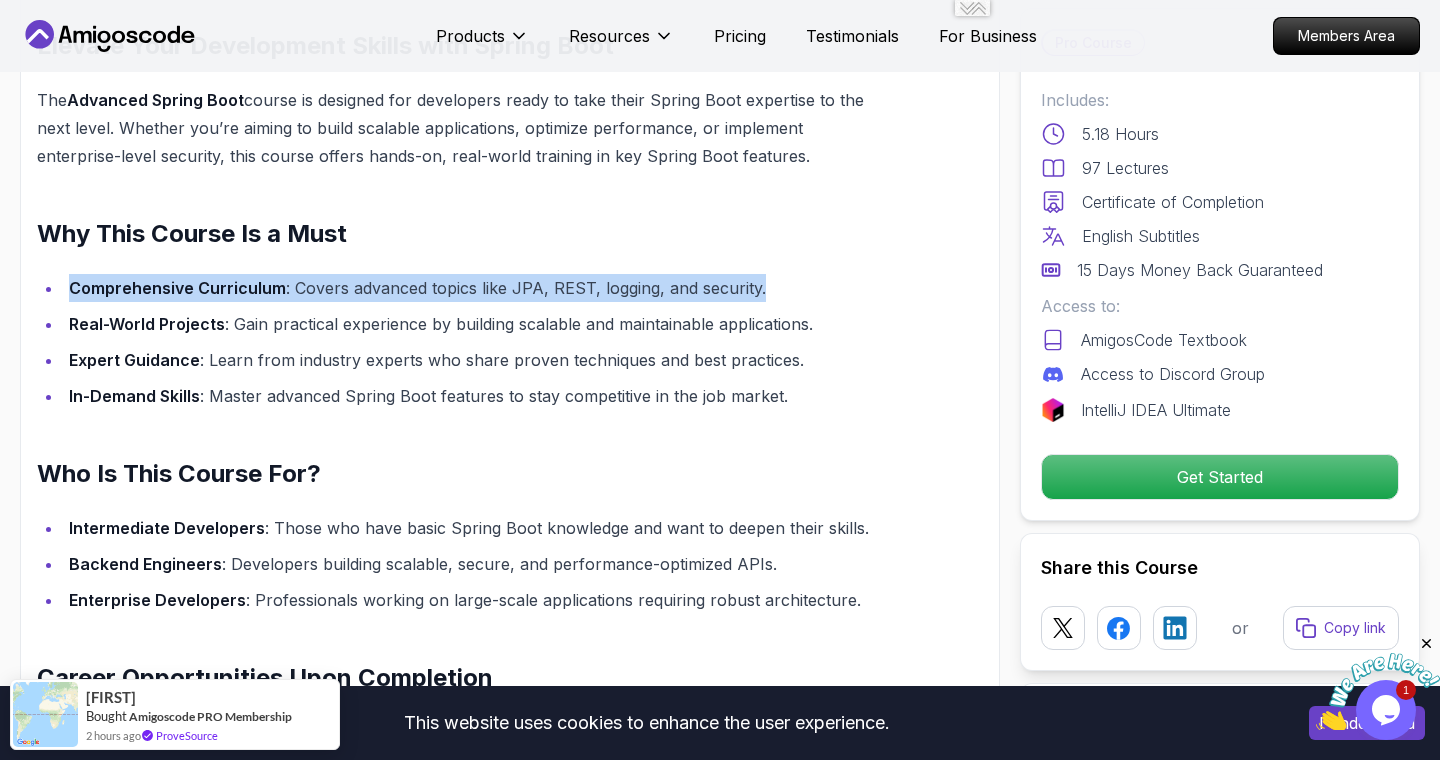 click on "Comprehensive Curriculum : Covers advanced topics like JPA, REST, logging, and security." at bounding box center [475, 288] 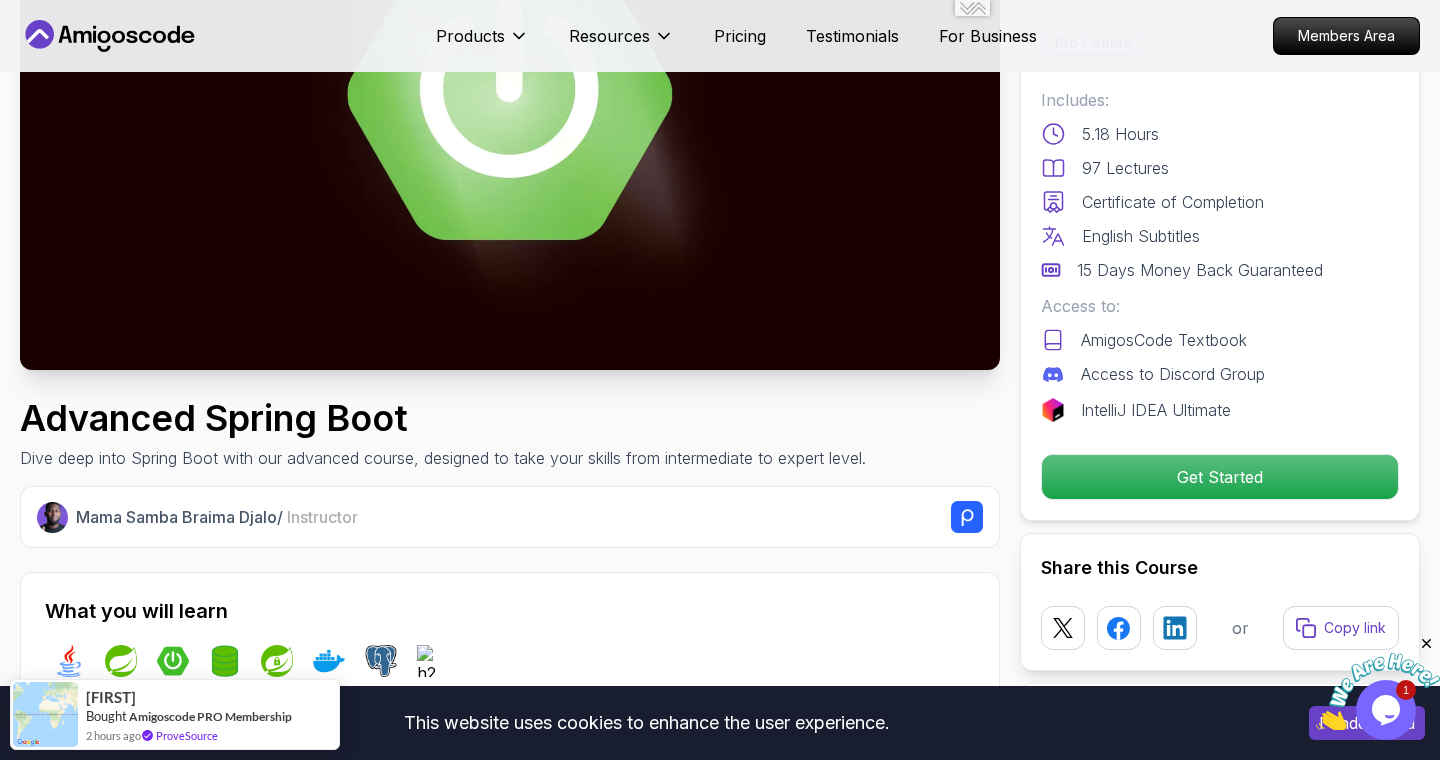 scroll, scrollTop: 0, scrollLeft: 0, axis: both 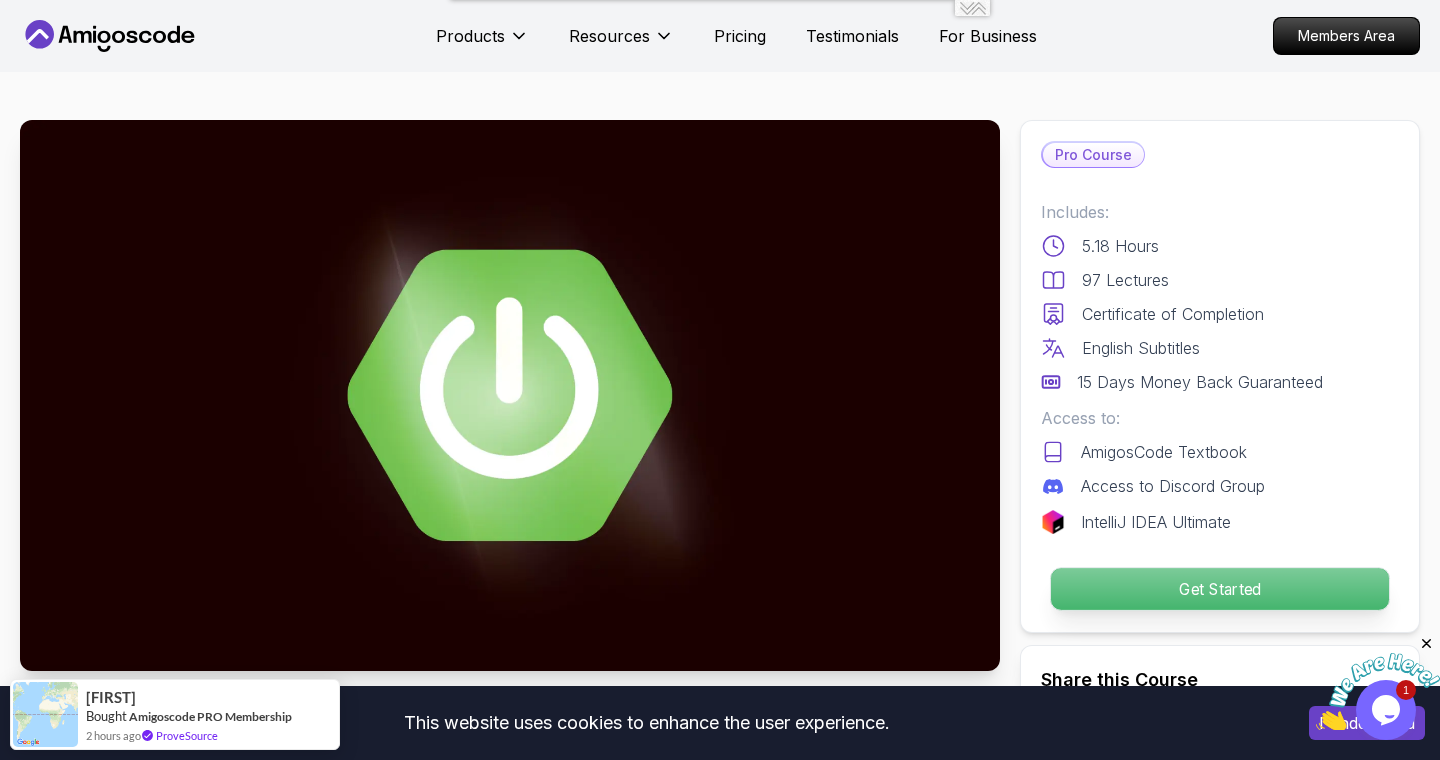 click on "Get Started" at bounding box center [1220, 589] 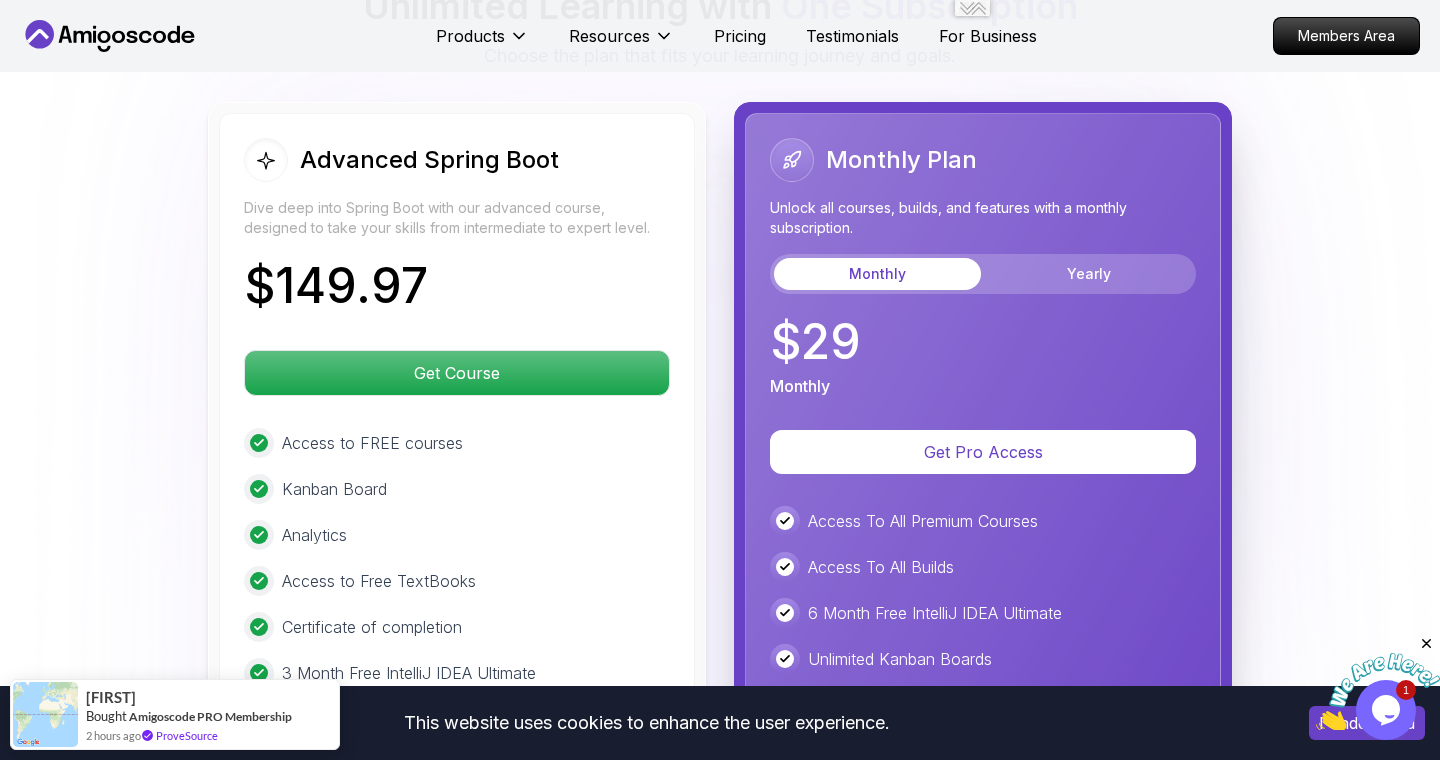 scroll, scrollTop: 4507, scrollLeft: 0, axis: vertical 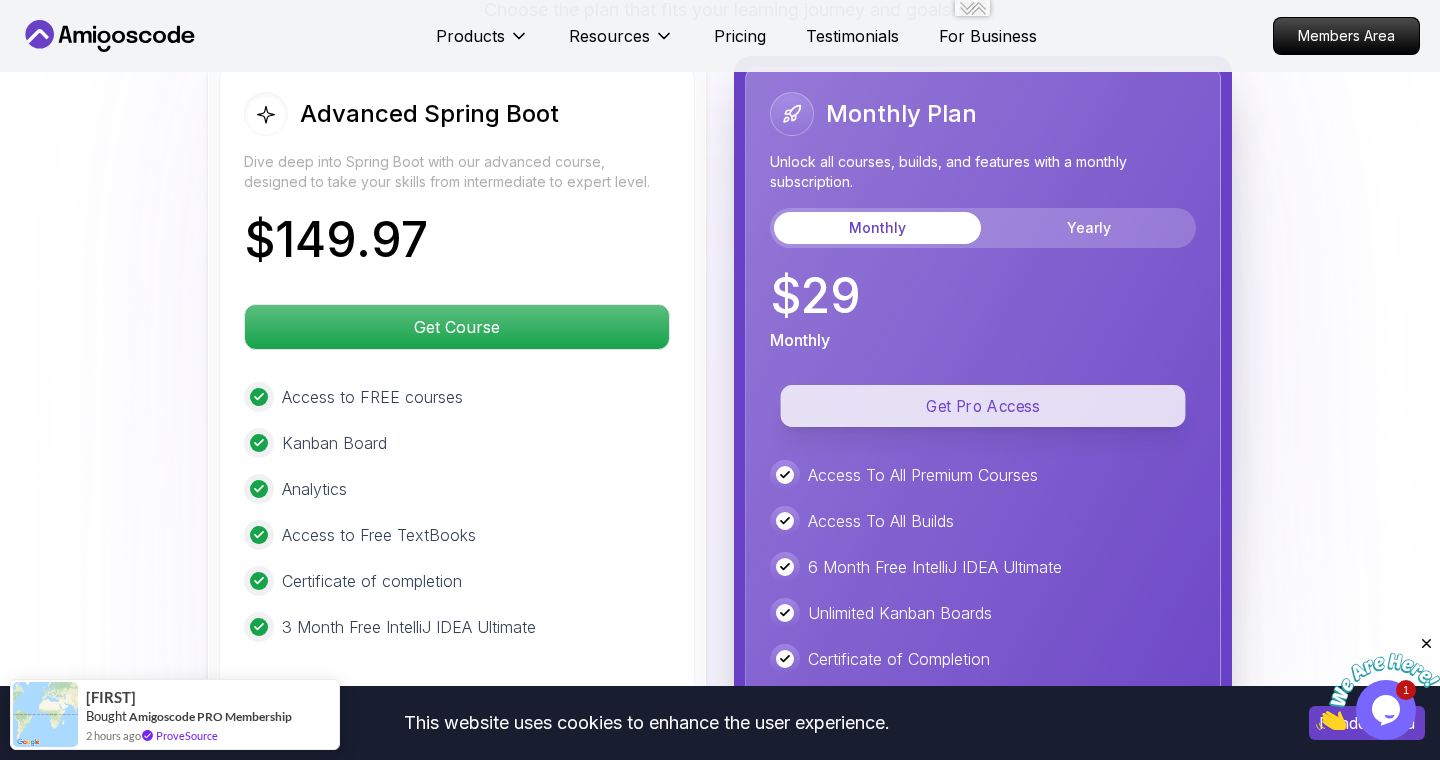 click on "Get Pro Access" at bounding box center [983, 406] 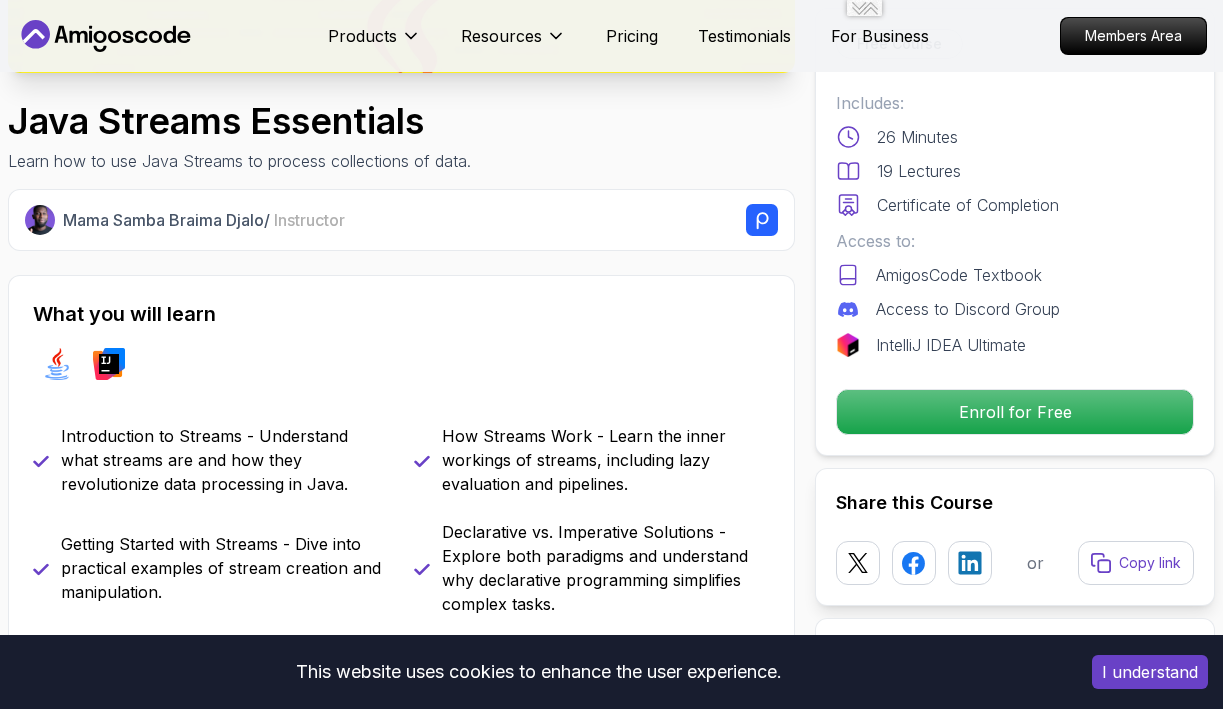 scroll, scrollTop: 615, scrollLeft: 0, axis: vertical 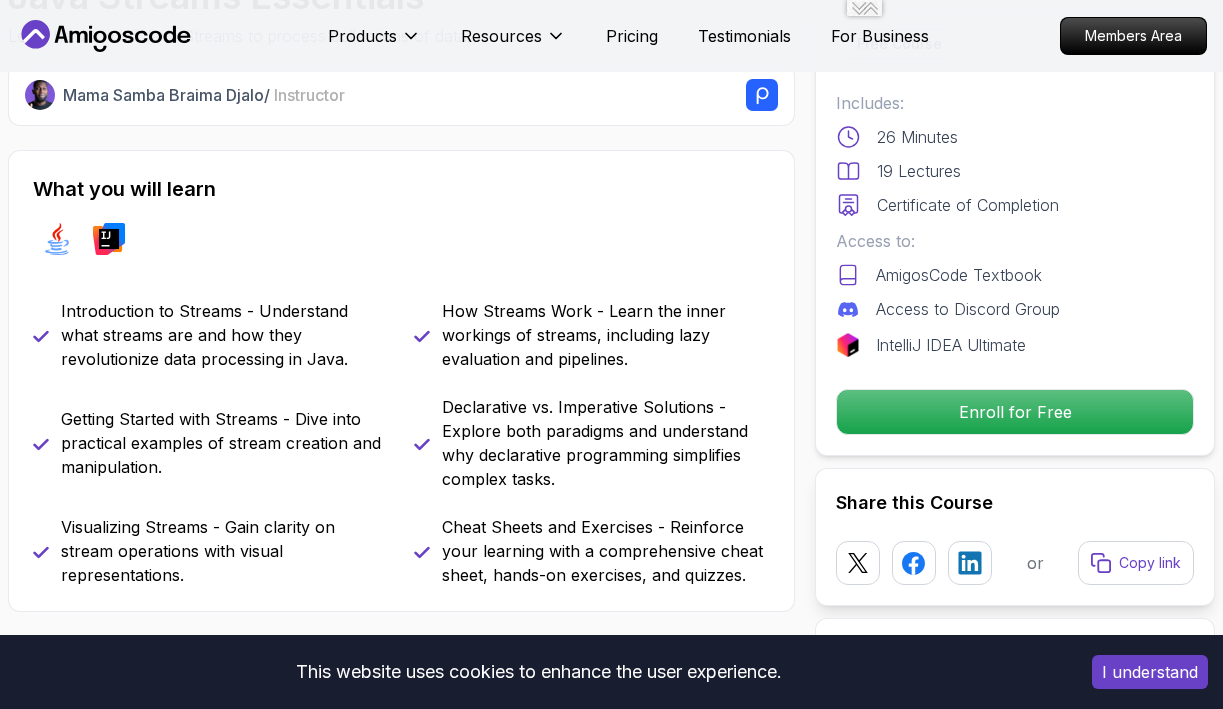 click on "Introduction to Streams - Understand what streams are and how they revolutionize data processing in Java." at bounding box center (225, 335) 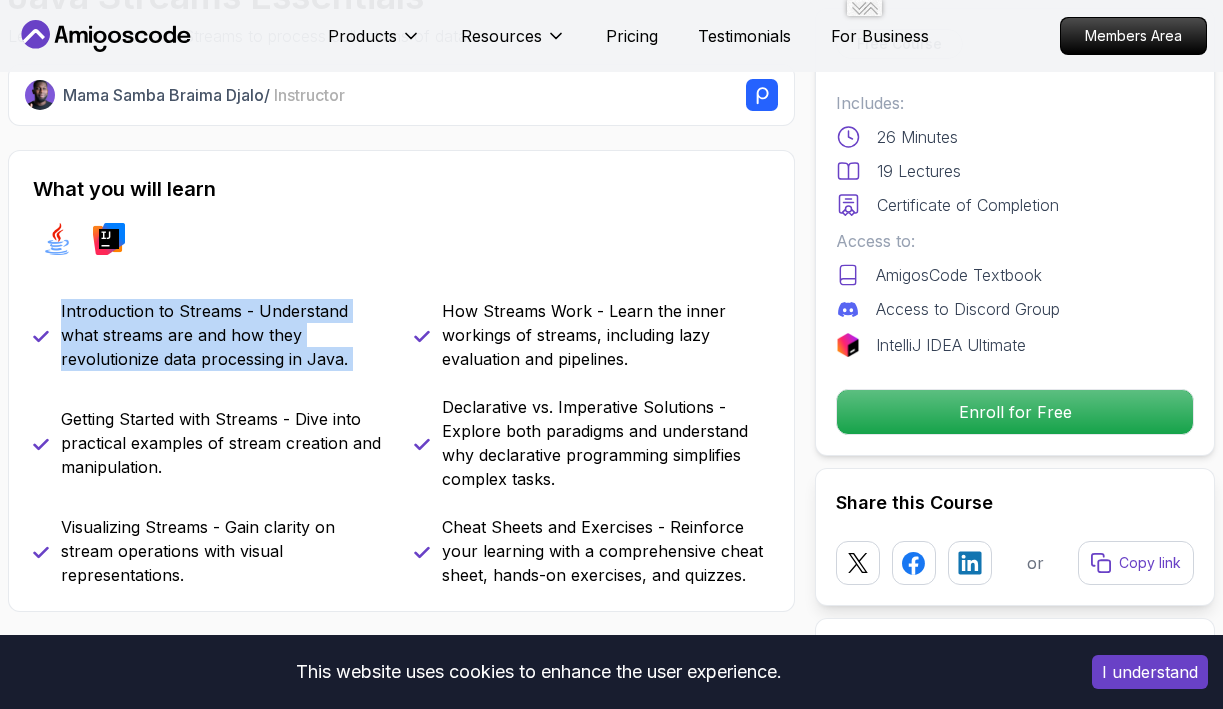 click on "Introduction to Streams - Understand what streams are and how they revolutionize data processing in Java." at bounding box center (225, 335) 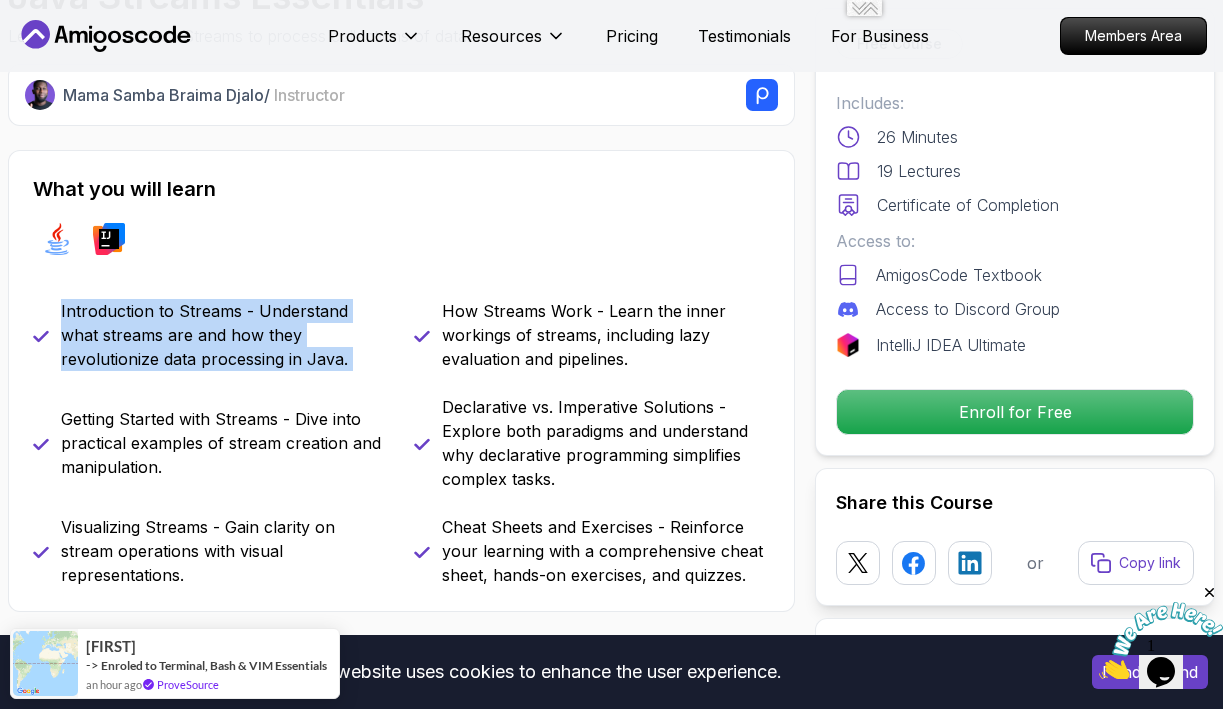 scroll, scrollTop: 0, scrollLeft: 0, axis: both 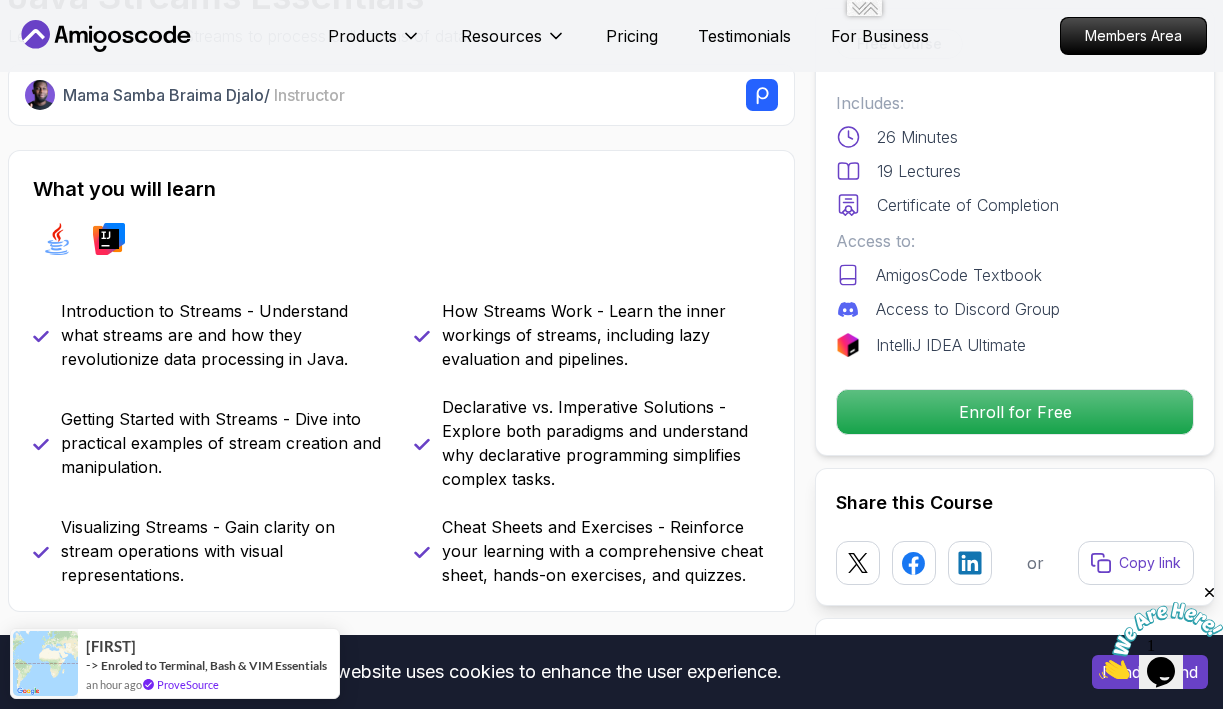 click on "How Streams Work - Learn the inner workings of streams, including lazy evaluation and pipelines." at bounding box center [606, 335] 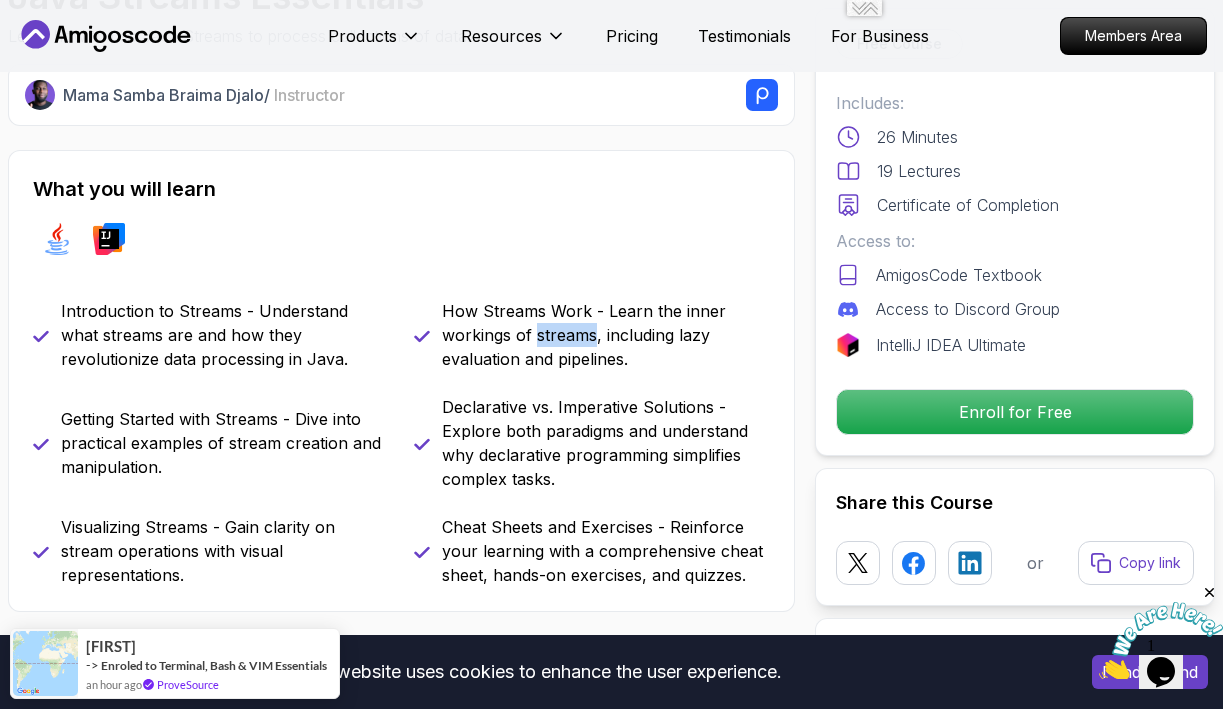 click on "How Streams Work - Learn the inner workings of streams, including lazy evaluation and pipelines." at bounding box center [606, 335] 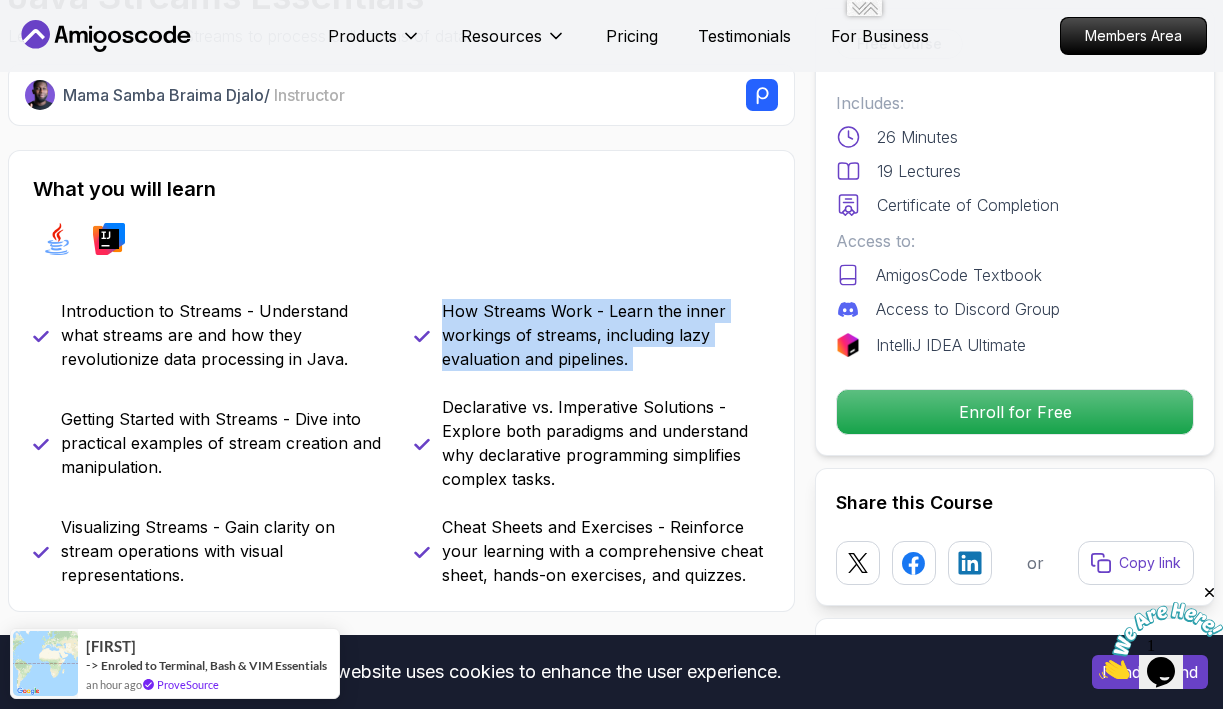 click on "How Streams Work - Learn the inner workings of streams, including lazy evaluation and pipelines." at bounding box center [606, 335] 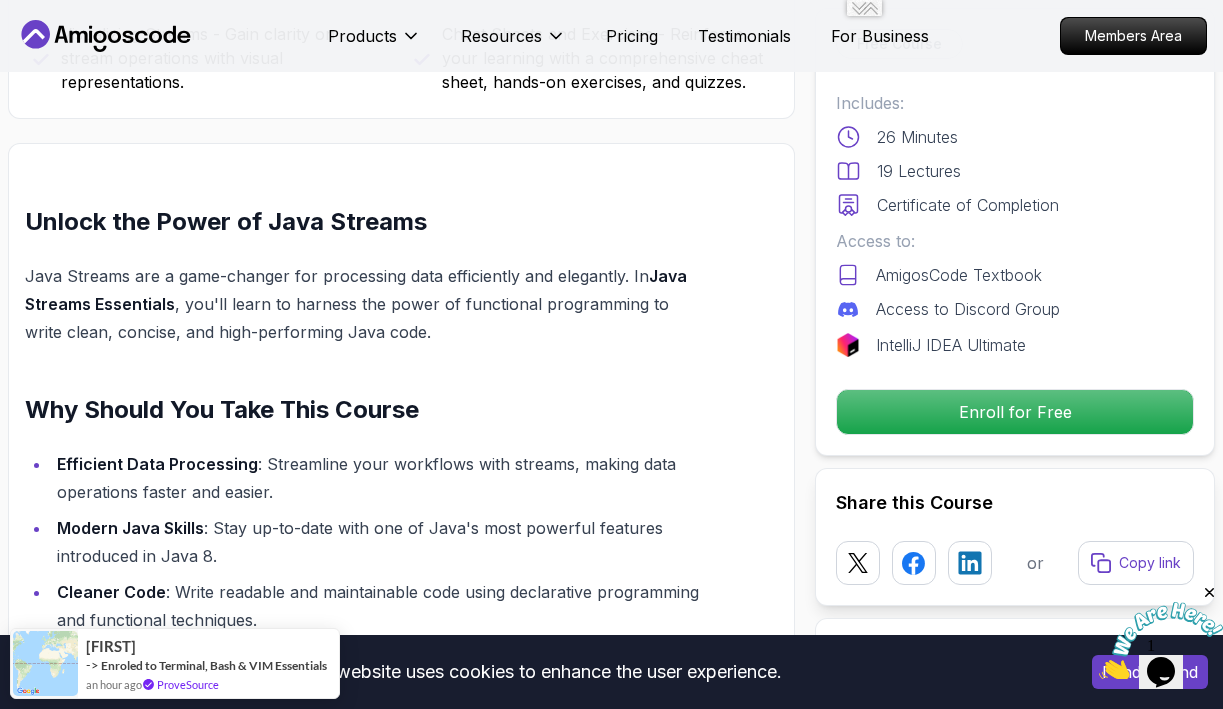 scroll, scrollTop: 1110, scrollLeft: 0, axis: vertical 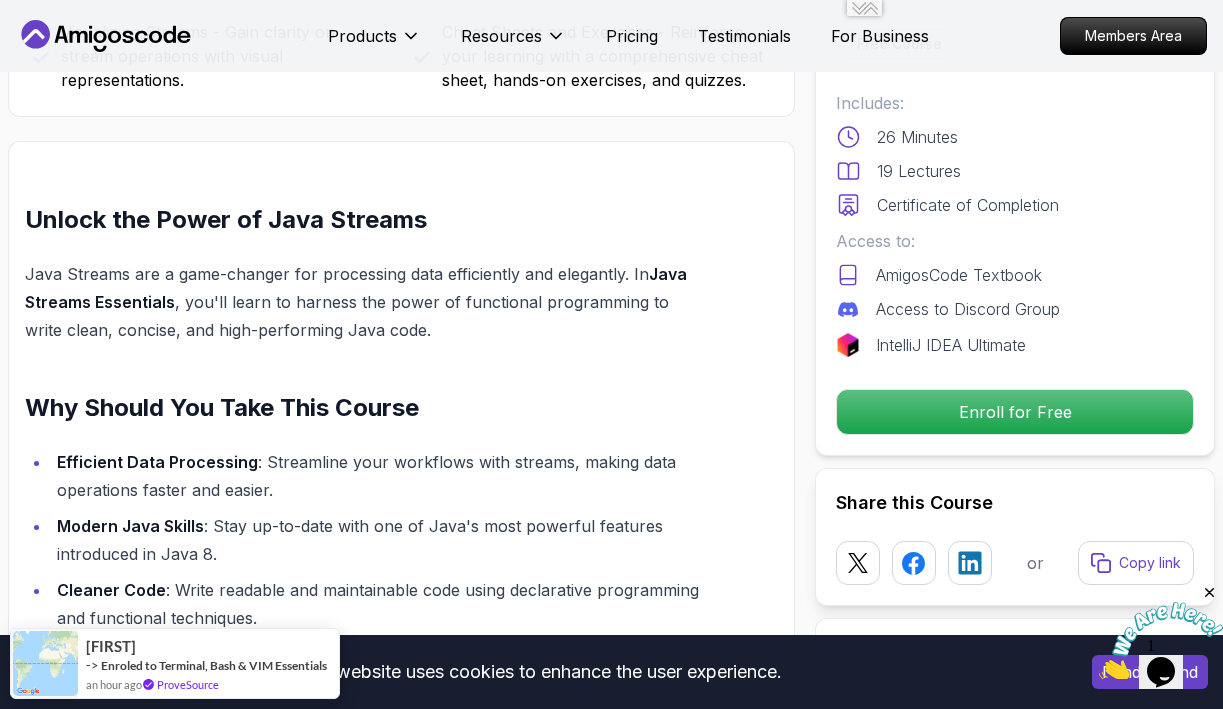 click on "Java Streams are a game-changer for processing data efficiently and elegantly. In  Java Streams Essentials , you'll learn to harness the power of functional programming to write clean, concise, and high-performing Java code." at bounding box center [364, 302] 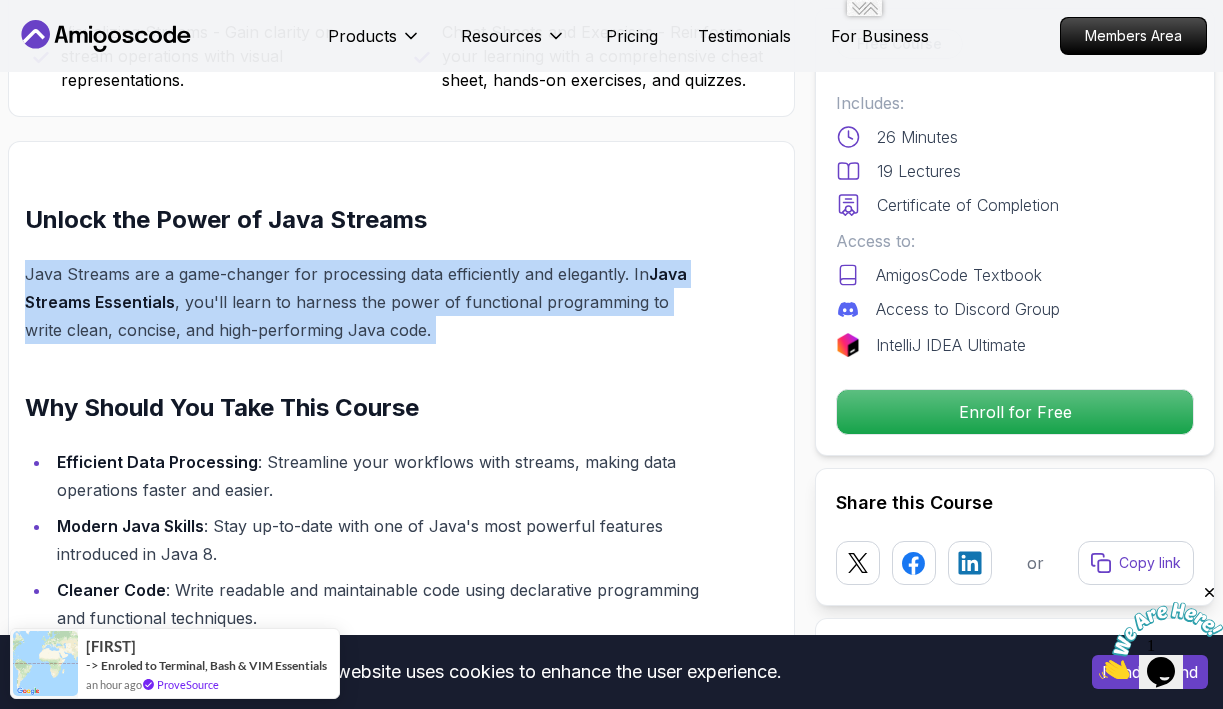 click on "Java Streams are a game-changer for processing data efficiently and elegantly. In  Java Streams Essentials , you'll learn to harness the power of functional programming to write clean, concise, and high-performing Java code." at bounding box center [364, 302] 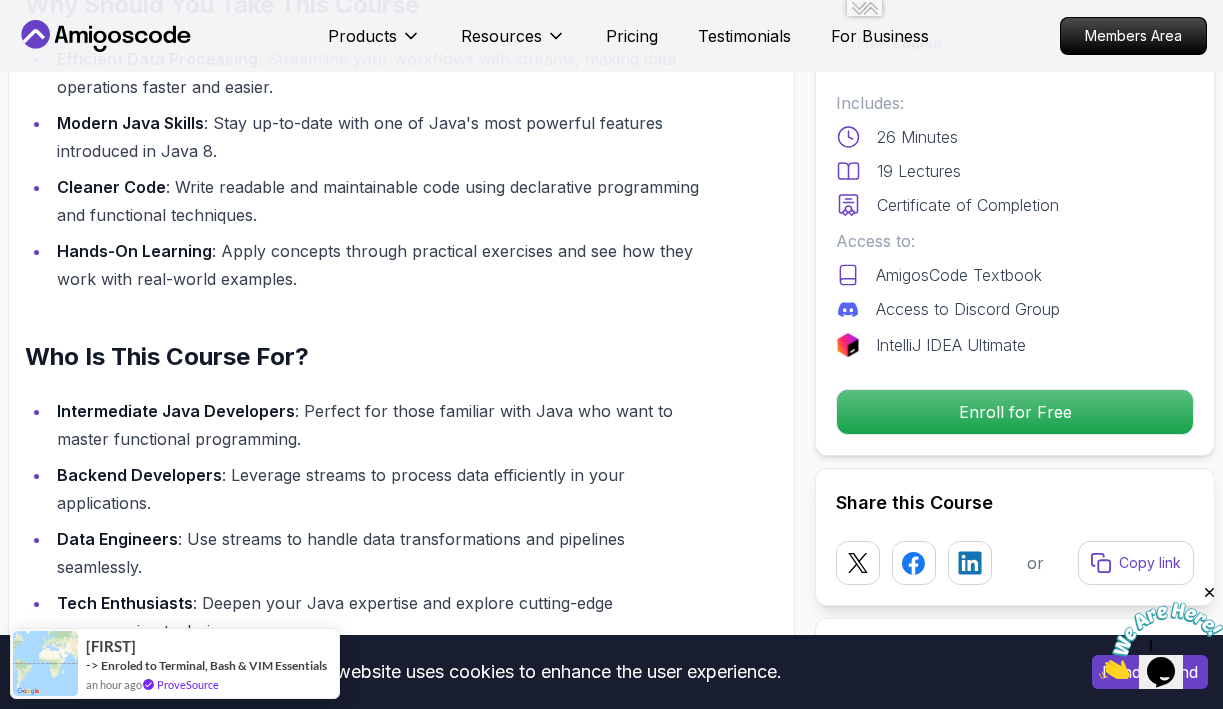 scroll, scrollTop: 1660, scrollLeft: 0, axis: vertical 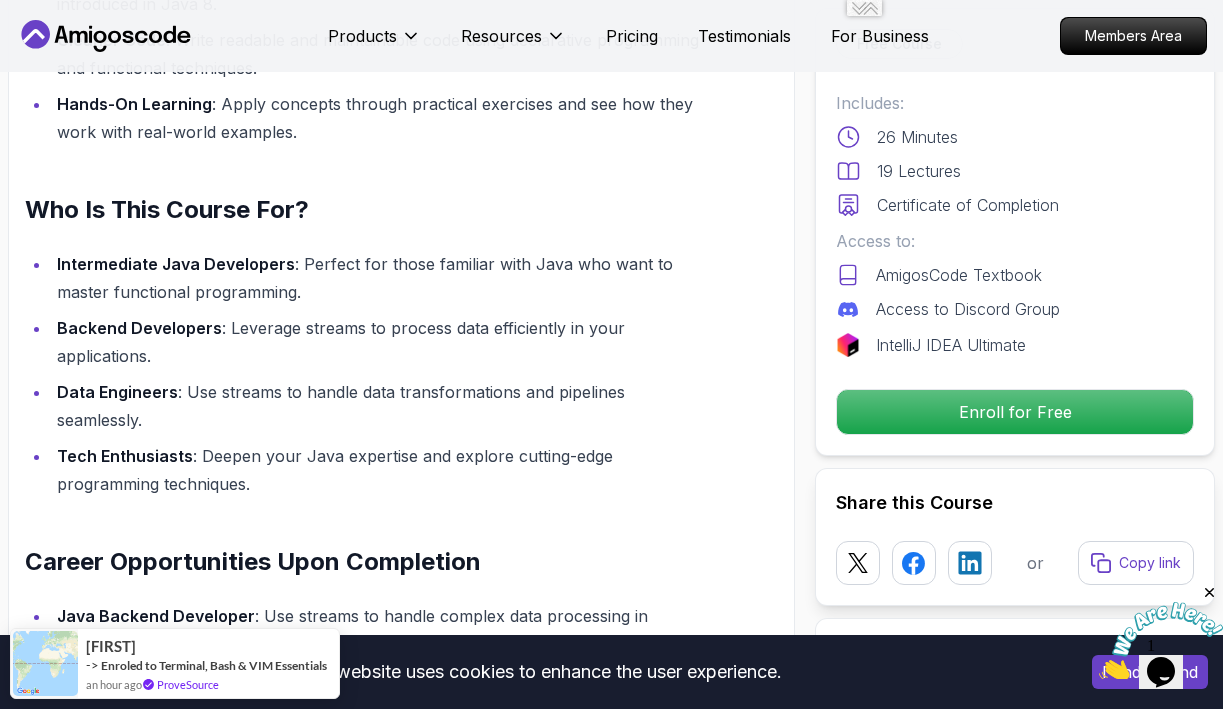 click on "Backend Developers : Leverage streams to process data efficiently in your applications." at bounding box center (377, 342) 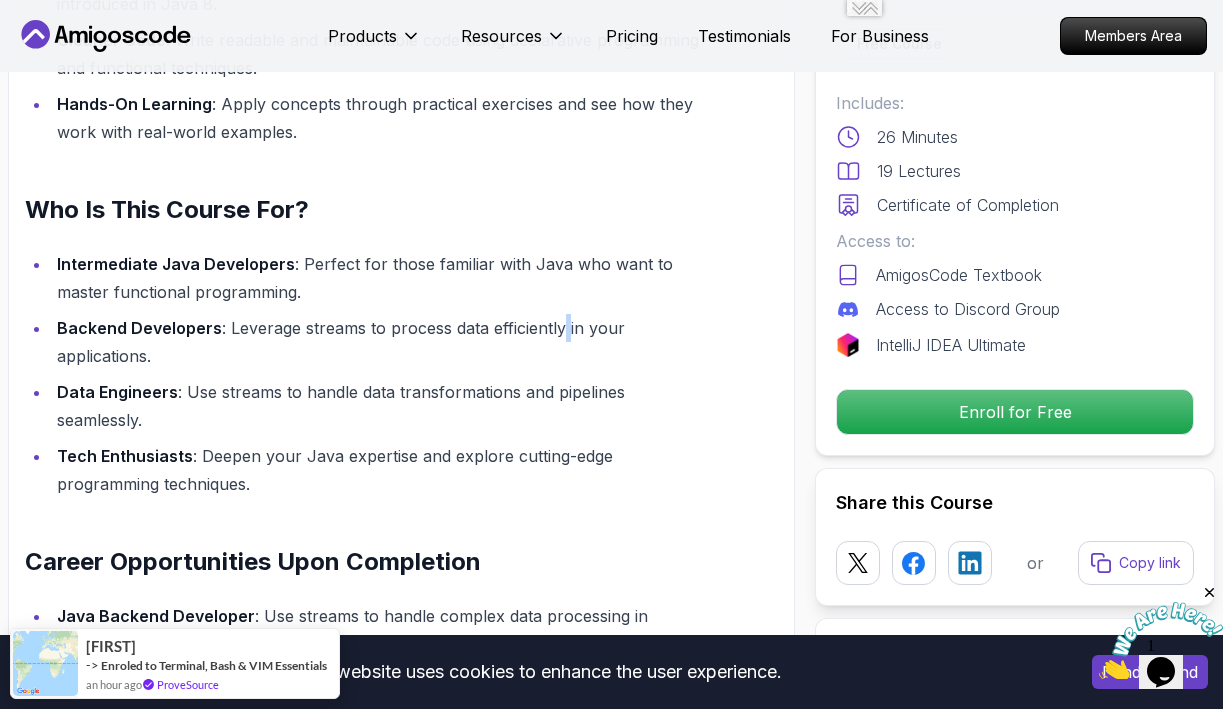 click on "Backend Developers : Leverage streams to process data efficiently in your applications." at bounding box center [377, 342] 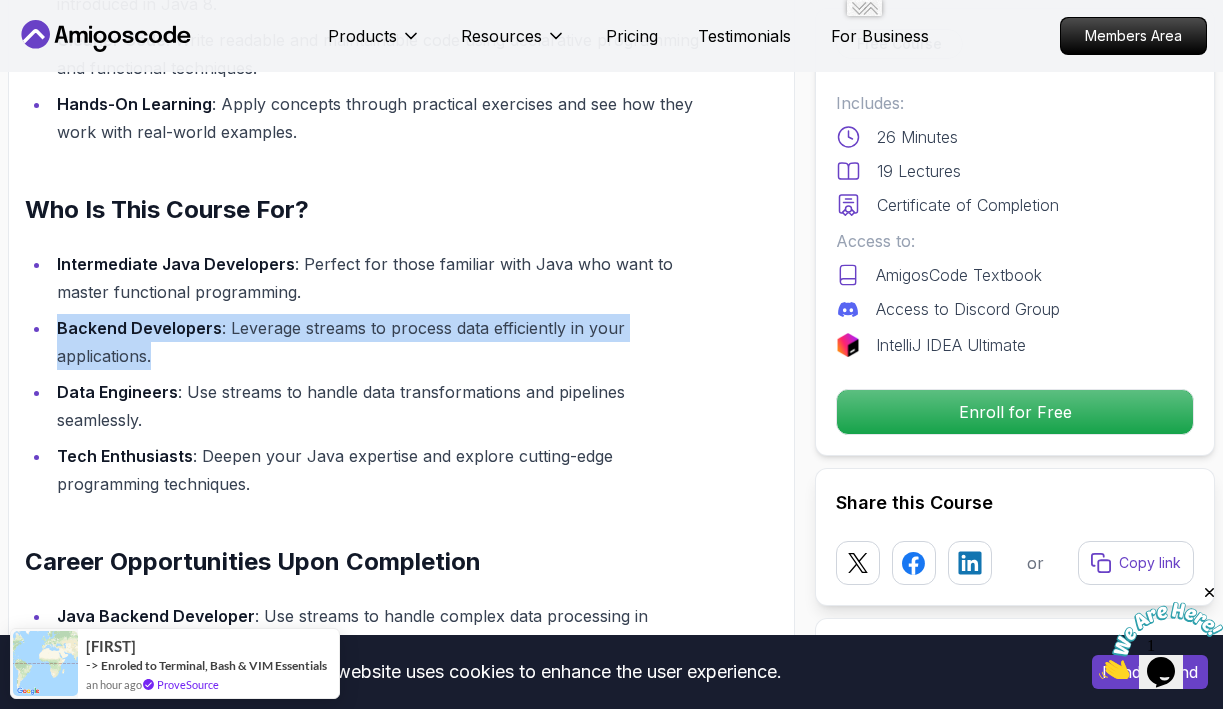 click on "Backend Developers : Leverage streams to process data efficiently in your applications." at bounding box center (377, 342) 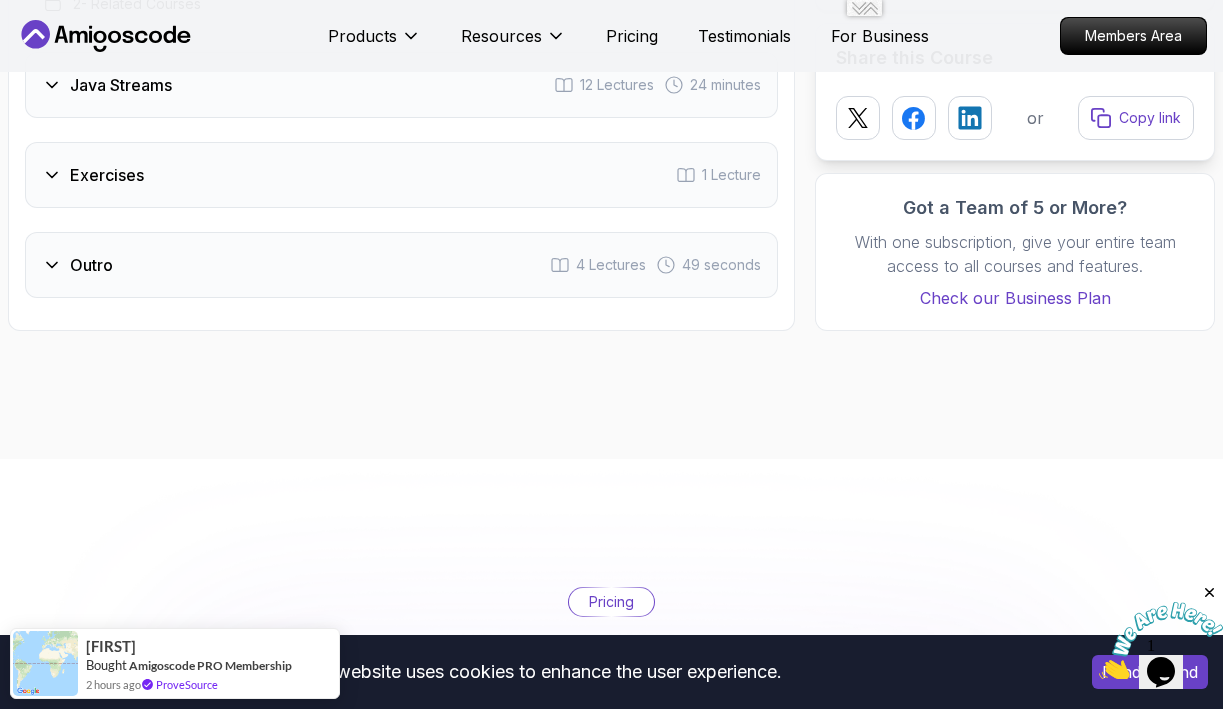 scroll, scrollTop: 2940, scrollLeft: 0, axis: vertical 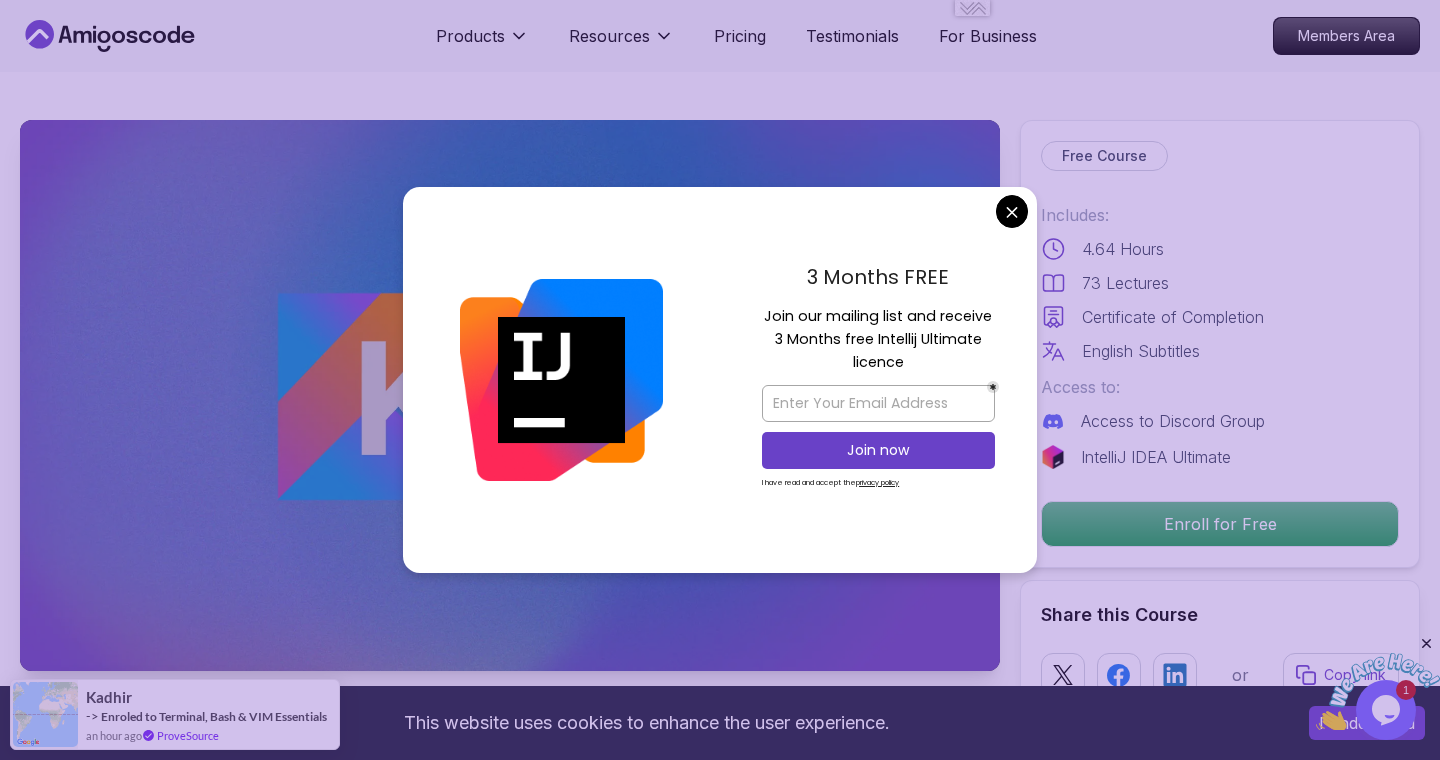 click on "https://amigoscode.com/courses/kotlin/kotlin Permalink This website uses cookies to enhance the user experience. I understand Products Resources Pricing Testimonials For Business Members Area Products Resources Pricing Testimonials For Business Members Area Kotlin for Beginners Kotlin fundamentals for mobile, game, and web development Mama Samba Braima Djalo / Instructor Free Course Includes: 4.64 Hours 73 Lectures Certificate of Completion English Subtitles Access to: Access to Discord Group IntelliJ IDEA Ultimate Enroll for Free Share this Course or Copy link Got a Team of 5 or More? With one subscription, give your entire team access to all courses and features. Check our Business Plan Mama Samba Braima Djalo / Instructor What you will learn kotlin intellij Syntax & Variables Control Structures Functions Object-Oriented Principles Data Structure Error Handling Advanced Class Usage String Manipulation Who is the course for?" at bounding box center [720, 3392] 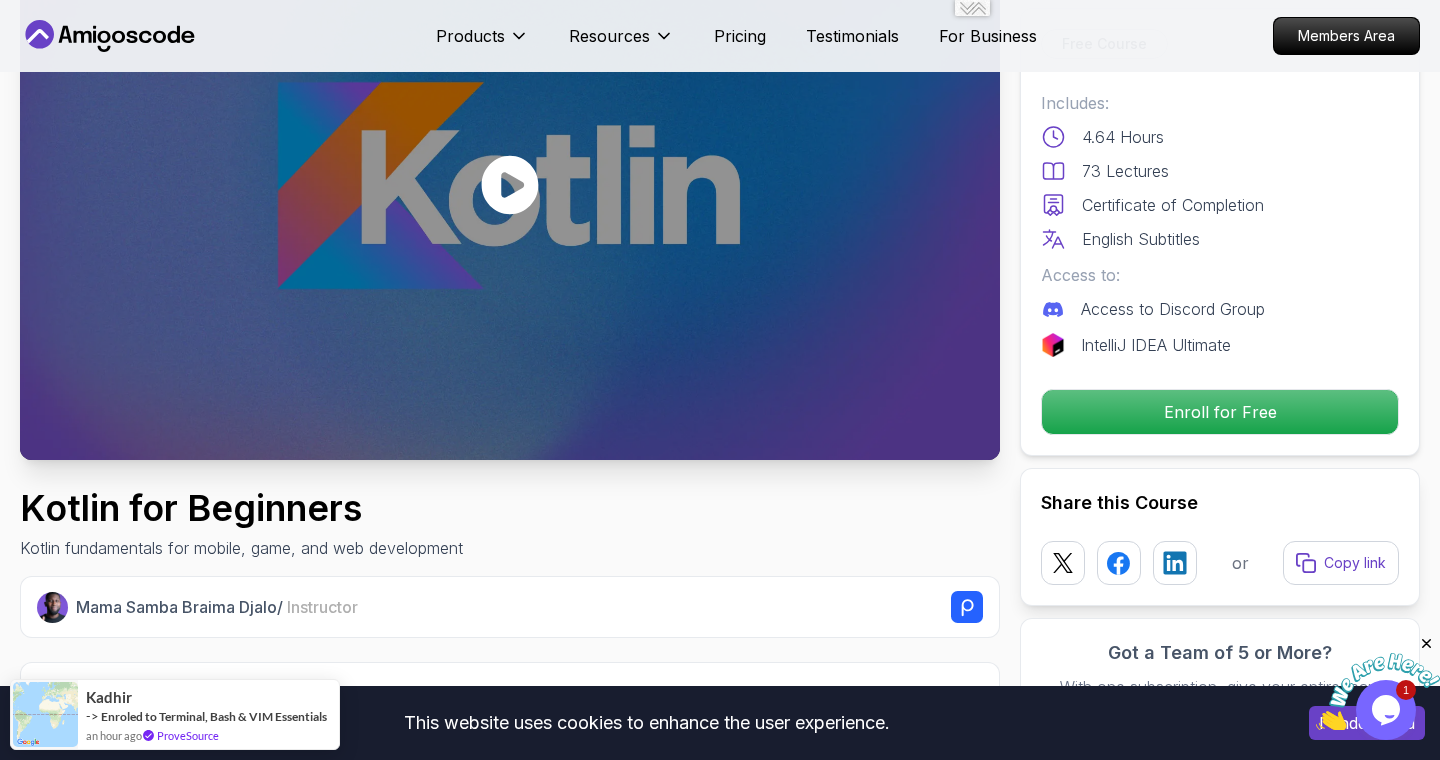 scroll, scrollTop: 206, scrollLeft: 0, axis: vertical 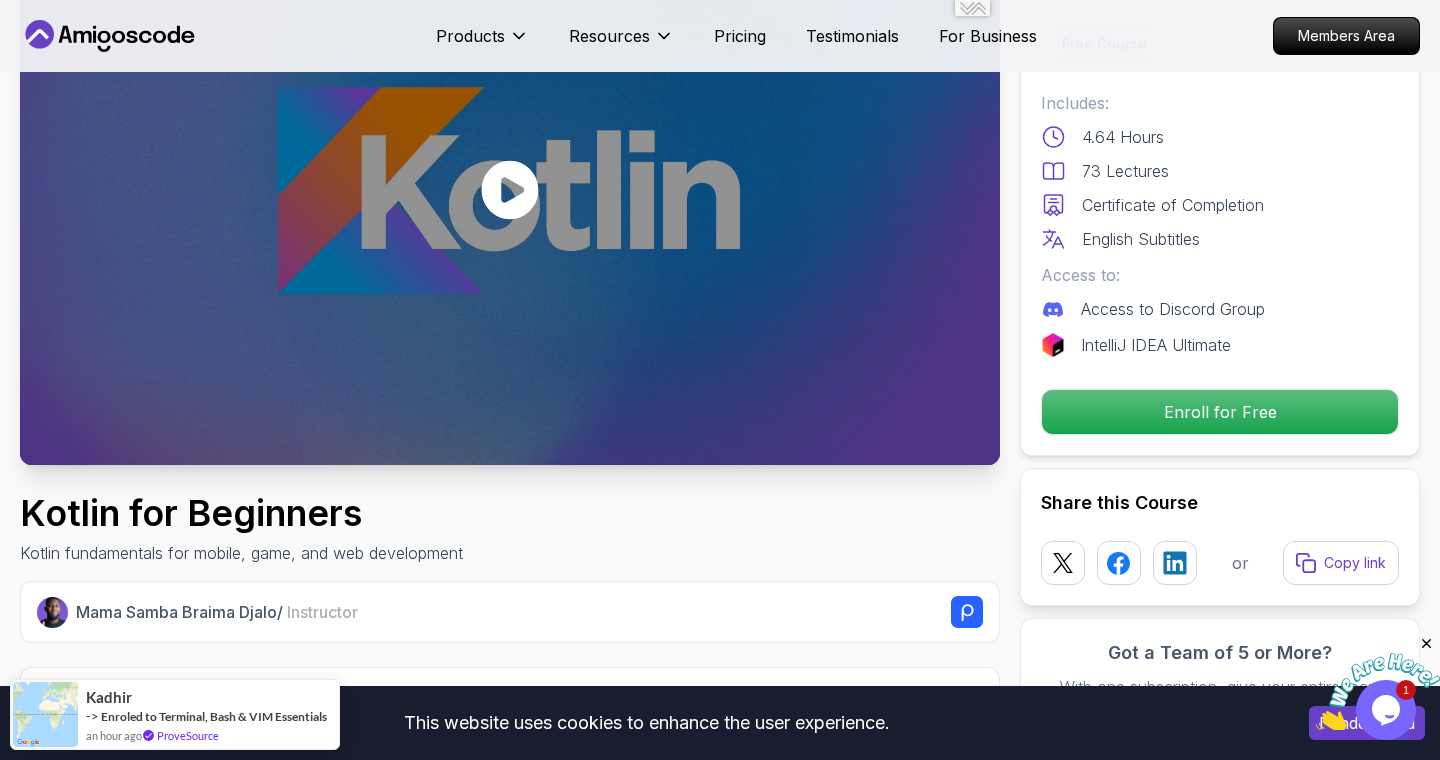 click 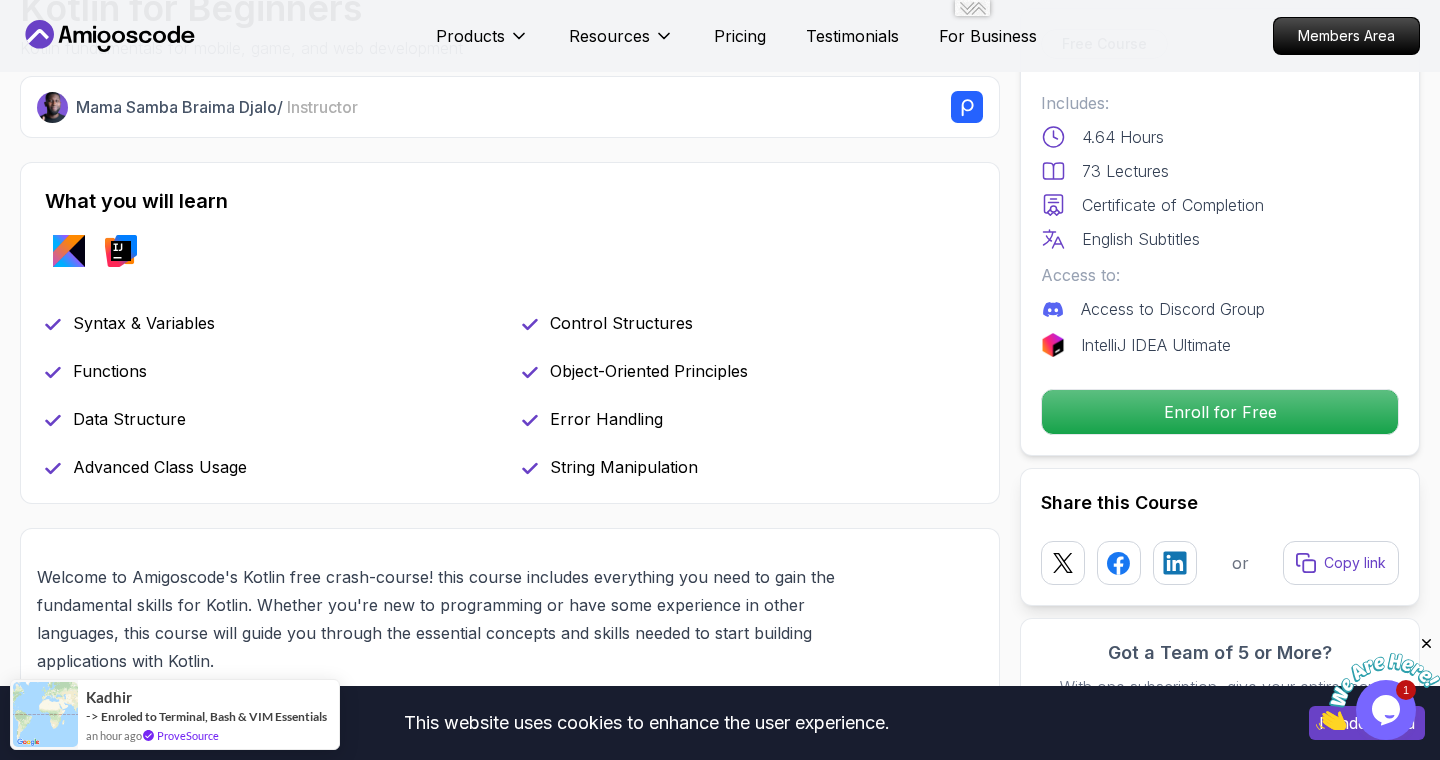 scroll, scrollTop: 724, scrollLeft: 0, axis: vertical 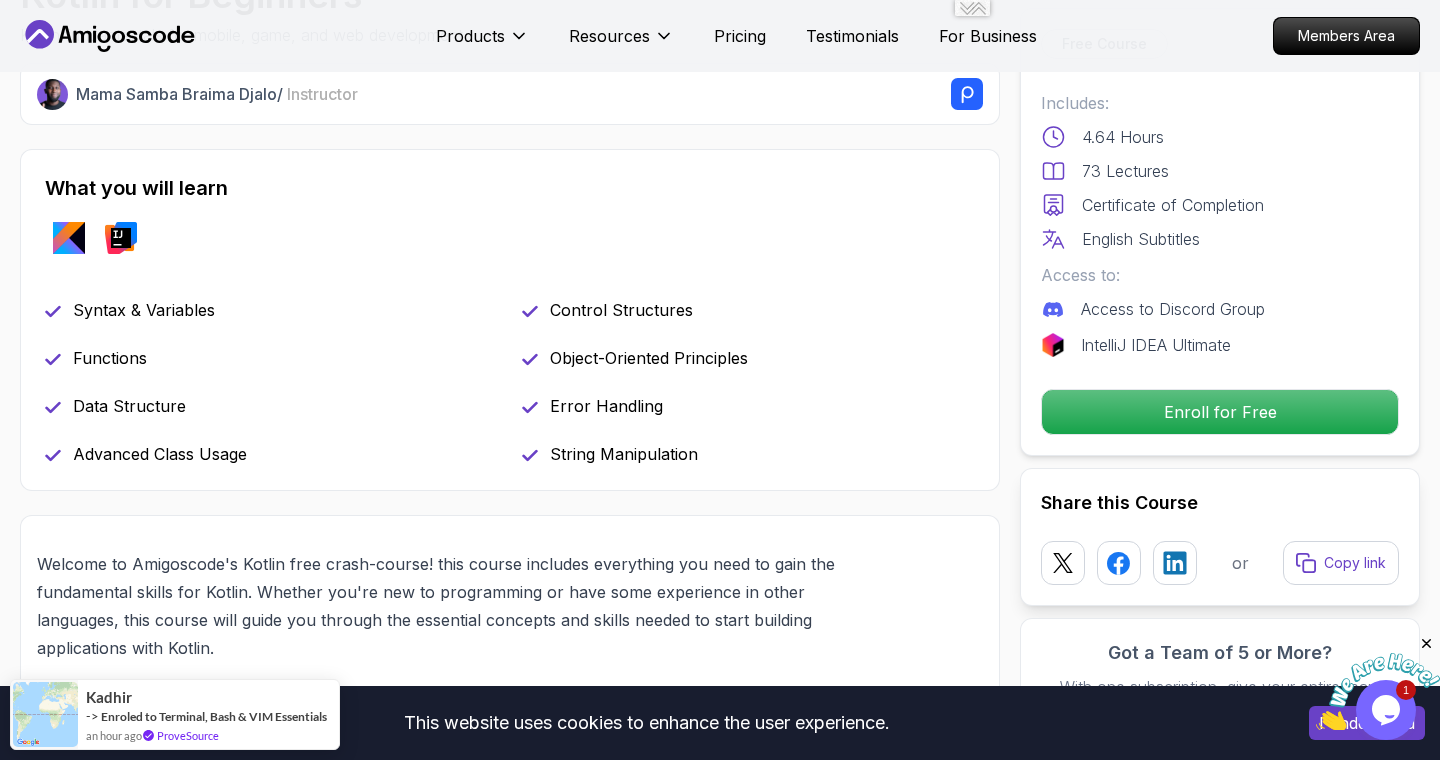 click on "Advanced Class Usage" at bounding box center (271, 454) 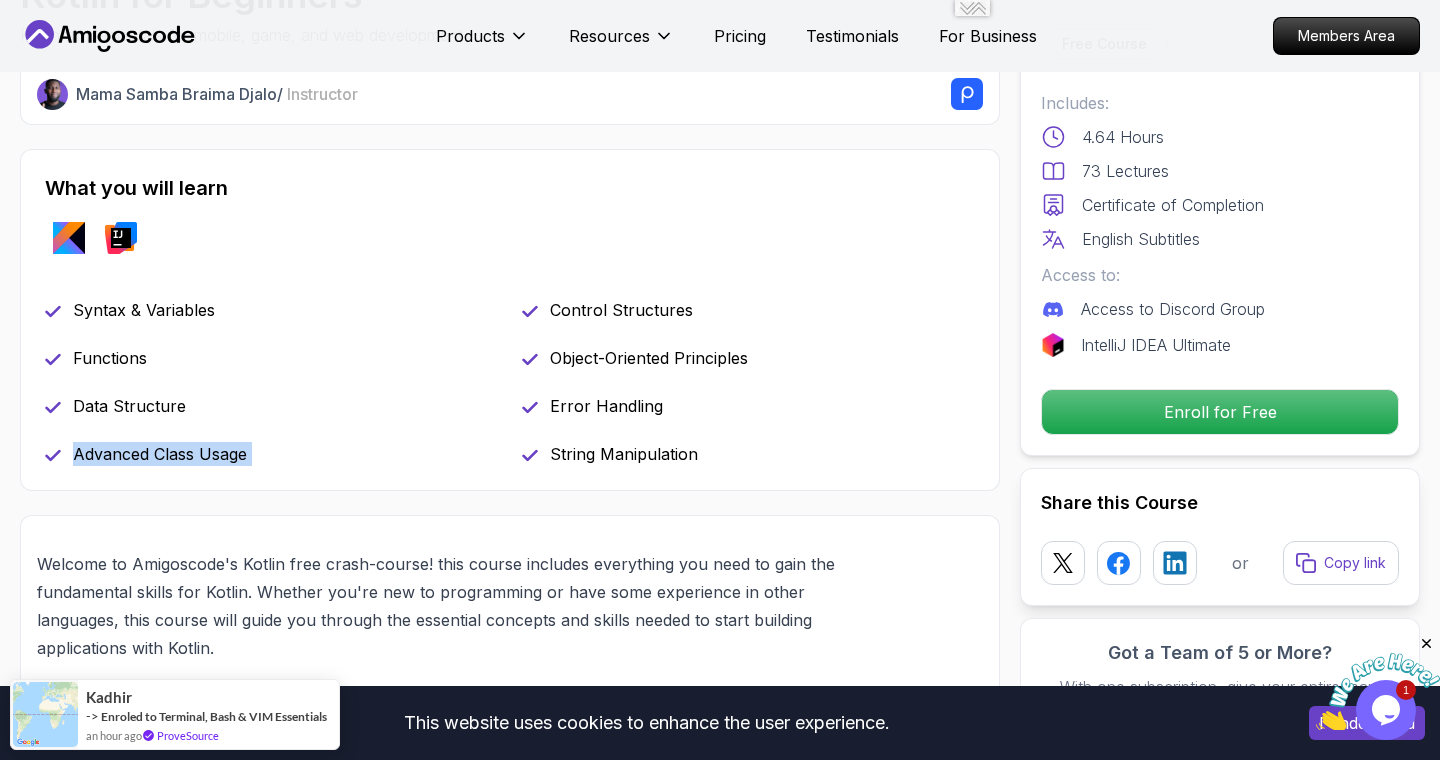click on "Advanced Class Usage" at bounding box center (271, 454) 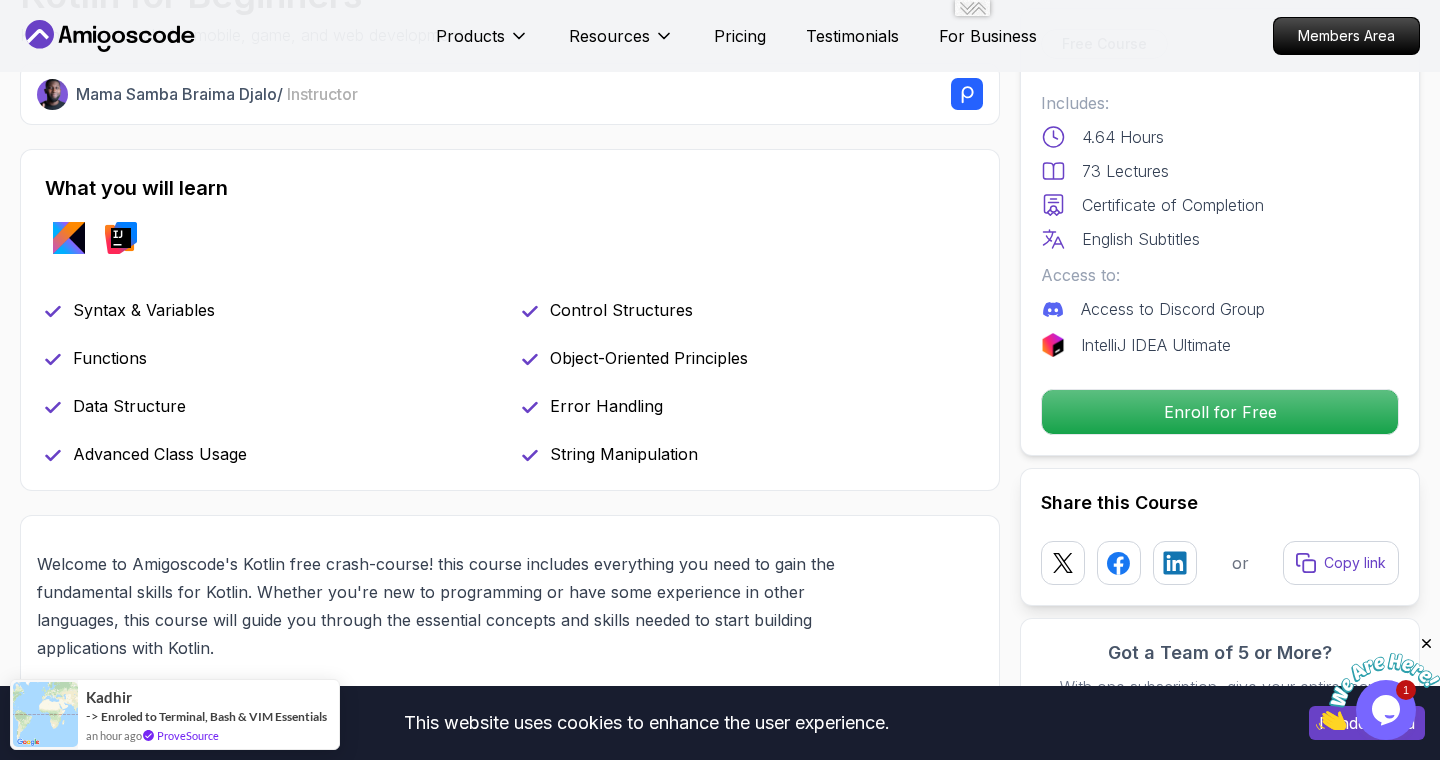 click on "String Manipulation" at bounding box center [624, 454] 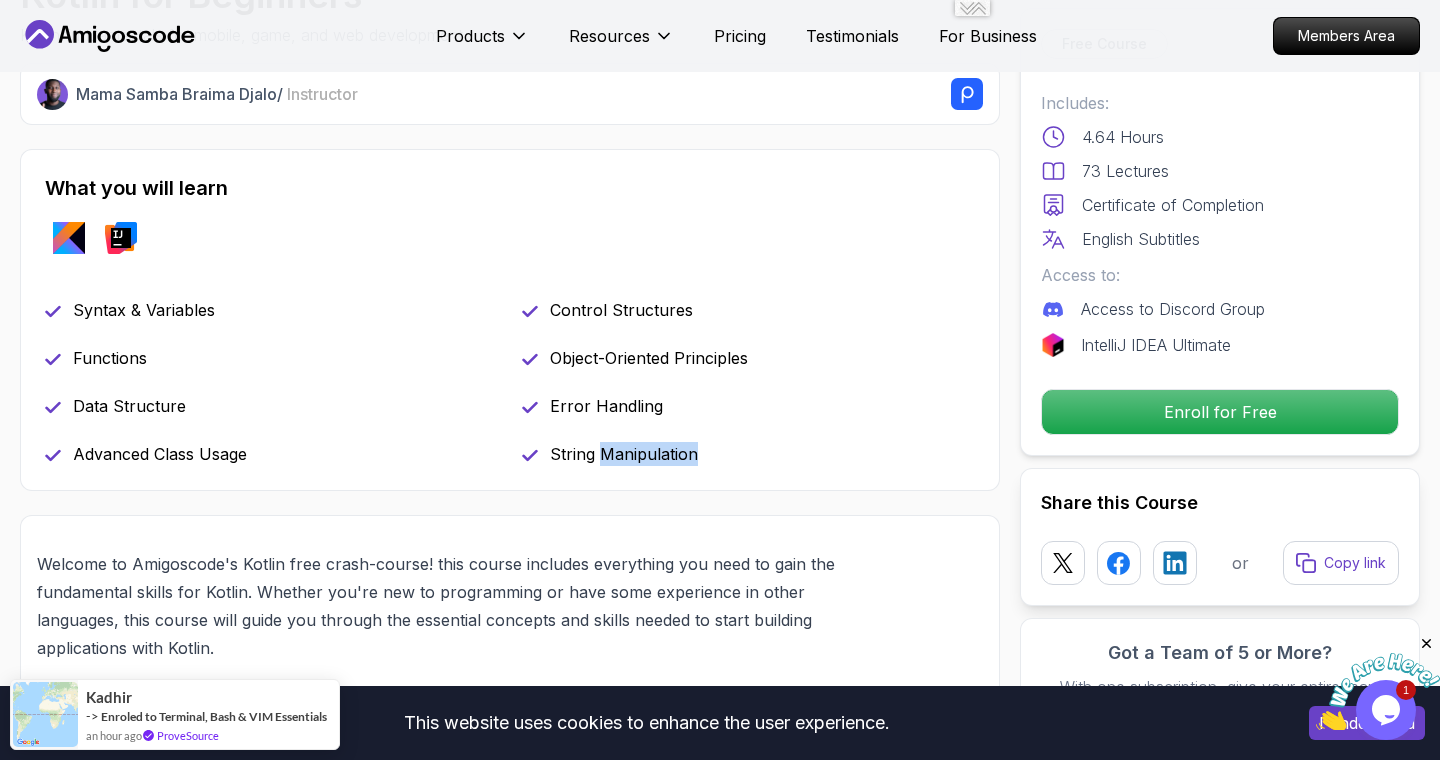 click on "String Manipulation" at bounding box center [624, 454] 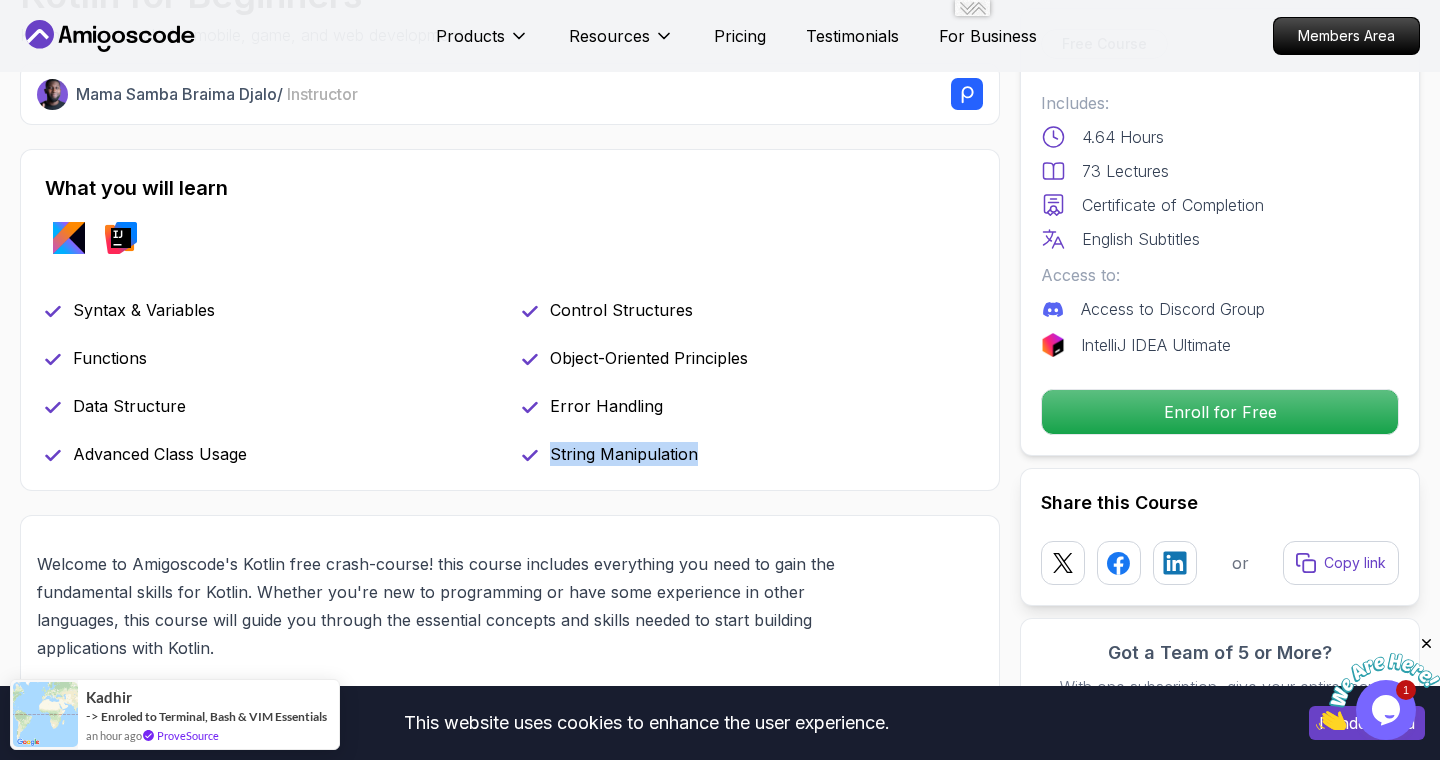 click on "String Manipulation" at bounding box center (624, 454) 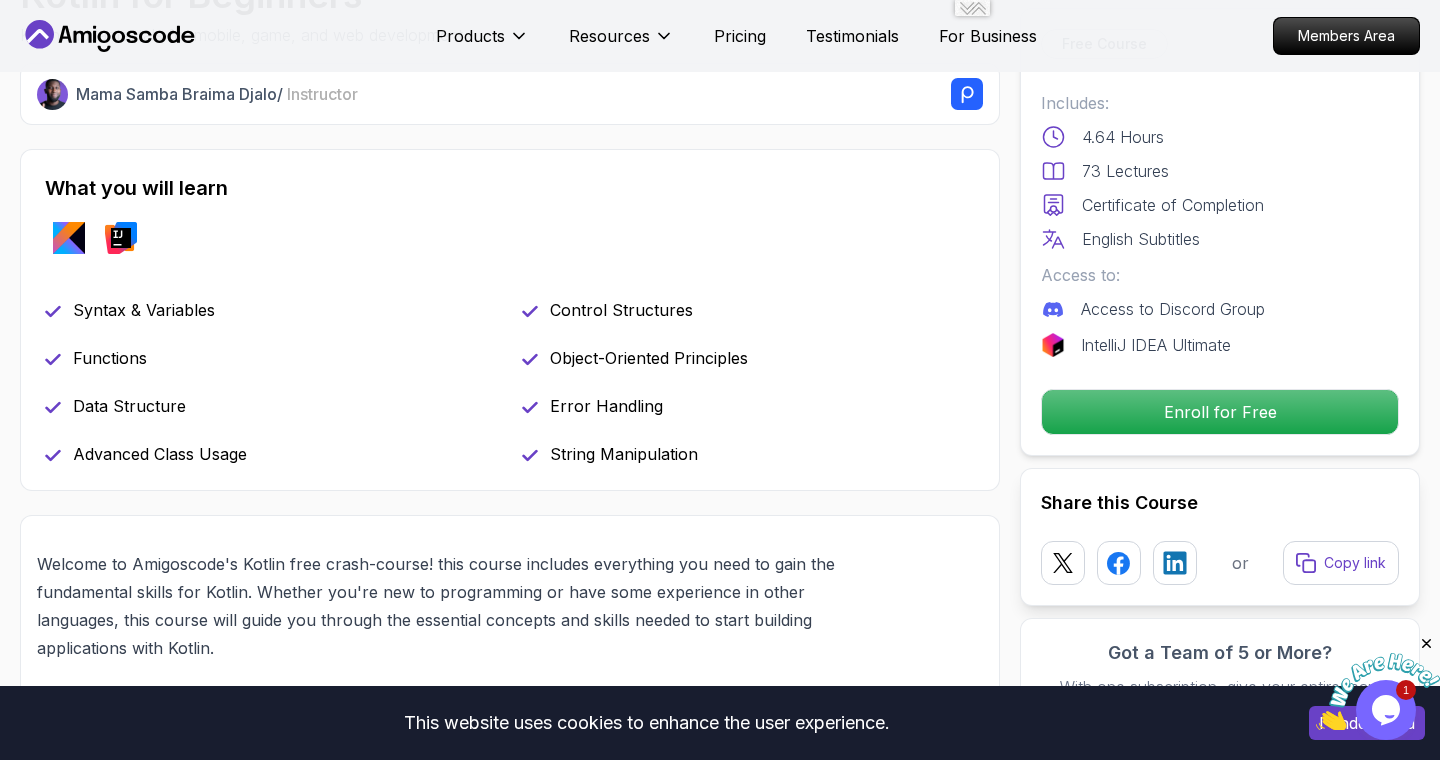 click on "Object-Oriented Principles" at bounding box center [649, 358] 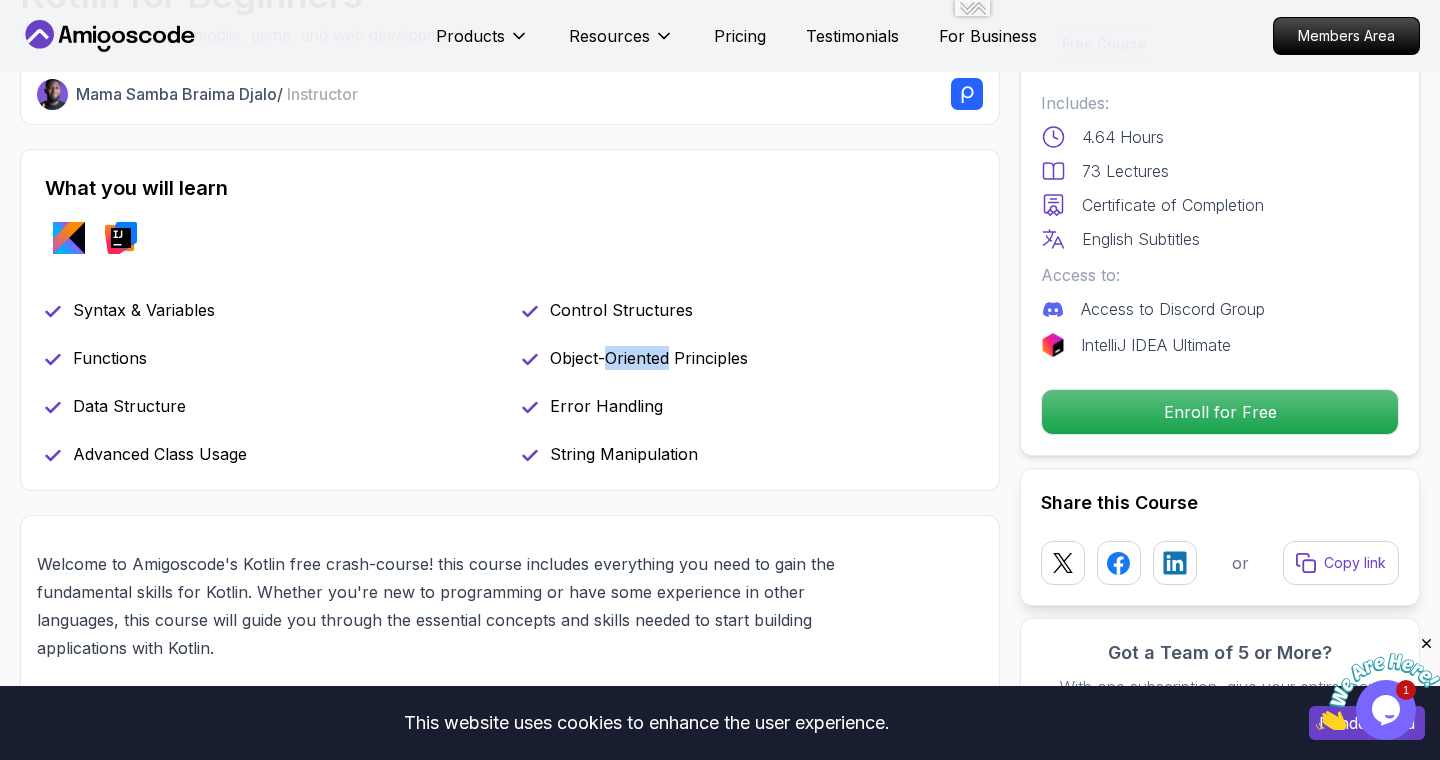 click on "Object-Oriented Principles" at bounding box center [649, 358] 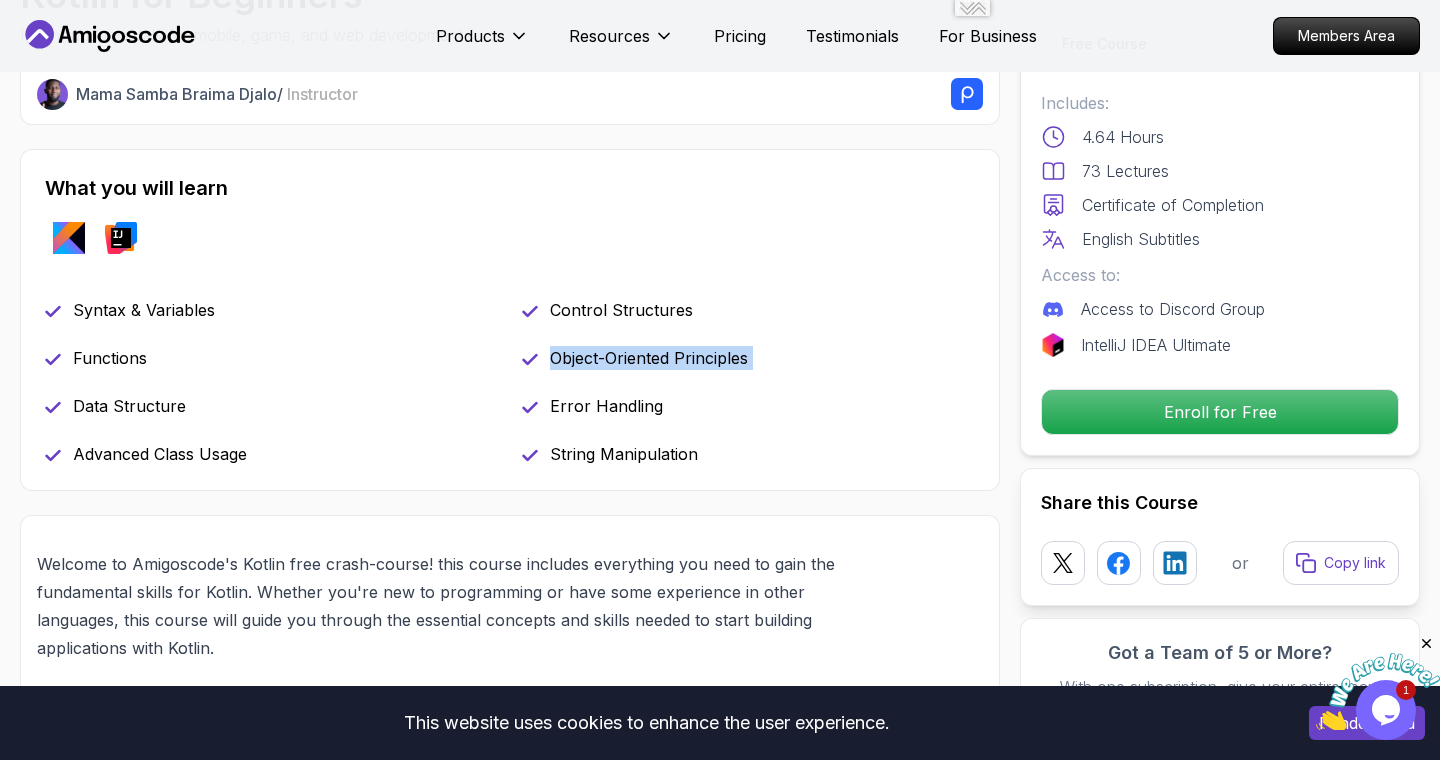click on "Object-Oriented Principles" at bounding box center [649, 358] 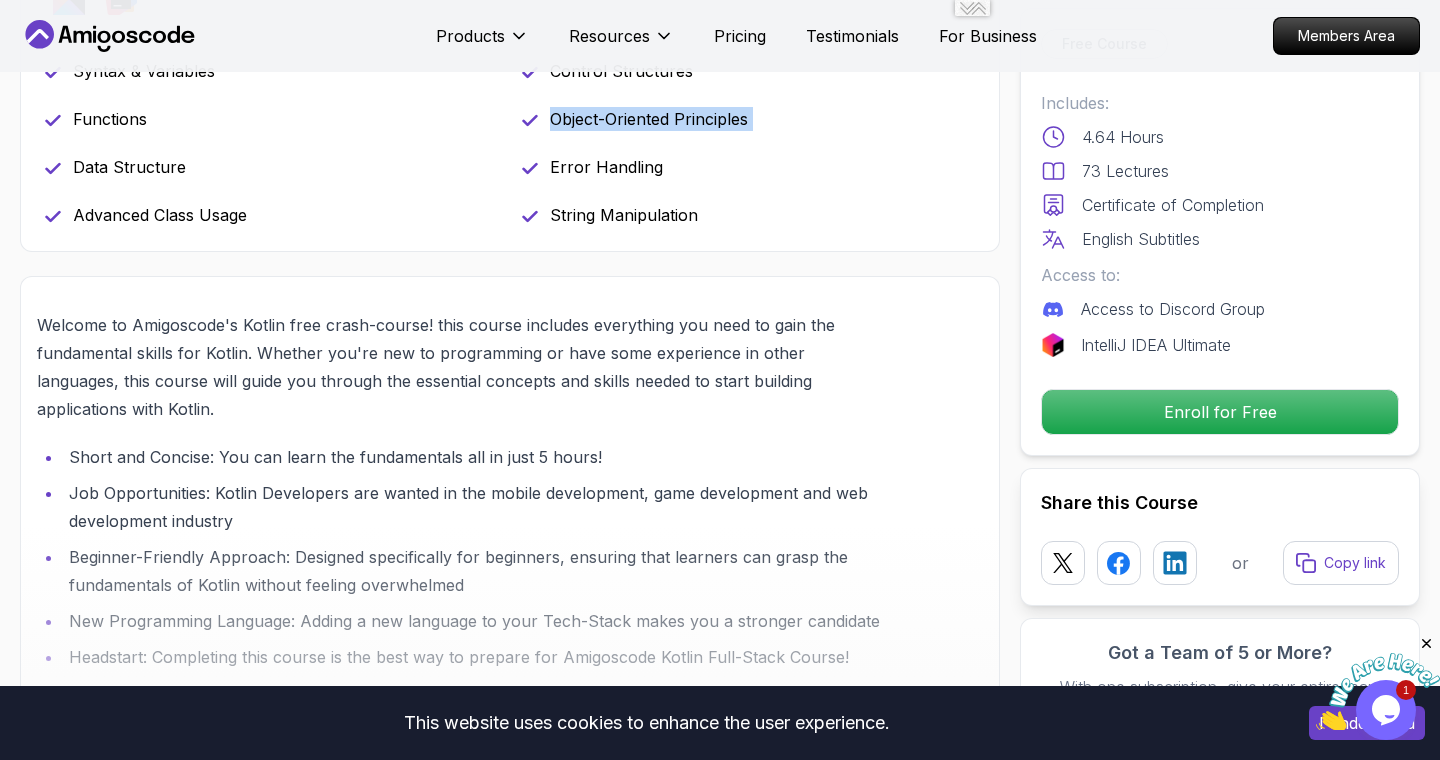 scroll, scrollTop: 1056, scrollLeft: 0, axis: vertical 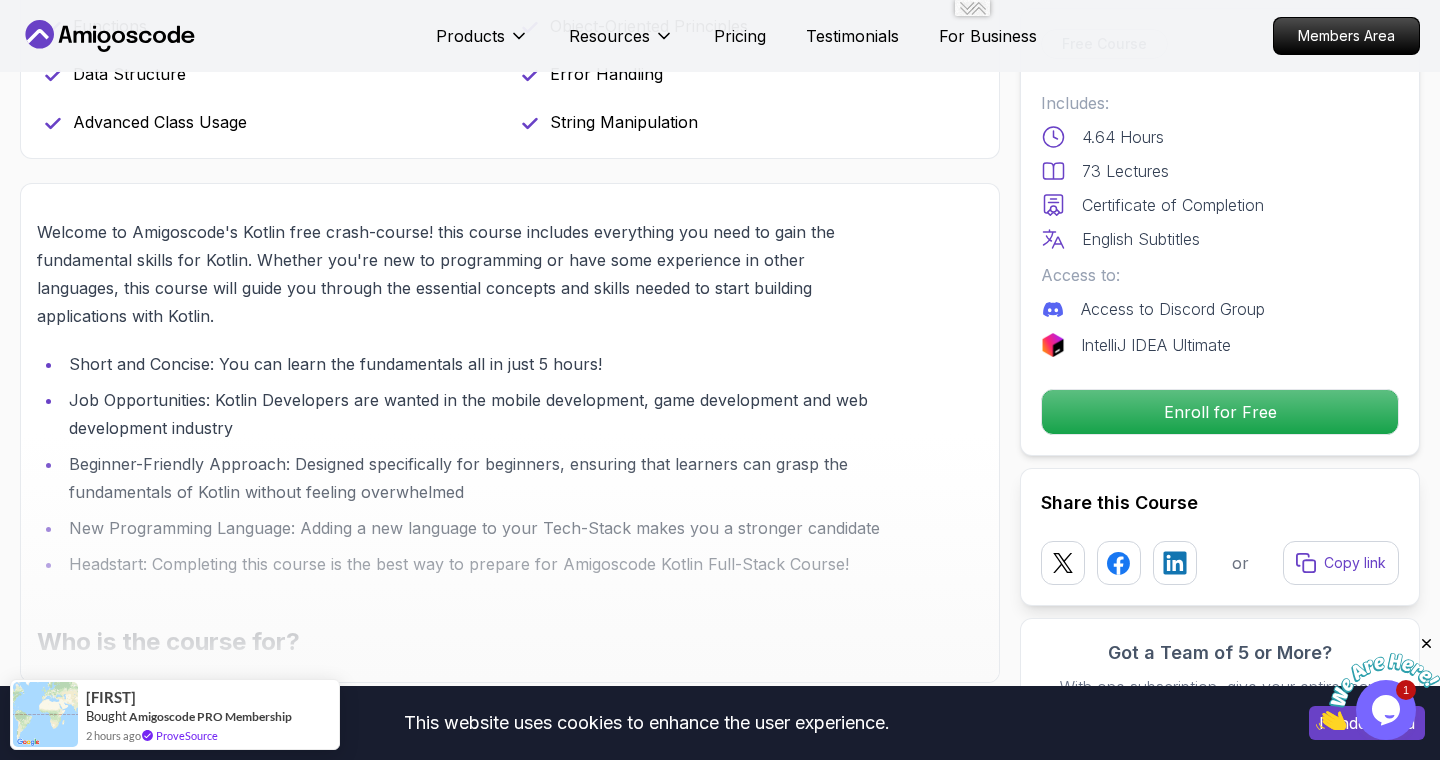 click at bounding box center [510, 433] 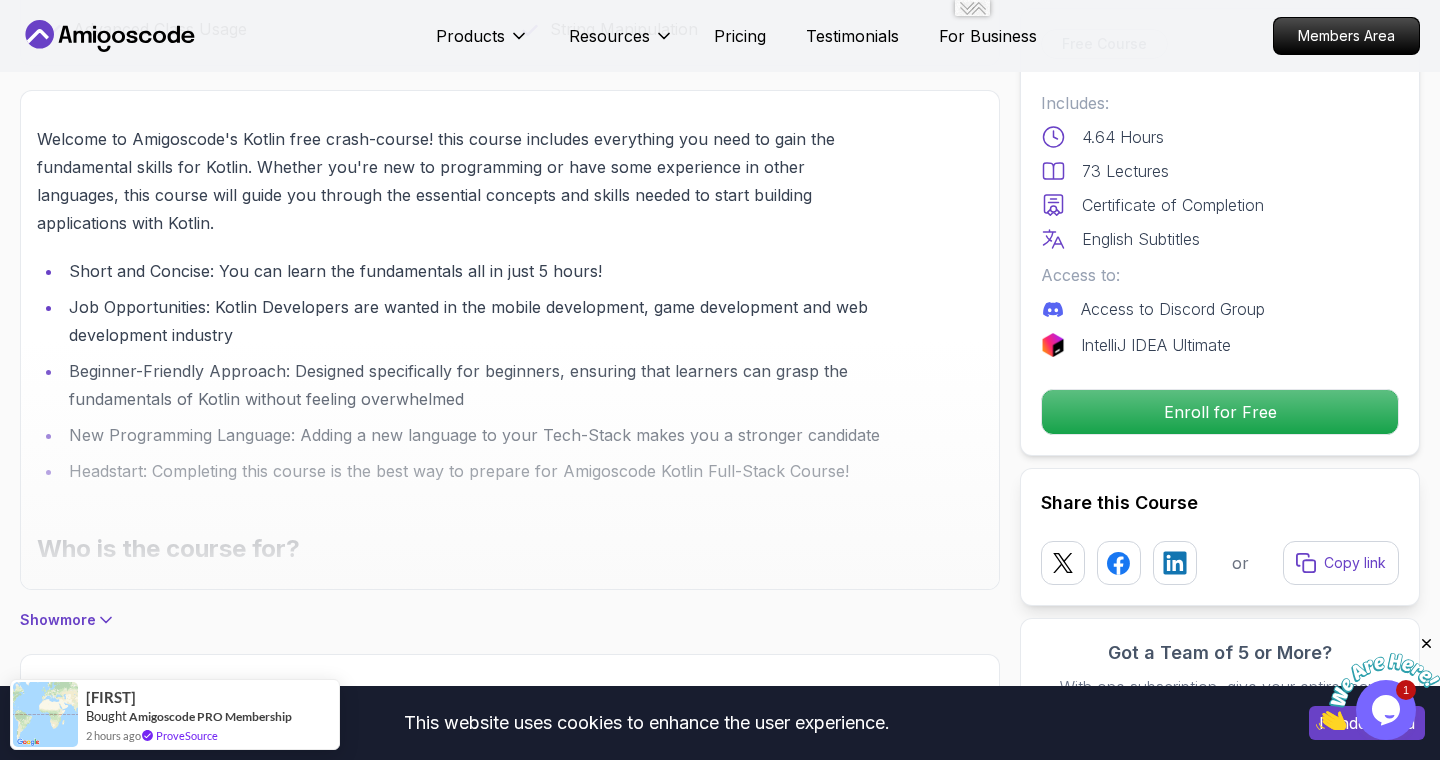 scroll, scrollTop: 1217, scrollLeft: 0, axis: vertical 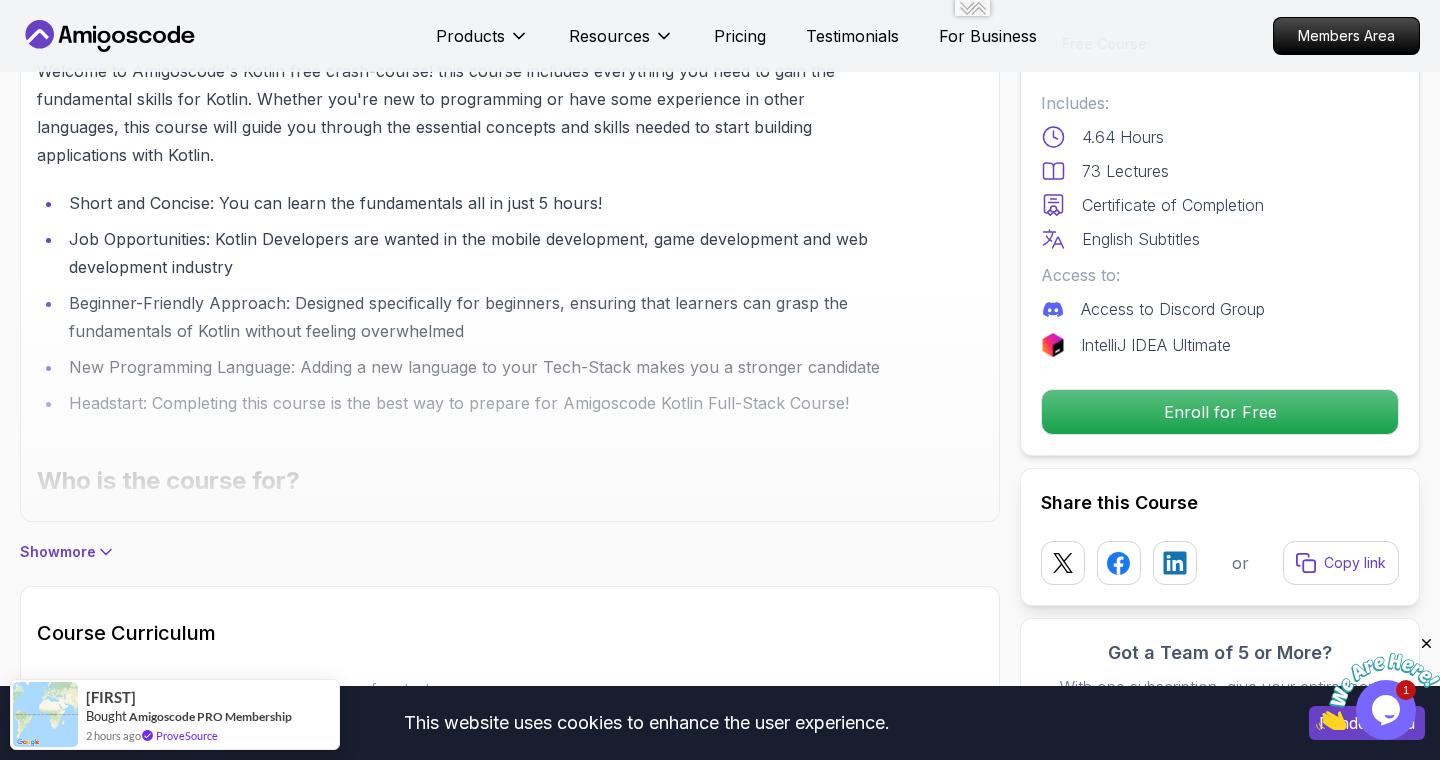 click at bounding box center (510, 272) 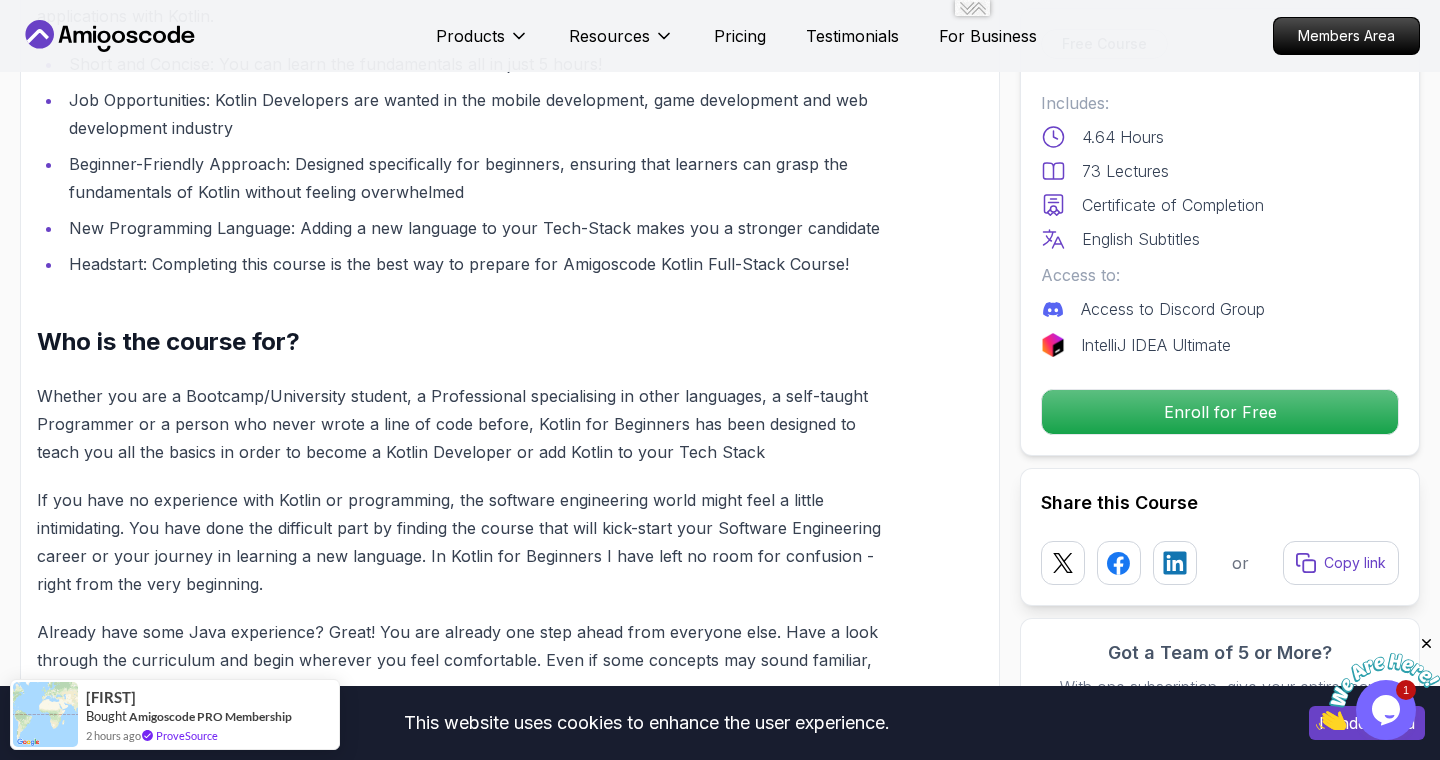 scroll, scrollTop: 1357, scrollLeft: 0, axis: vertical 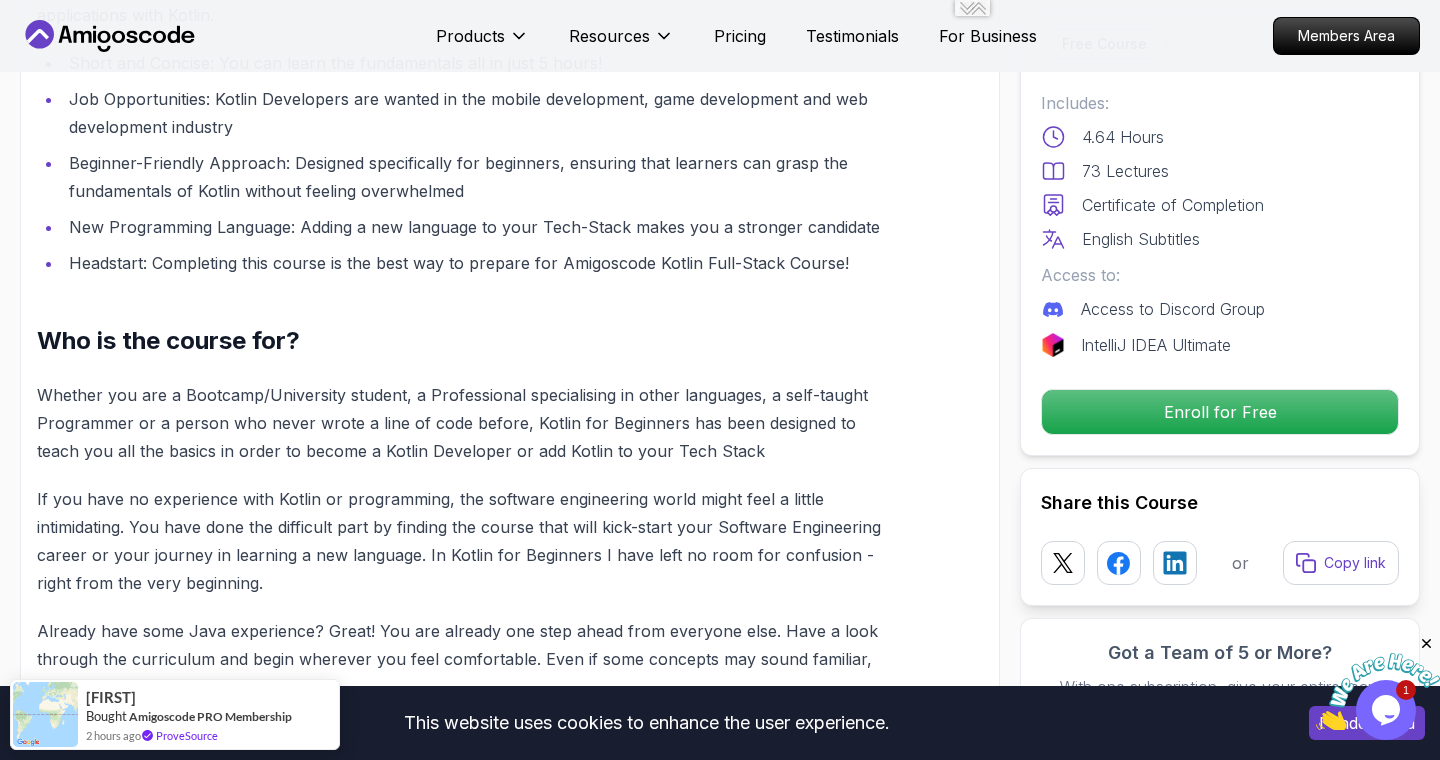 click on "Whether you are a Bootcamp/University student, a Professional specialising in other languages, a self-taught Programmer or a person who never wrote a line of code before, Kotlin for Beginners has been designed to teach you all the basics in order to become a Kotlin Developer or add Kotlin to your Tech Stack" at bounding box center (462, 423) 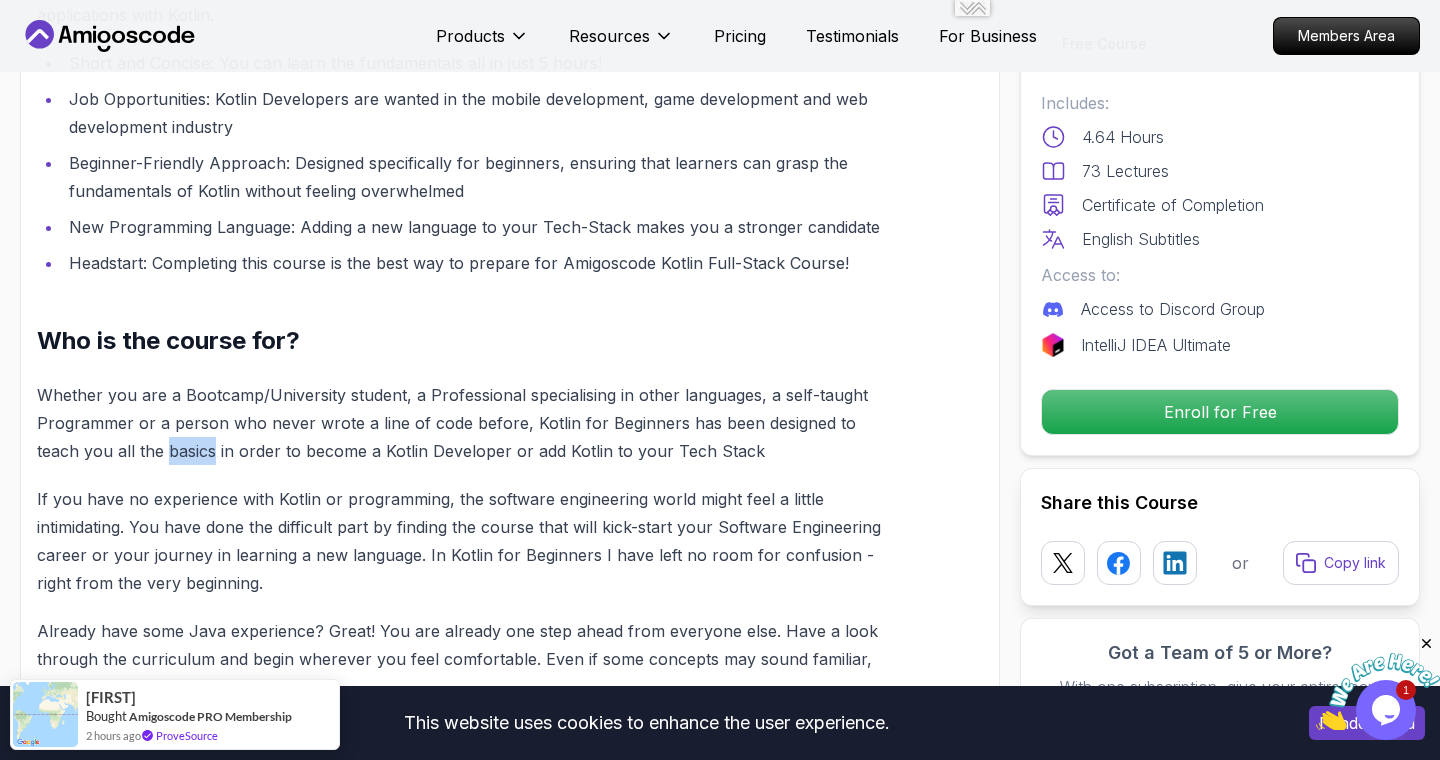 click on "Whether you are a Bootcamp/University student, a Professional specialising in other languages, a self-taught Programmer or a person who never wrote a line of code before, Kotlin for Beginners has been designed to teach you all the basics in order to become a Kotlin Developer or add Kotlin to your Tech Stack" at bounding box center [462, 423] 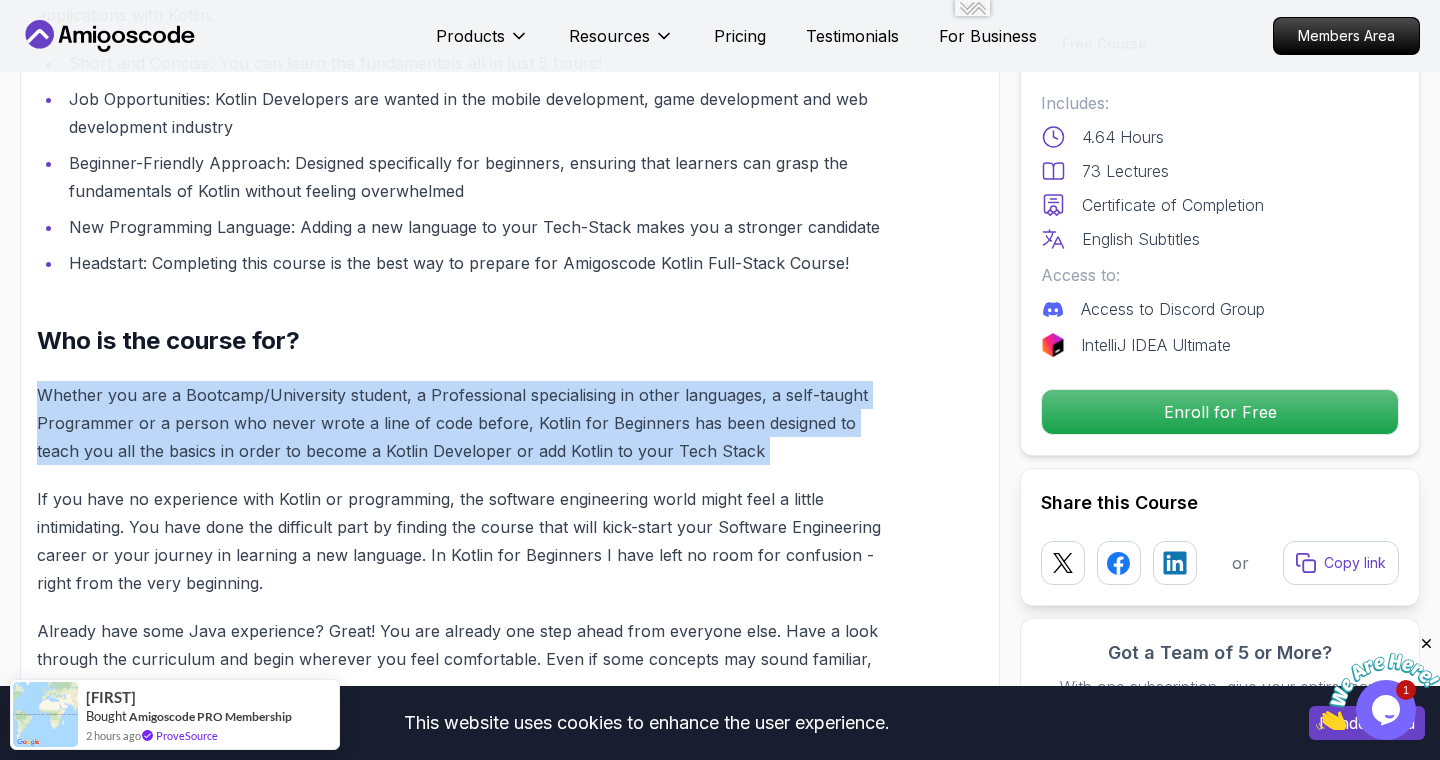click on "Whether you are a Bootcamp/University student, a Professional specialising in other languages, a self-taught Programmer or a person who never wrote a line of code before, Kotlin for Beginners has been designed to teach you all the basics in order to become a Kotlin Developer or add Kotlin to your Tech Stack" at bounding box center [462, 423] 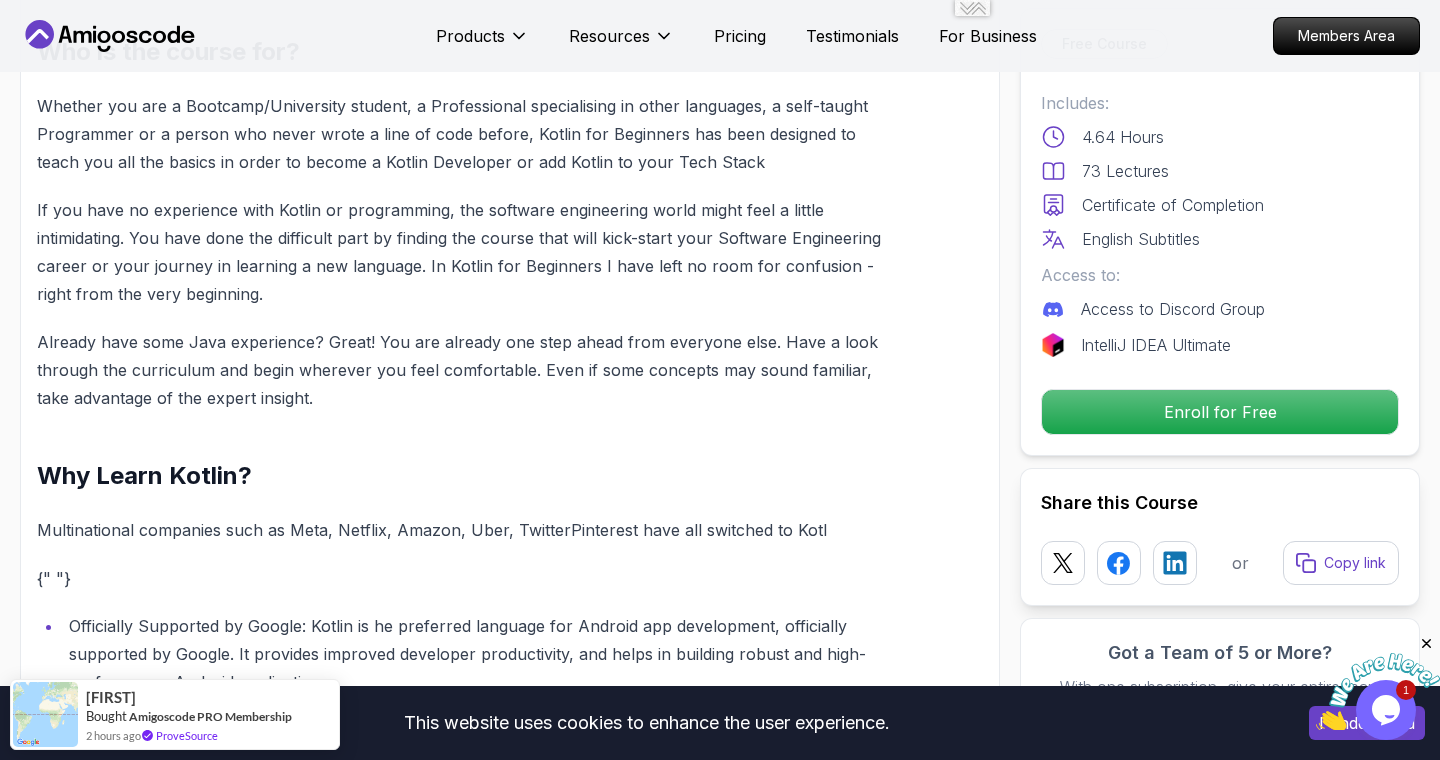 scroll, scrollTop: 1633, scrollLeft: 0, axis: vertical 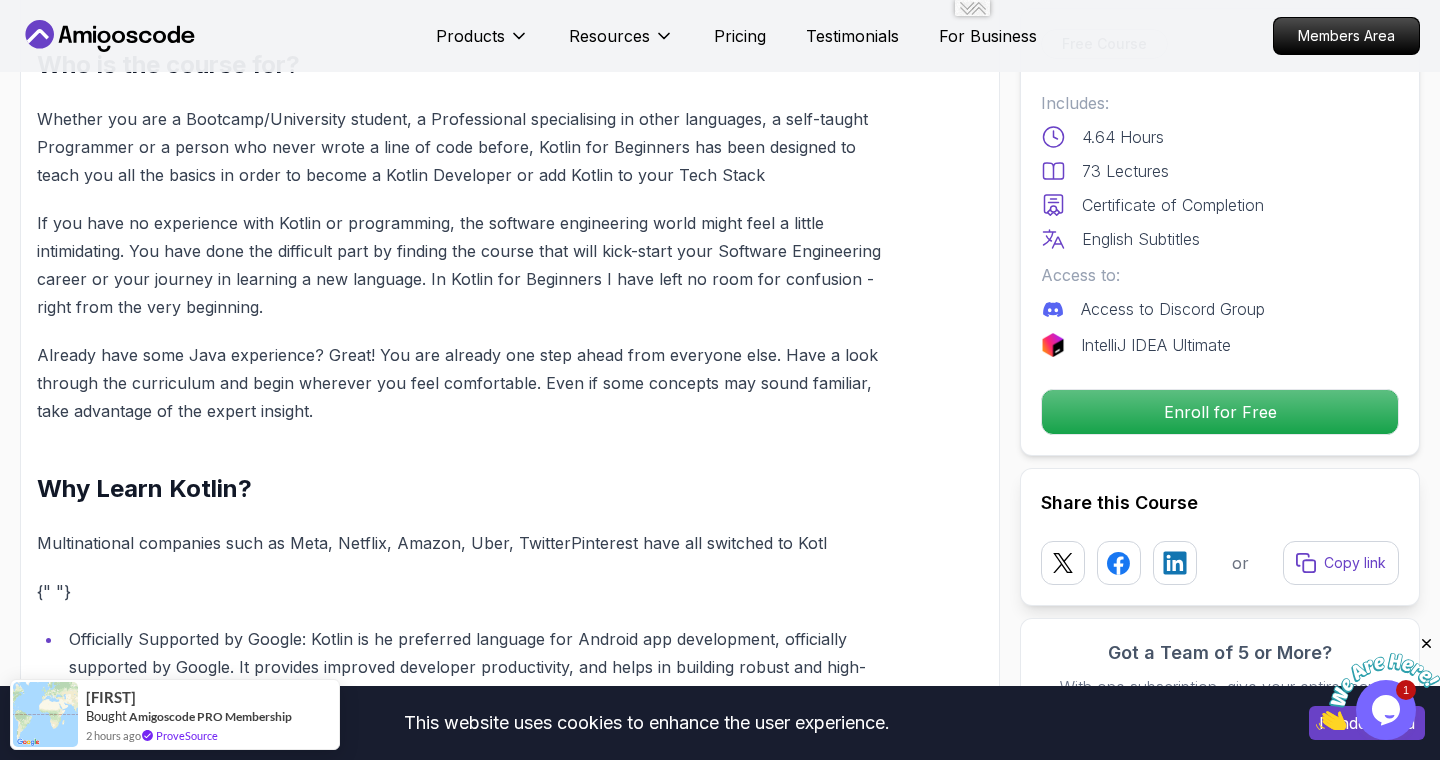 click on "If you have no experience with Kotlin or programming, the software engineering world might feel a little intimidating. You have done the difficult part by finding the course that will kick-start your Software Engineering career or your journey in learning a new language. In Kotlin for Beginners I have left no room for confusion - right from the very beginning." at bounding box center [462, 265] 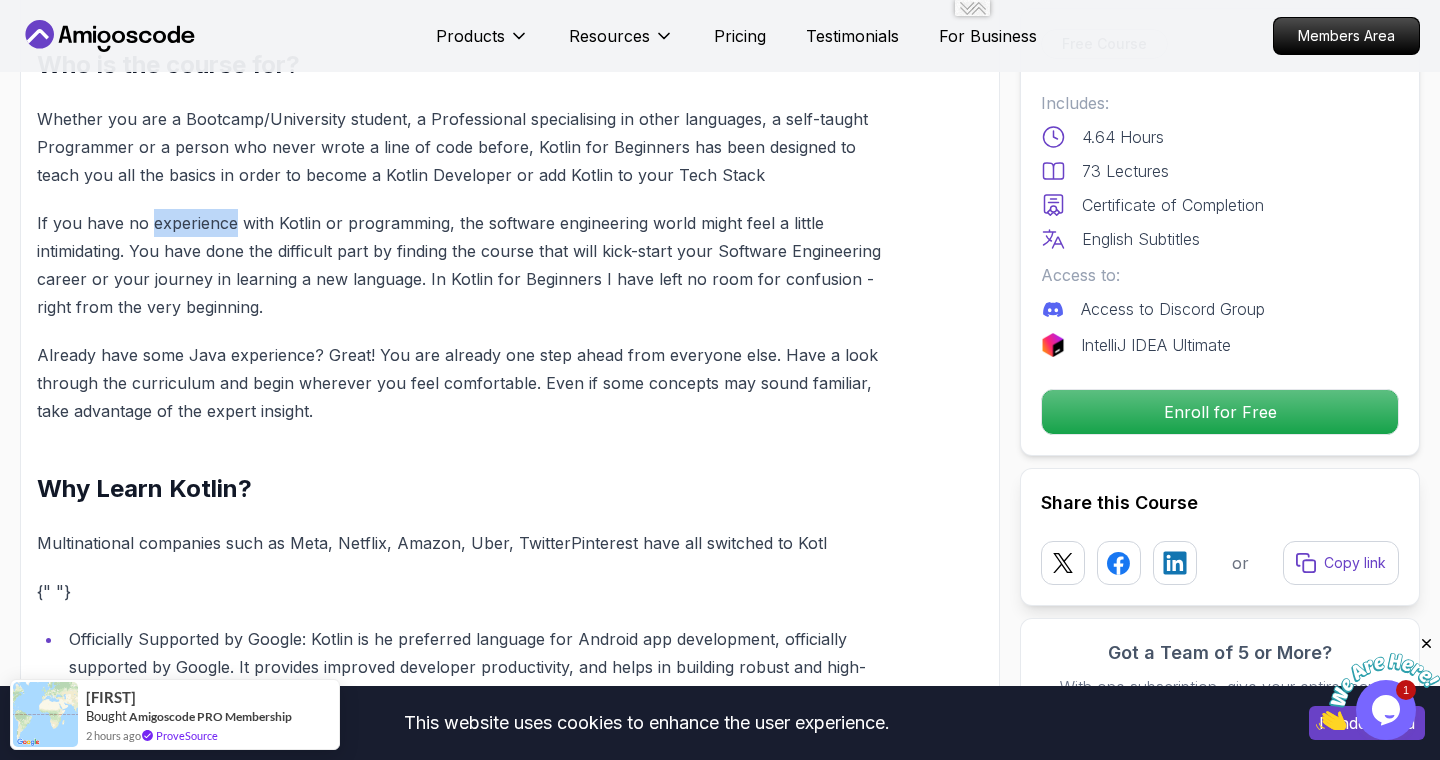 click on "If you have no experience with Kotlin or programming, the software engineering world might feel a little intimidating. You have done the difficult part by finding the course that will kick-start your Software Engineering career or your journey in learning a new language. In Kotlin for Beginners I have left no room for confusion - right from the very beginning." at bounding box center (462, 265) 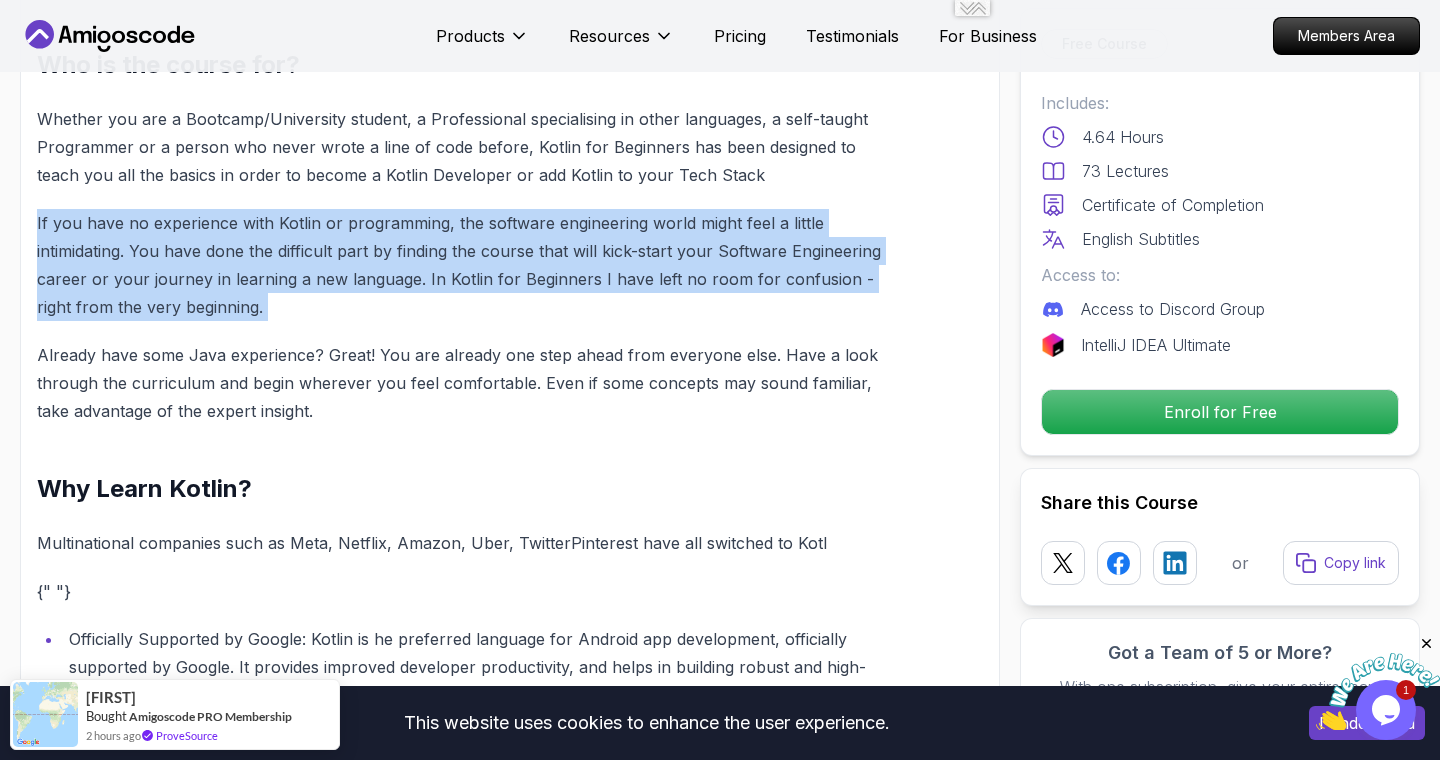 click on "If you have no experience with Kotlin or programming, the software engineering world might feel a little intimidating. You have done the difficult part by finding the course that will kick-start your Software Engineering career or your journey in learning a new language. In Kotlin for Beginners I have left no room for confusion - right from the very beginning." at bounding box center (462, 265) 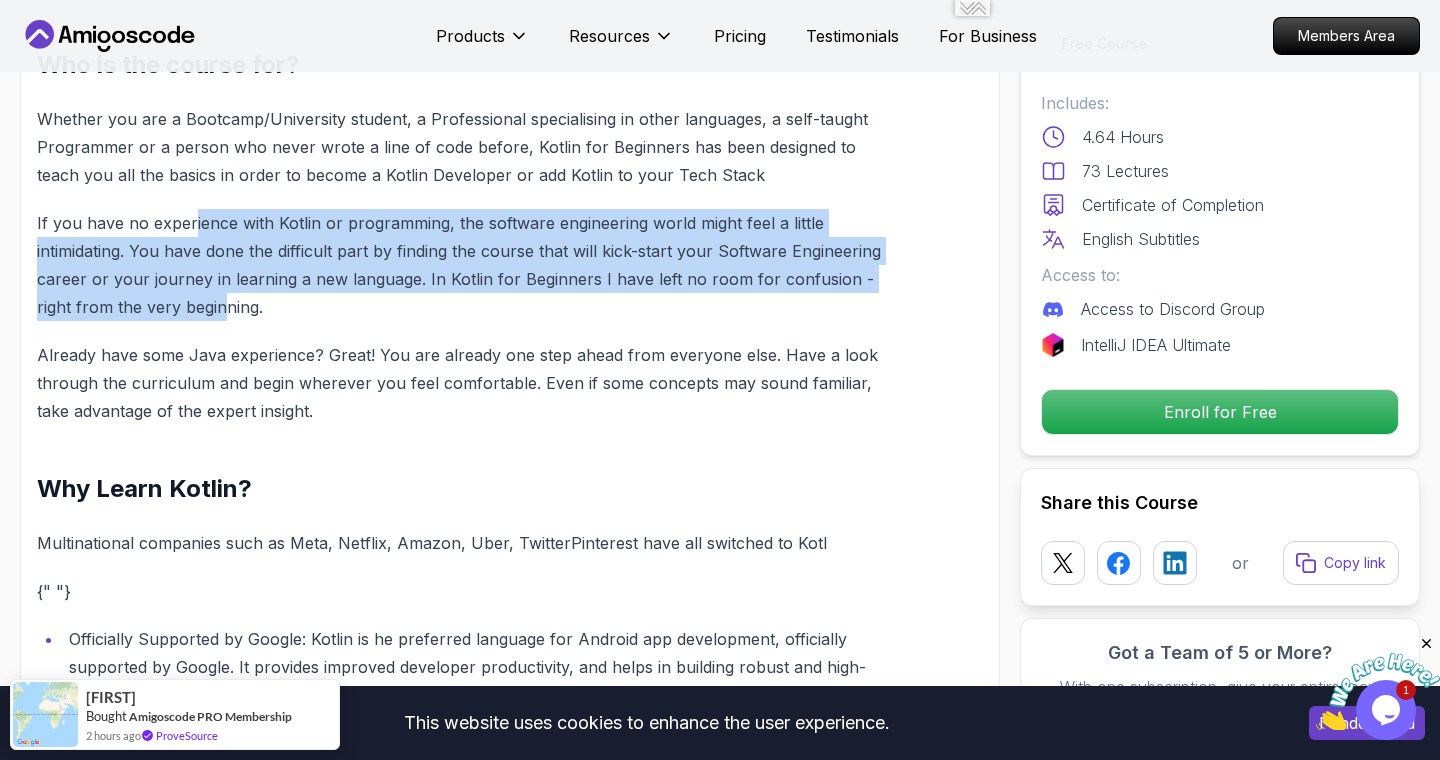 drag, startPoint x: 192, startPoint y: 221, endPoint x: 221, endPoint y: 300, distance: 84.15462 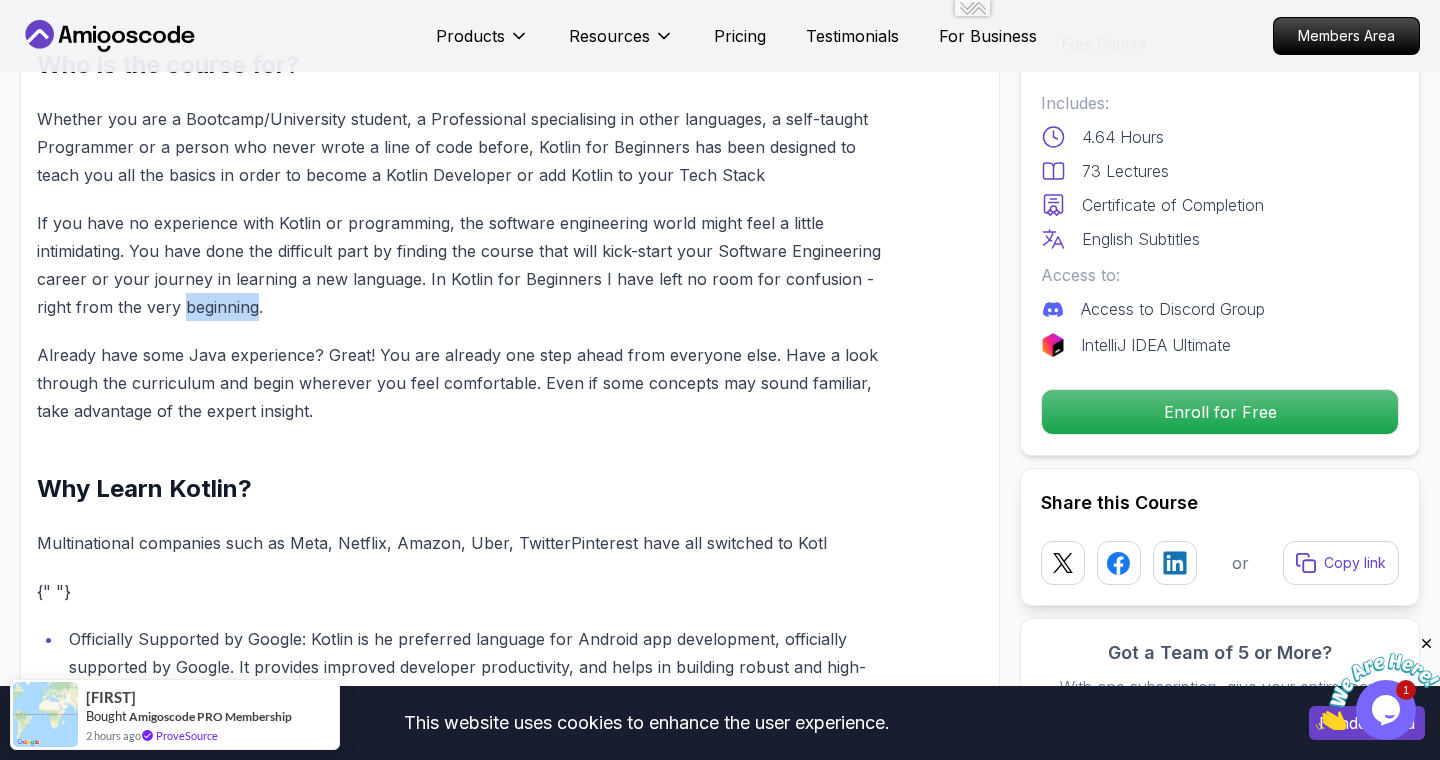 click on "If you have no experience with Kotlin or programming, the software engineering world might feel a little intimidating. You have done the difficult part by finding the course that will kick-start your Software Engineering career or your journey in learning a new language. In Kotlin for Beginners I have left no room for confusion - right from the very beginning." at bounding box center [462, 265] 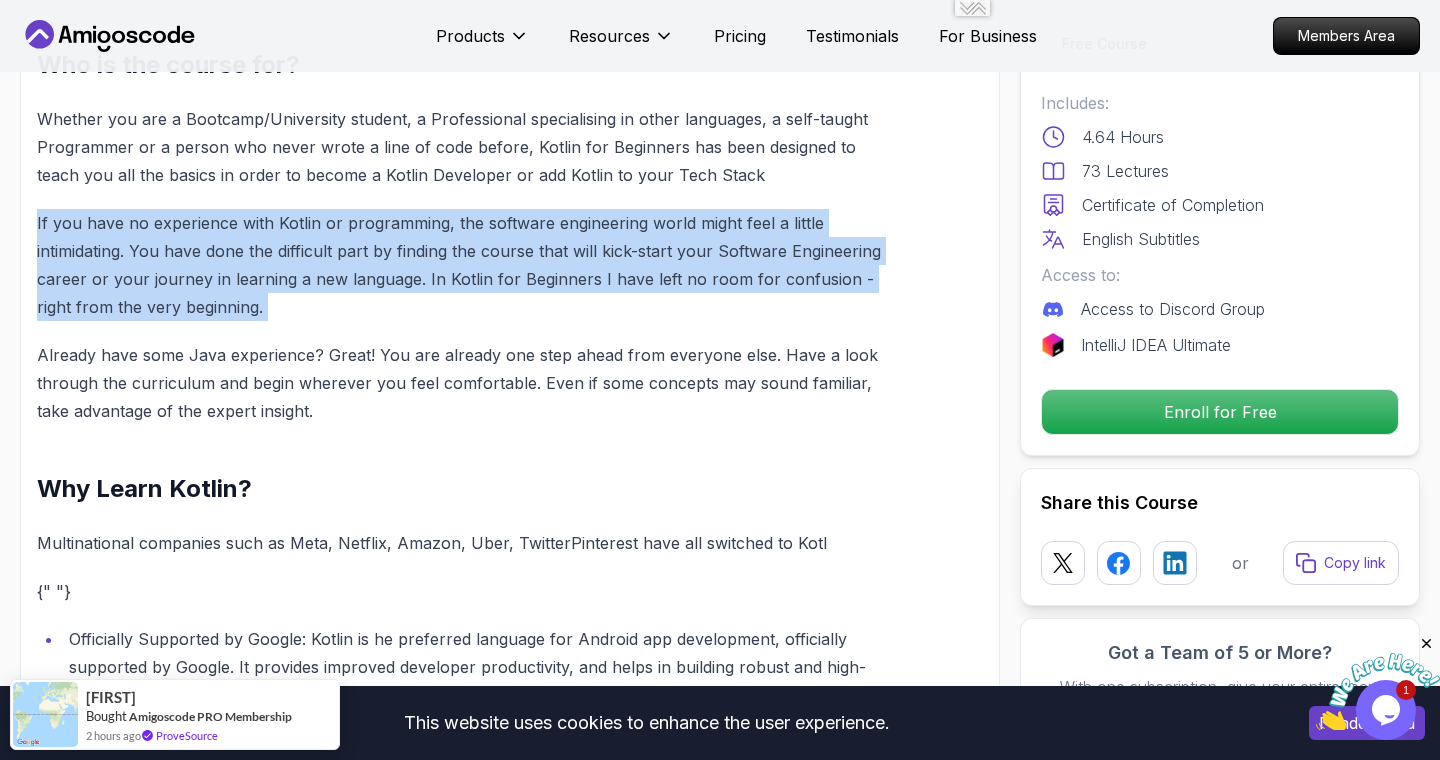 click on "If you have no experience with Kotlin or programming, the software engineering world might feel a little intimidating. You have done the difficult part by finding the course that will kick-start your Software Engineering career or your journey in learning a new language. In Kotlin for Beginners I have left no room for confusion - right from the very beginning." at bounding box center [462, 265] 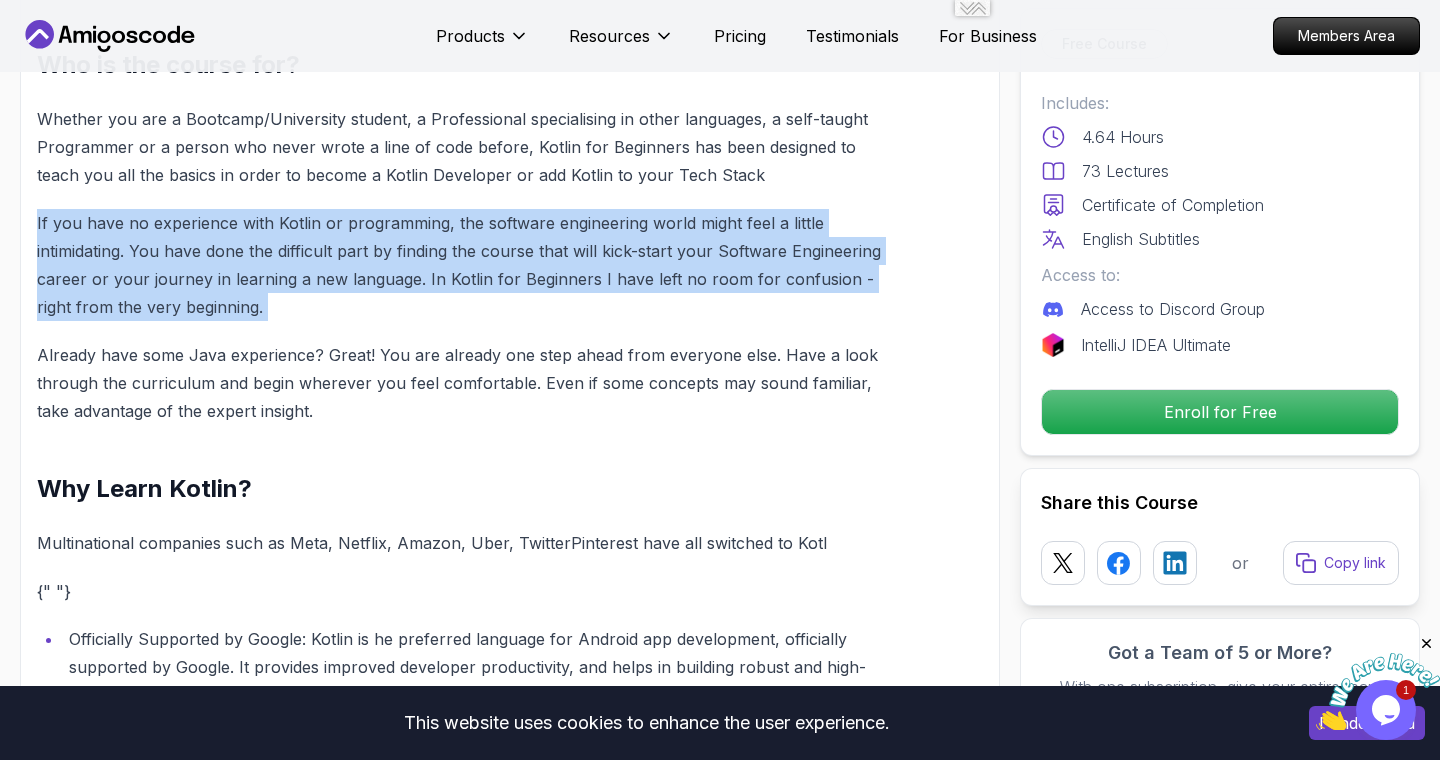 click on "If you have no experience with Kotlin or programming, the software engineering world might feel a little intimidating. You have done the difficult part by finding the course that will kick-start your Software Engineering career or your journey in learning a new language. In Kotlin for Beginners I have left no room for confusion - right from the very beginning." at bounding box center (462, 265) 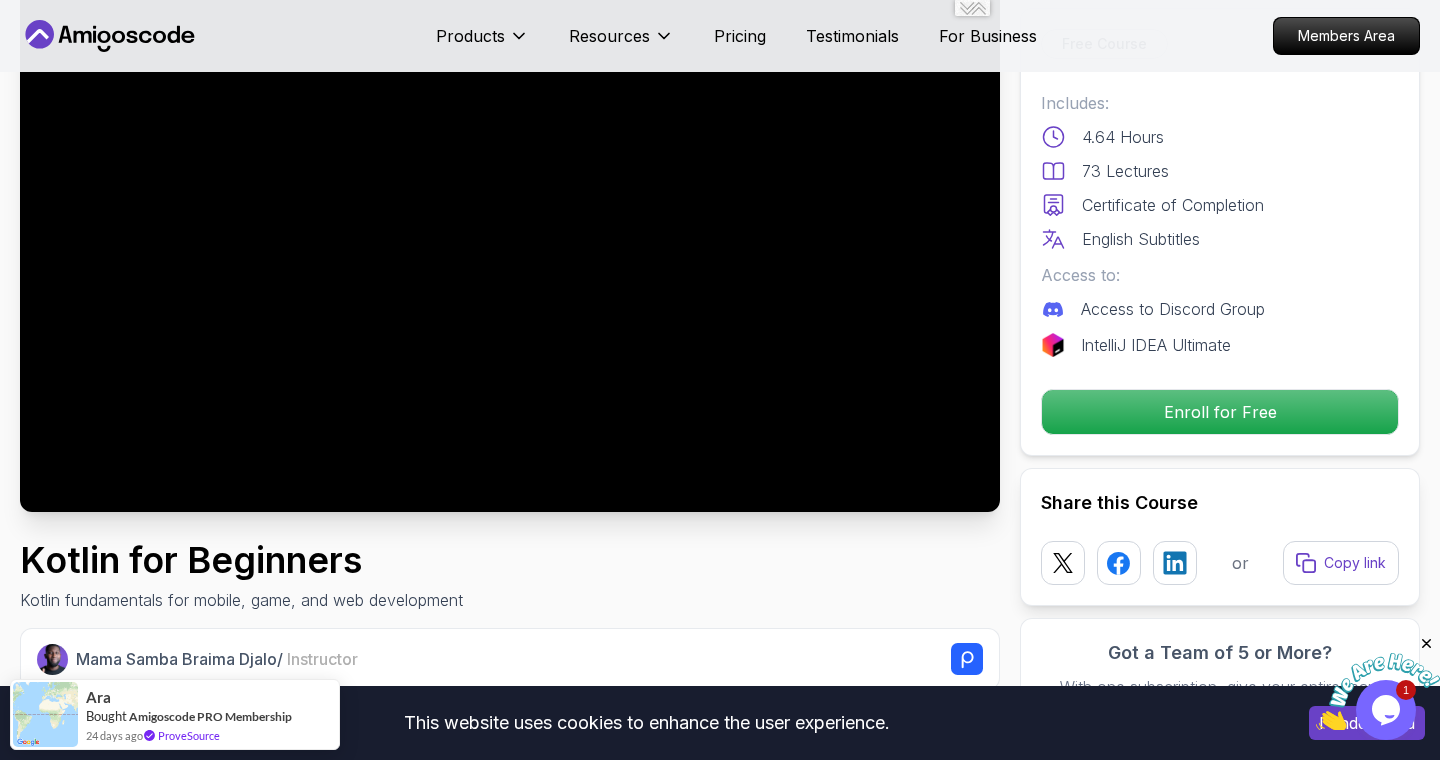 scroll, scrollTop: 0, scrollLeft: 0, axis: both 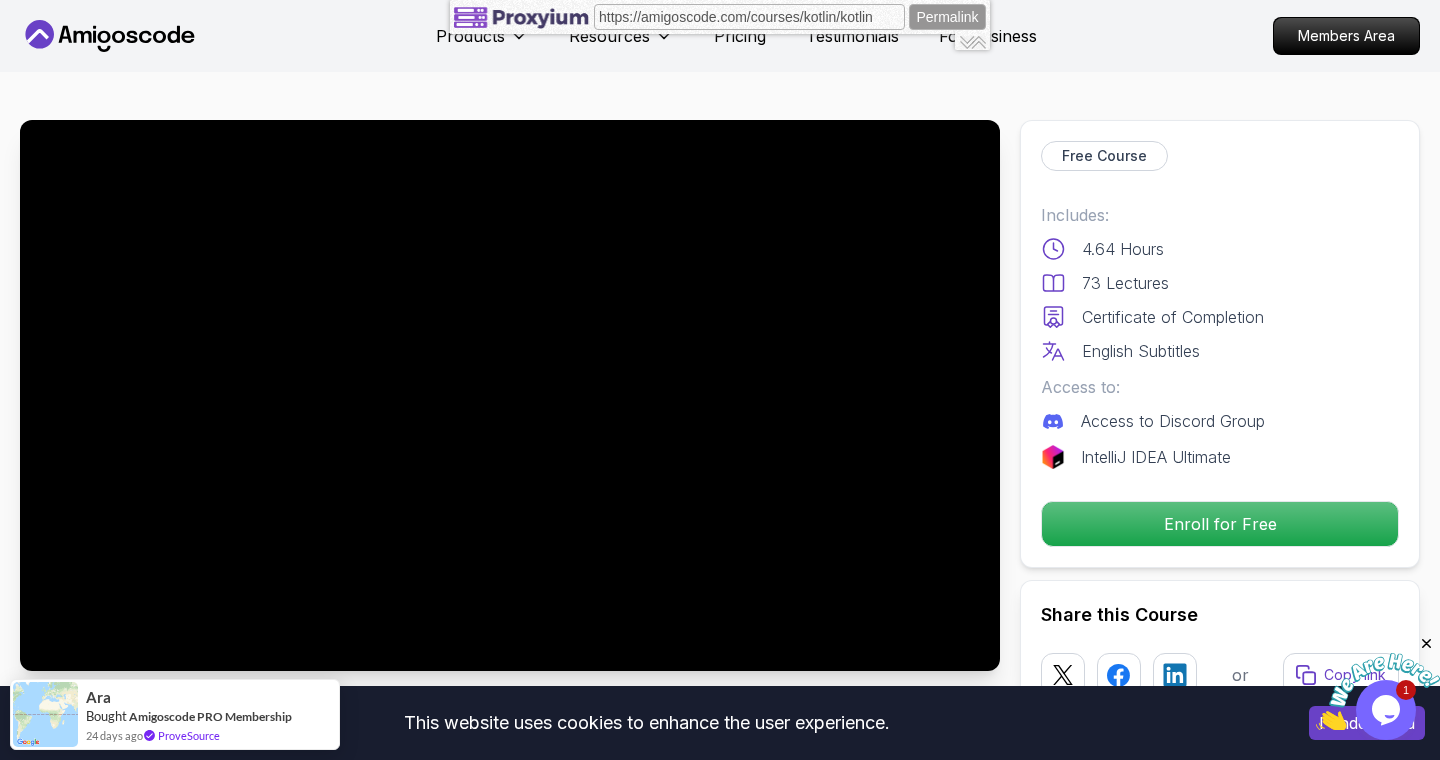 click at bounding box center (510, 395) 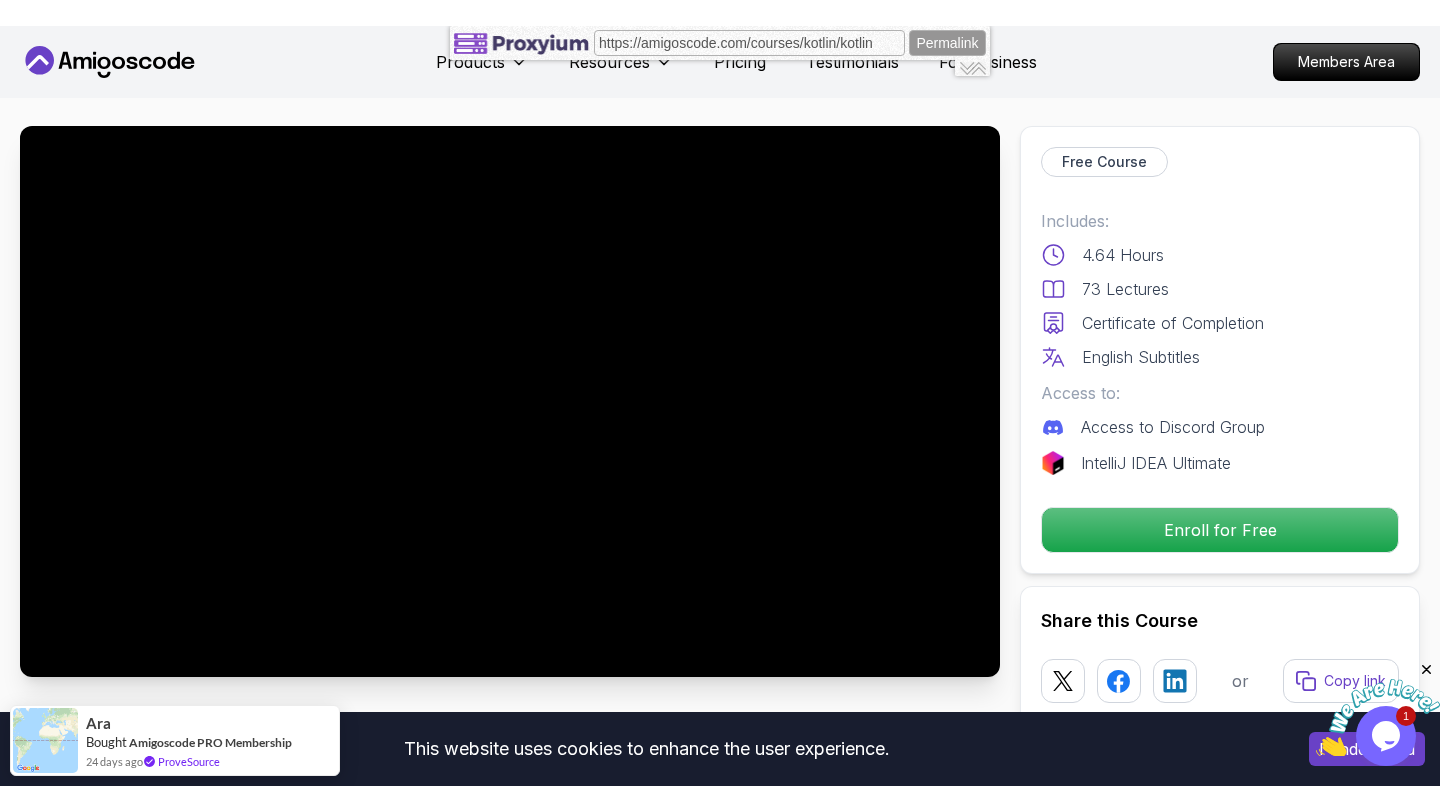 scroll, scrollTop: 0, scrollLeft: 0, axis: both 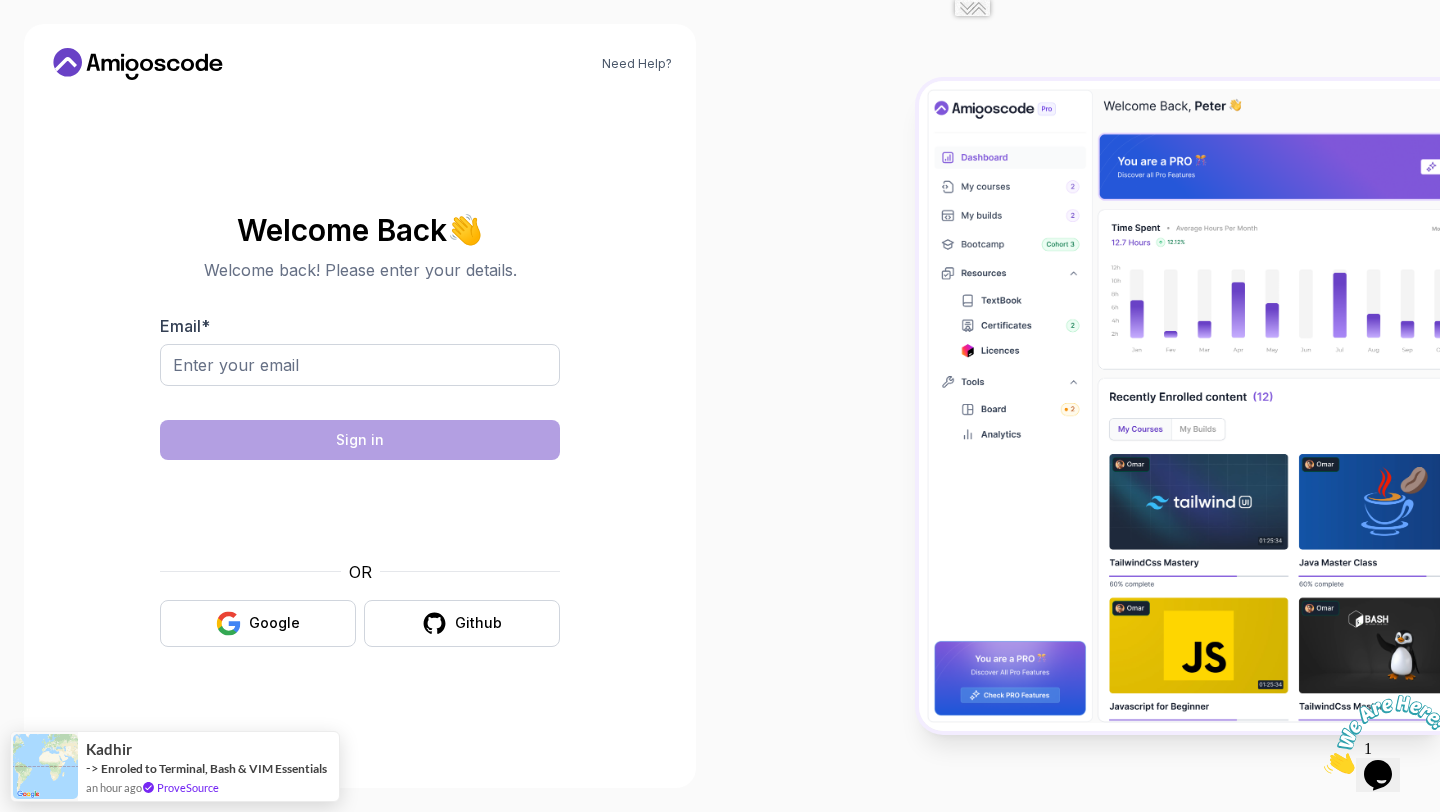 click on "https://amigoscode.com/signin       Permalink               Need Help? Welcome Back 👋 Welcome back! Please enter your details. [EMAIL] * Sign in OR Google Github
[NAME] ->   Enroled to Terminal, Bash & VIM Essentials an hour ago     ProveSource" at bounding box center (720, 406) 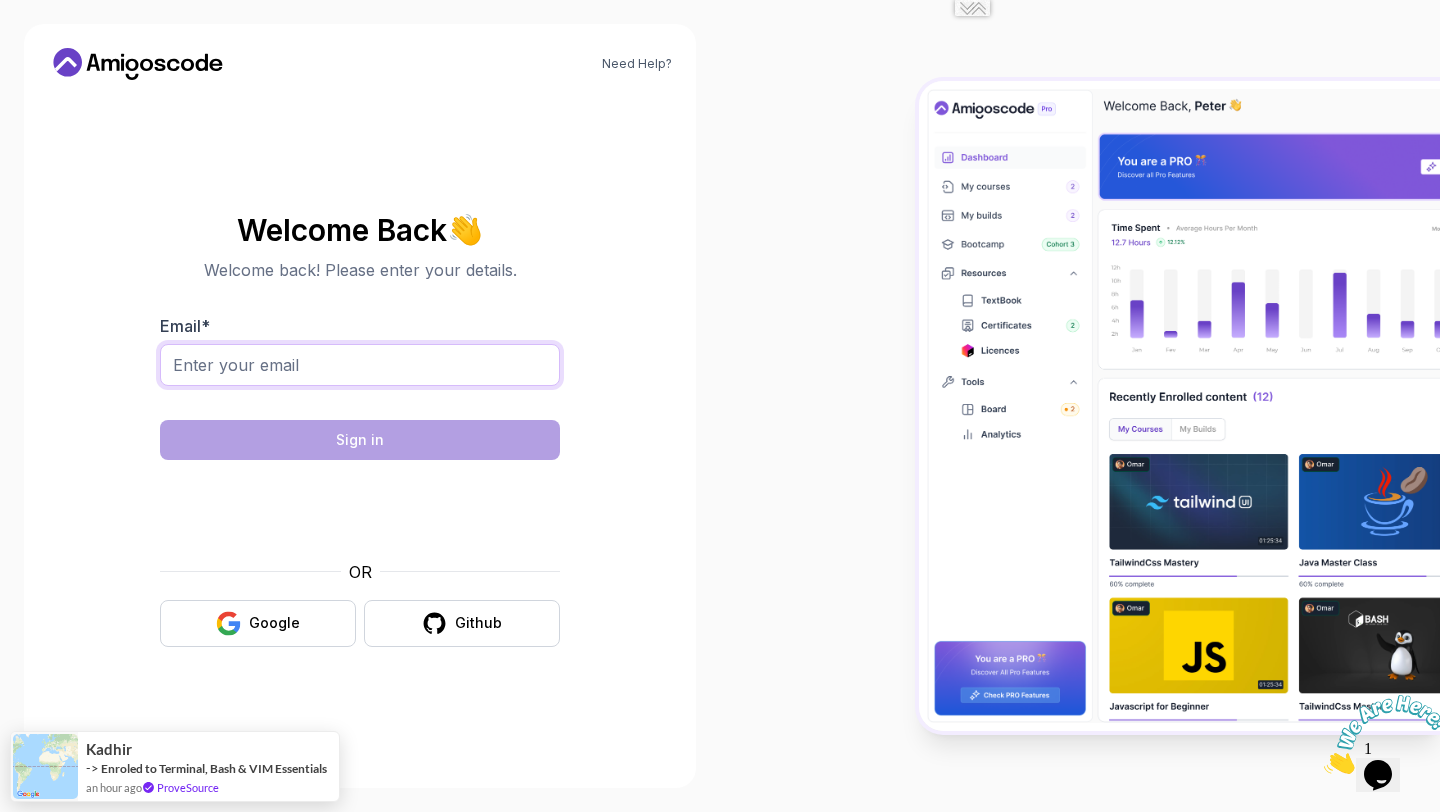 click on "Email *" at bounding box center [360, 365] 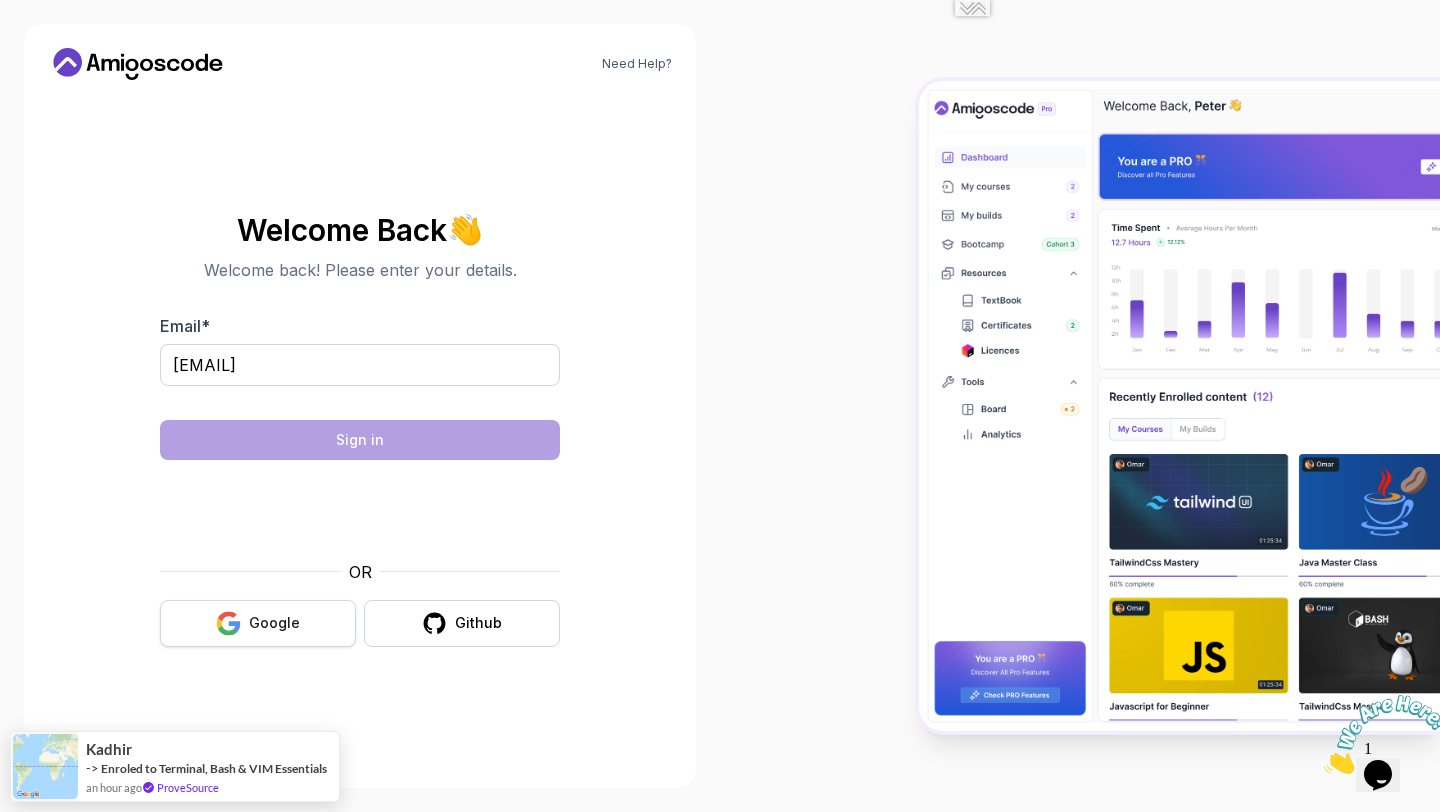 click on "Google" at bounding box center (274, 623) 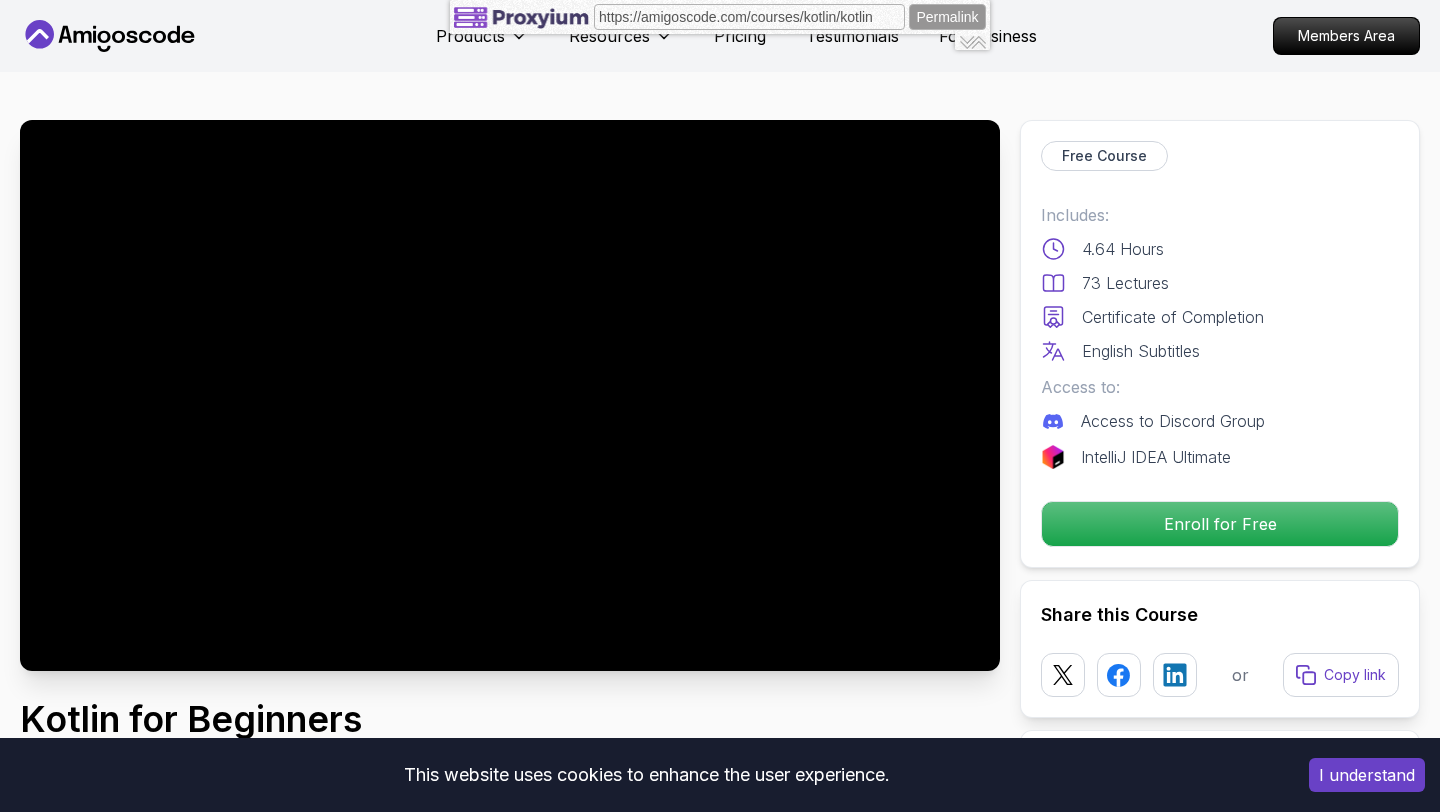 scroll, scrollTop: 0, scrollLeft: 0, axis: both 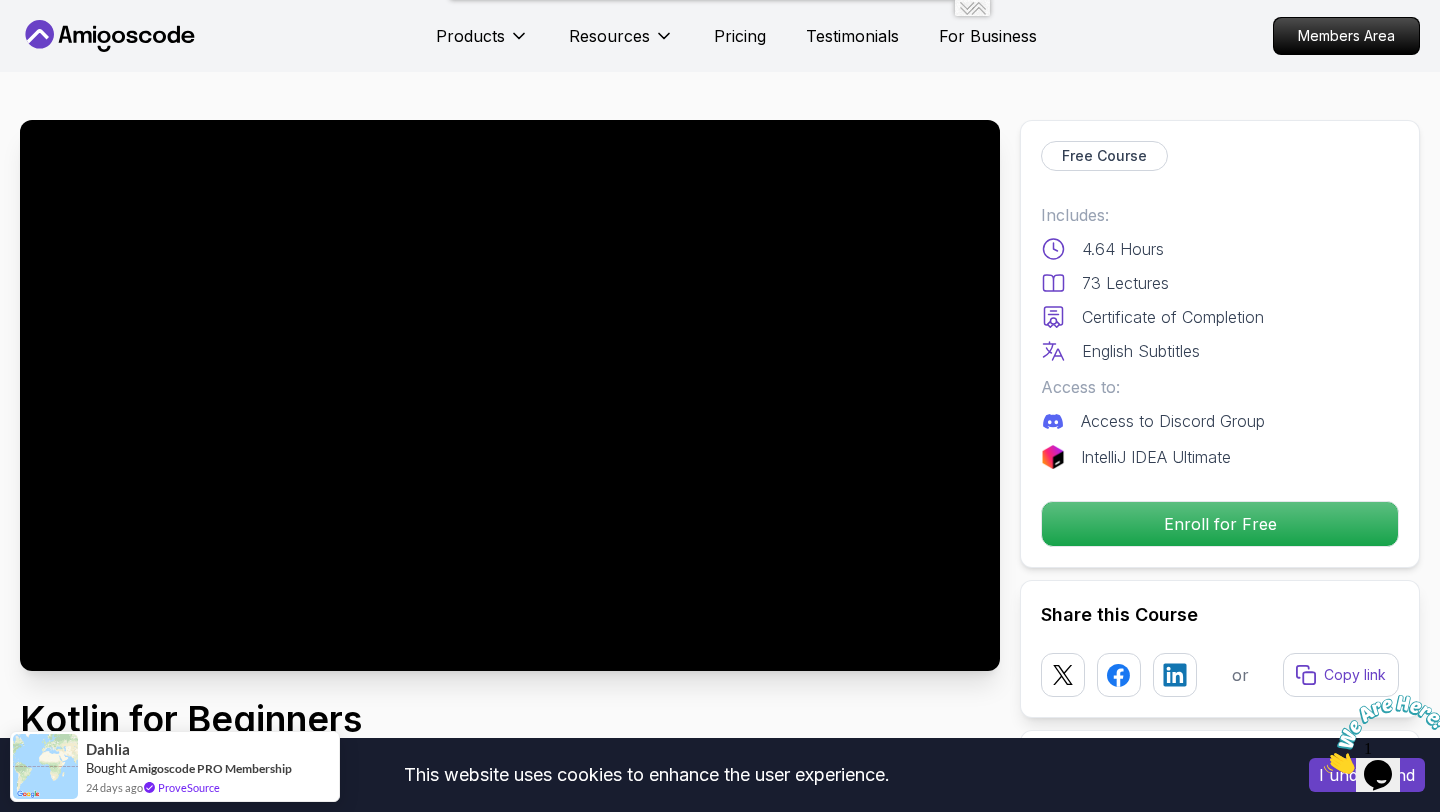 click at bounding box center [510, 395] 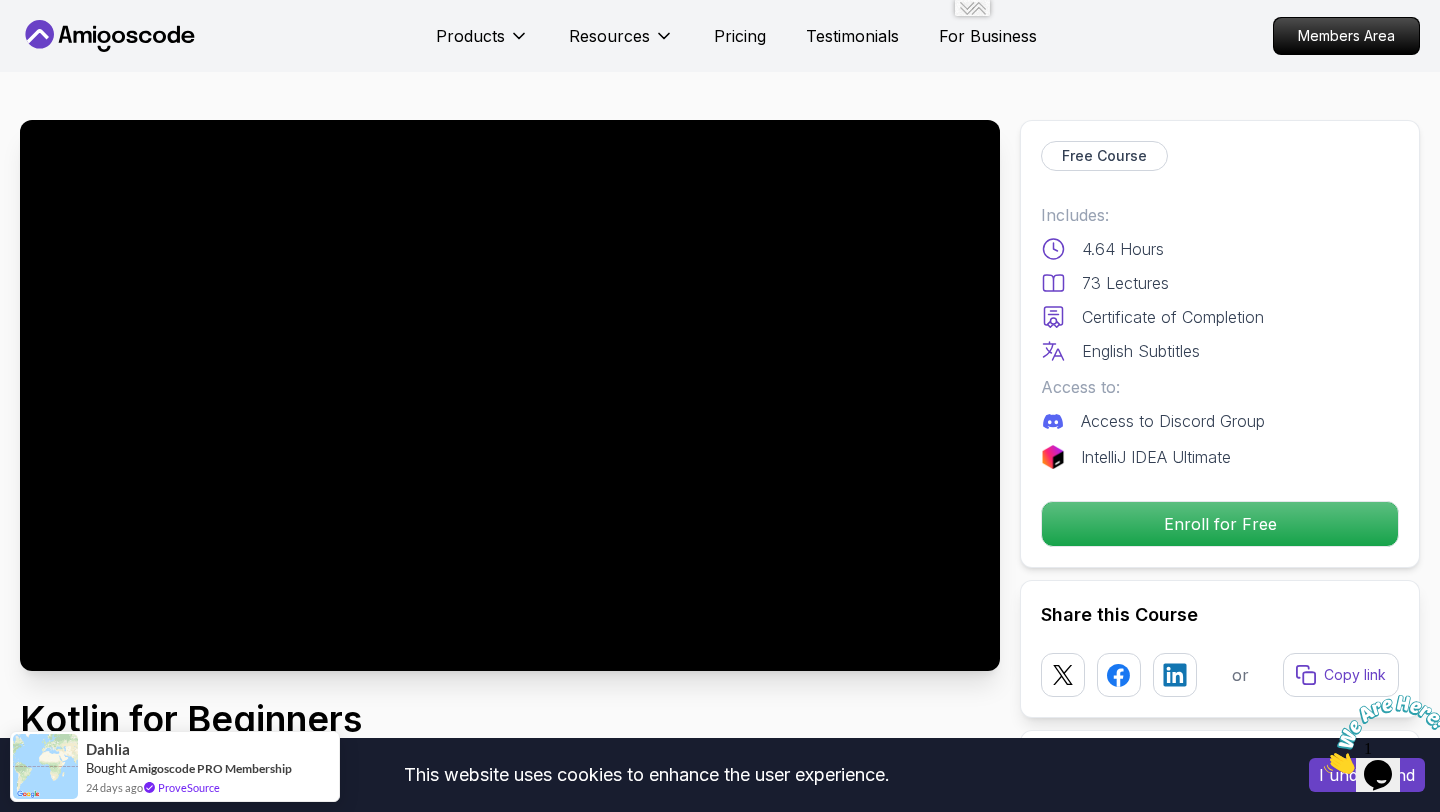 click at bounding box center (510, 395) 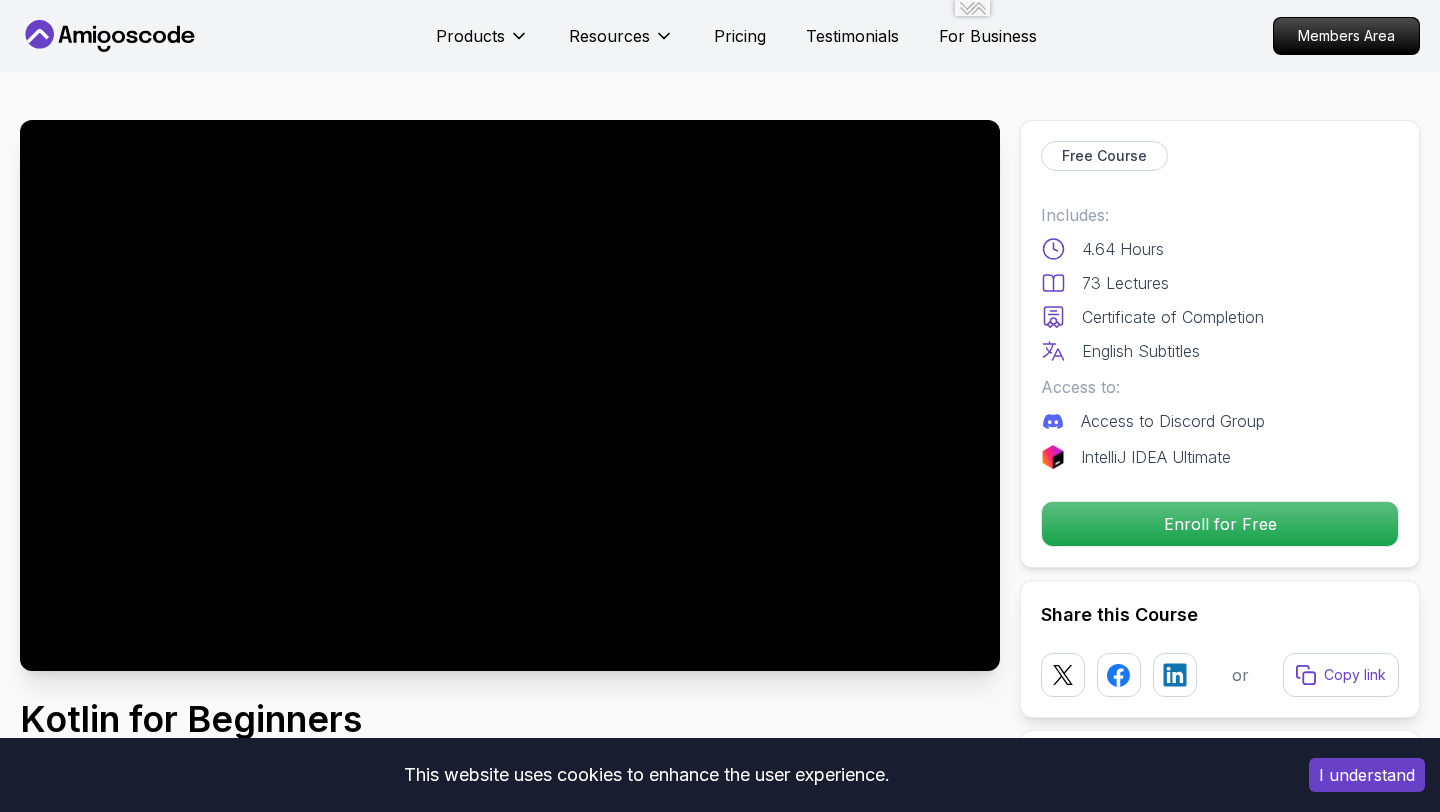 scroll, scrollTop: 0, scrollLeft: 0, axis: both 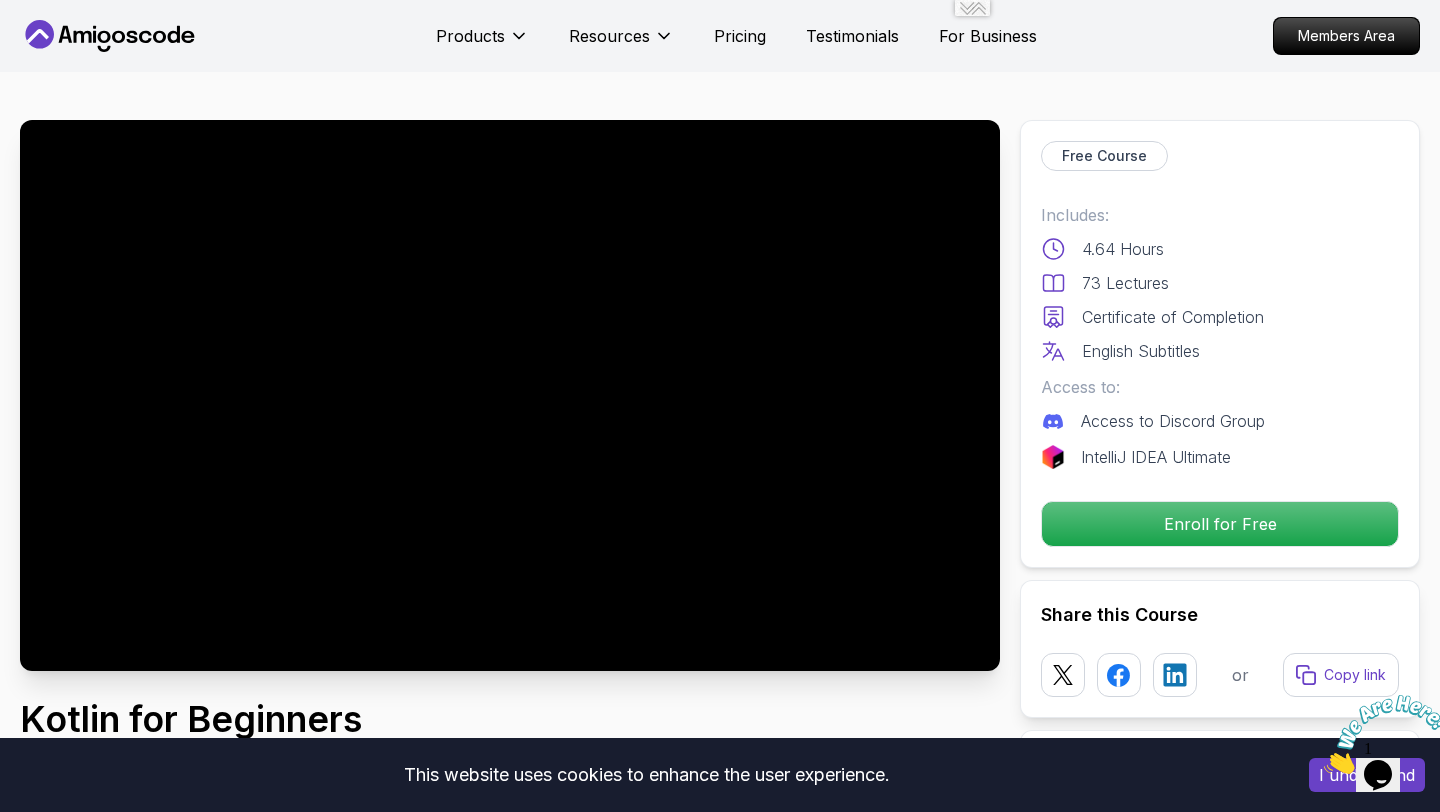 click at bounding box center [510, 395] 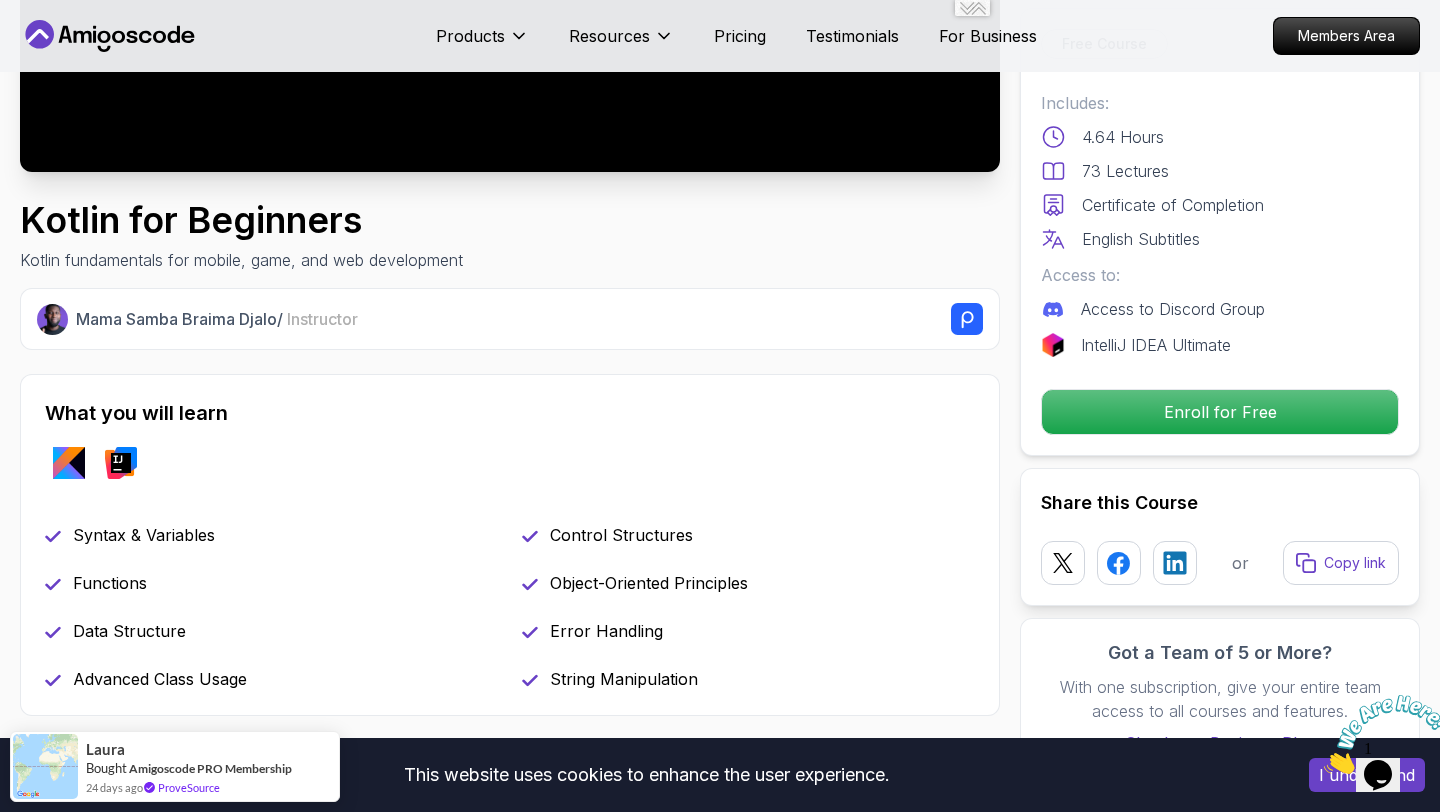 scroll, scrollTop: 875, scrollLeft: 0, axis: vertical 